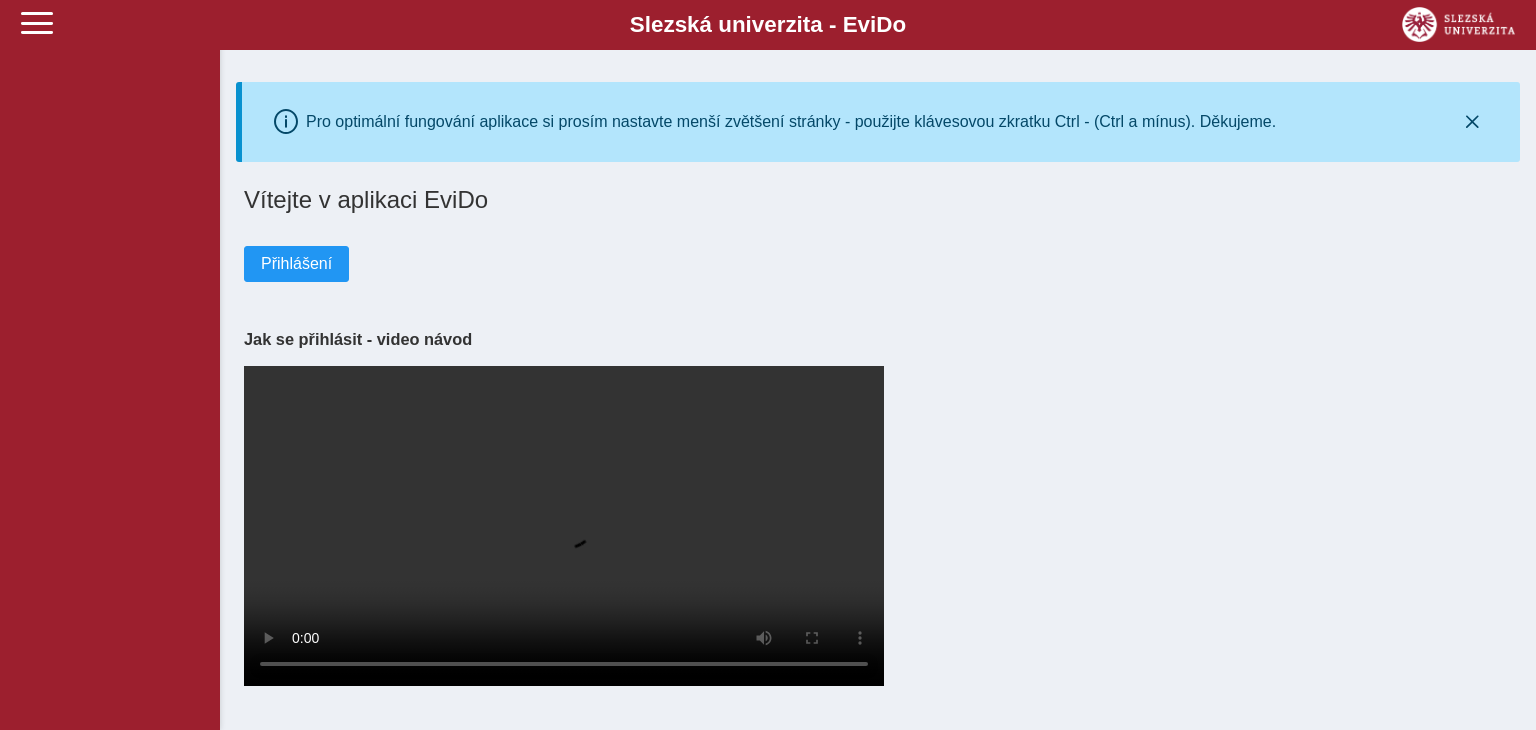 scroll, scrollTop: 0, scrollLeft: 0, axis: both 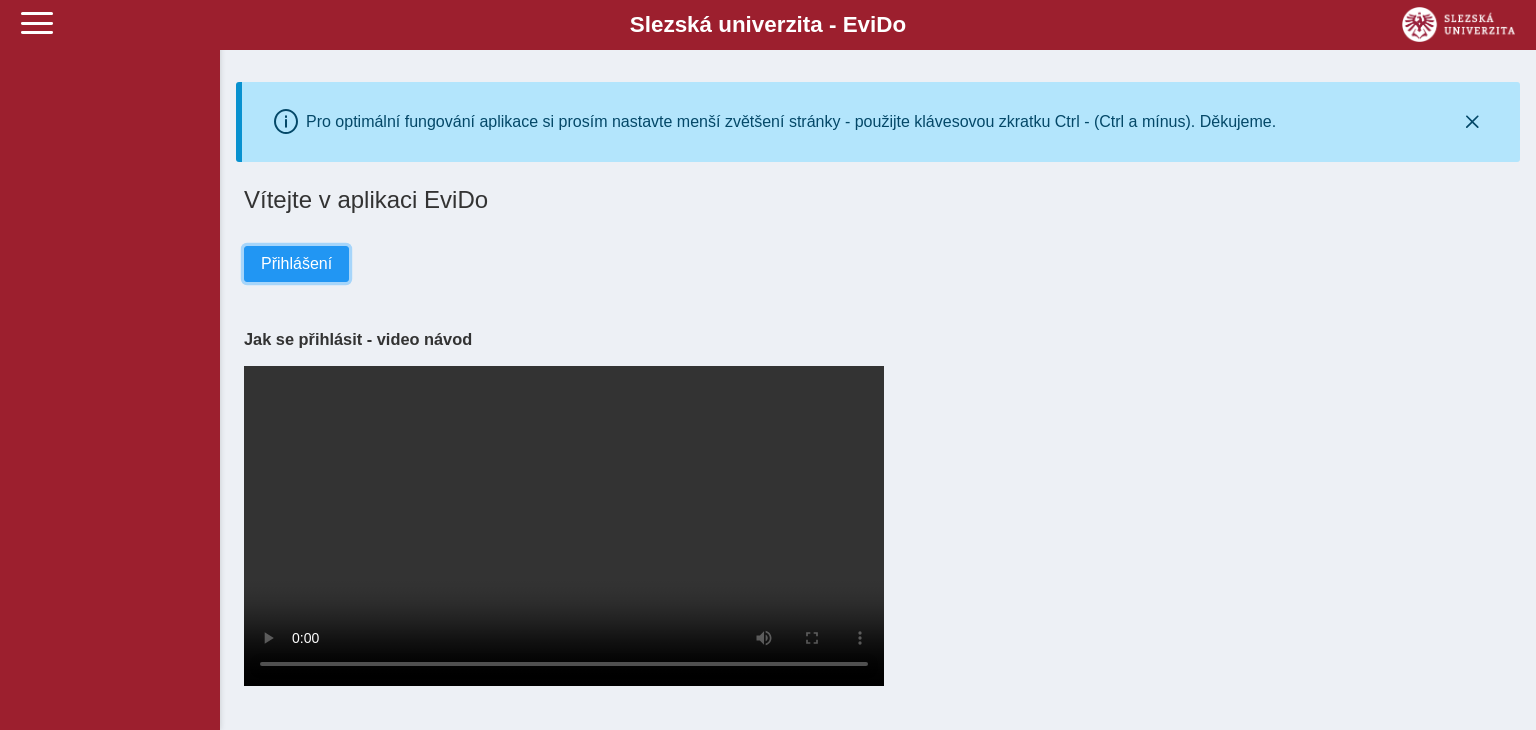 click on "Přihlášení" at bounding box center [296, 264] 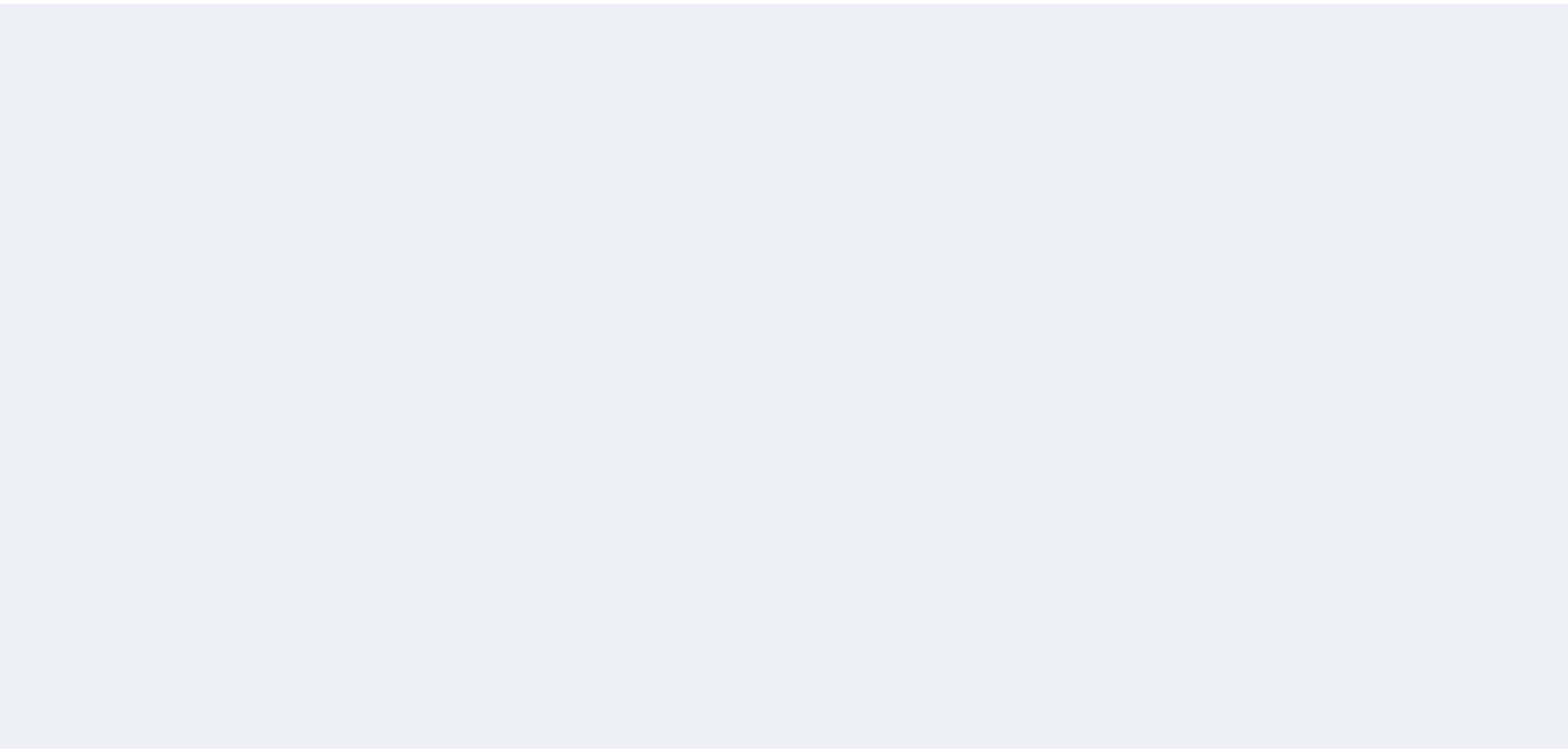 scroll, scrollTop: 0, scrollLeft: 0, axis: both 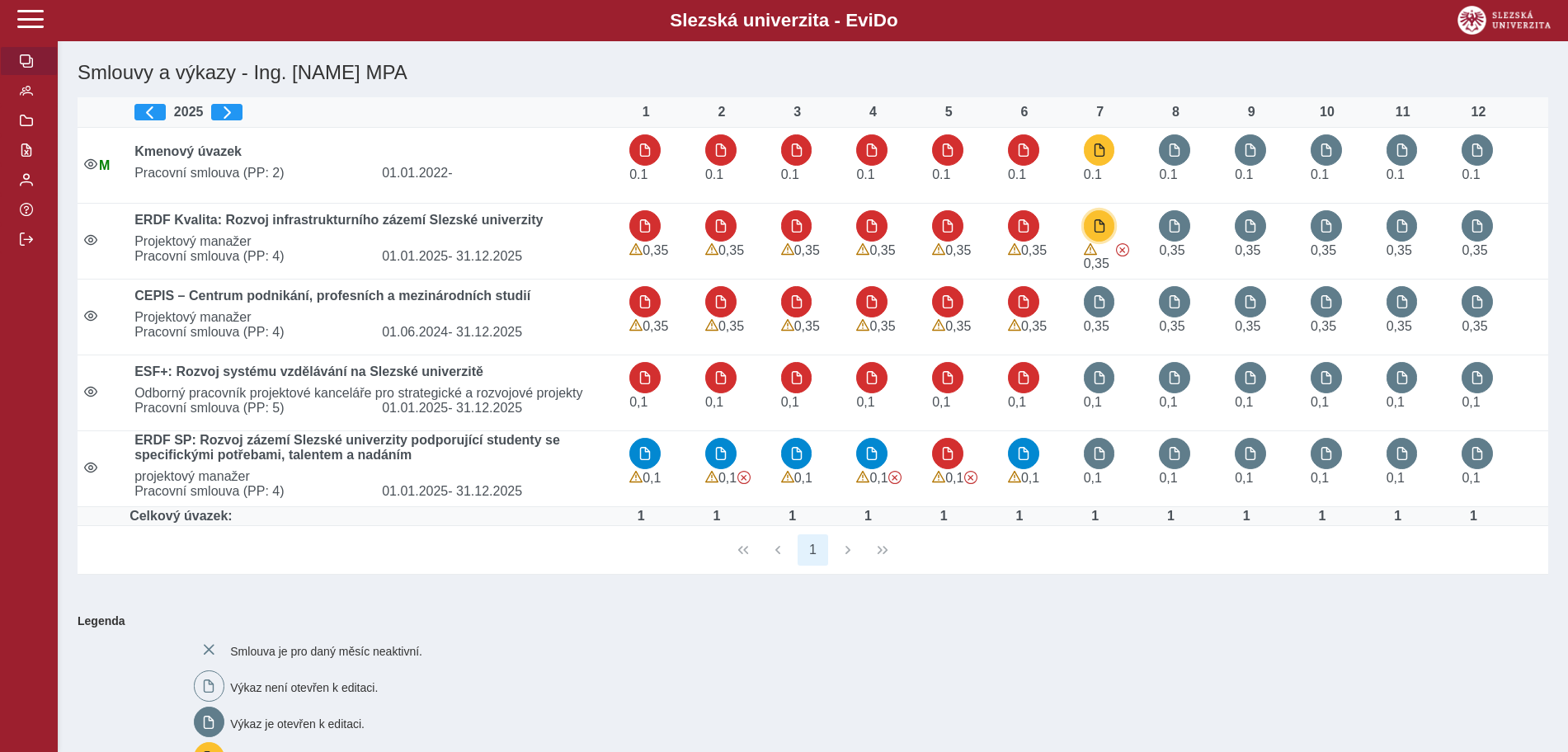 click at bounding box center (1099, 226) 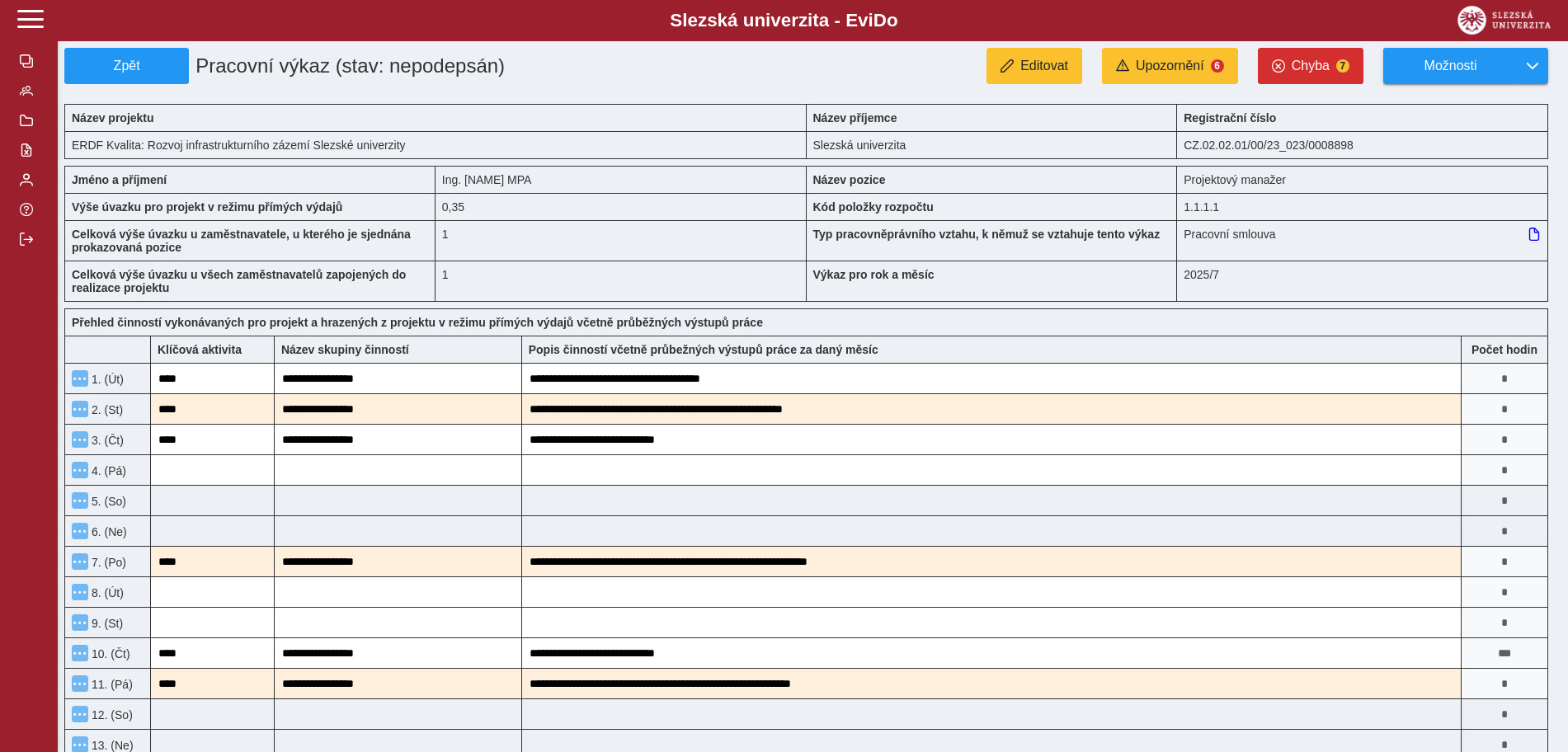 type on "****" 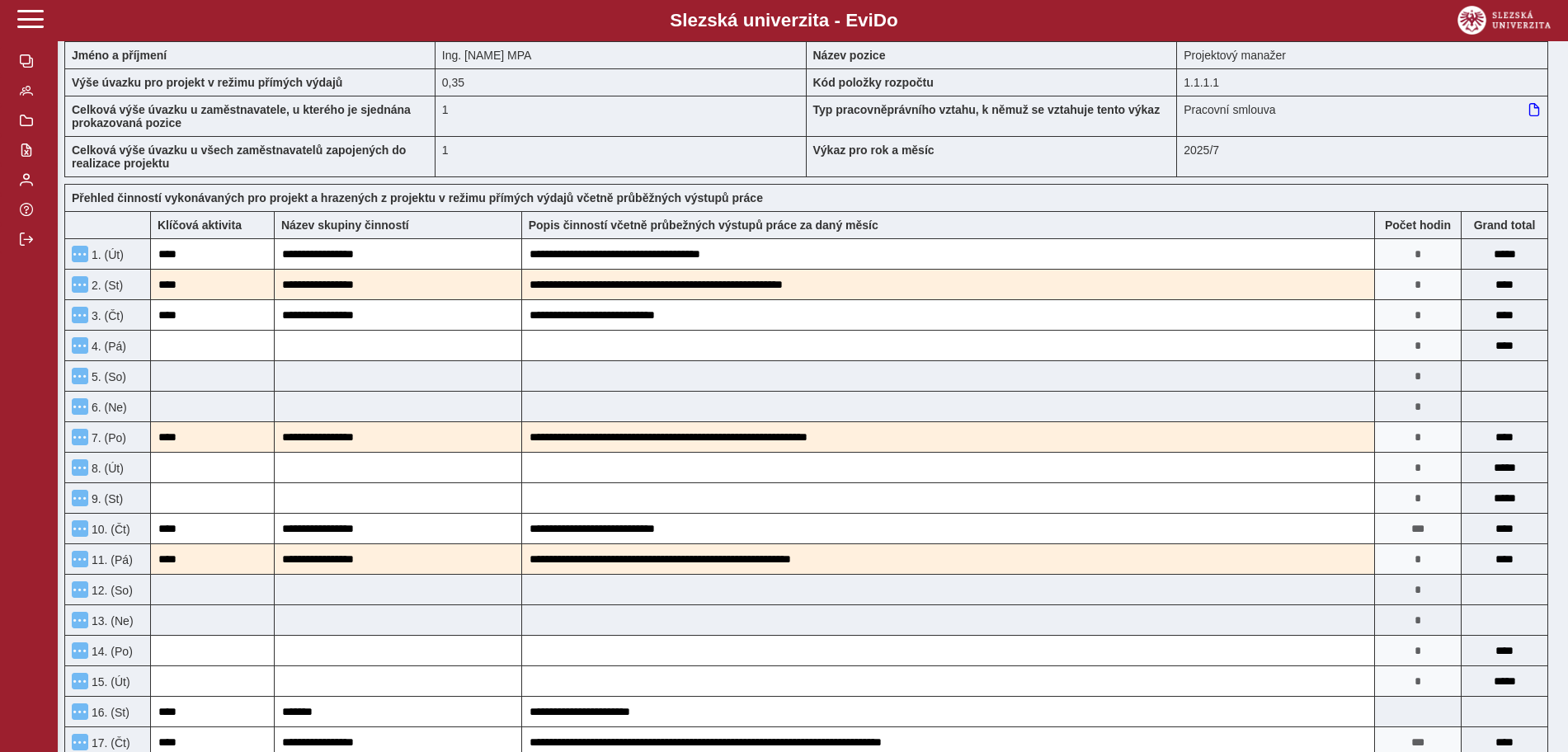 scroll, scrollTop: 206, scrollLeft: 0, axis: vertical 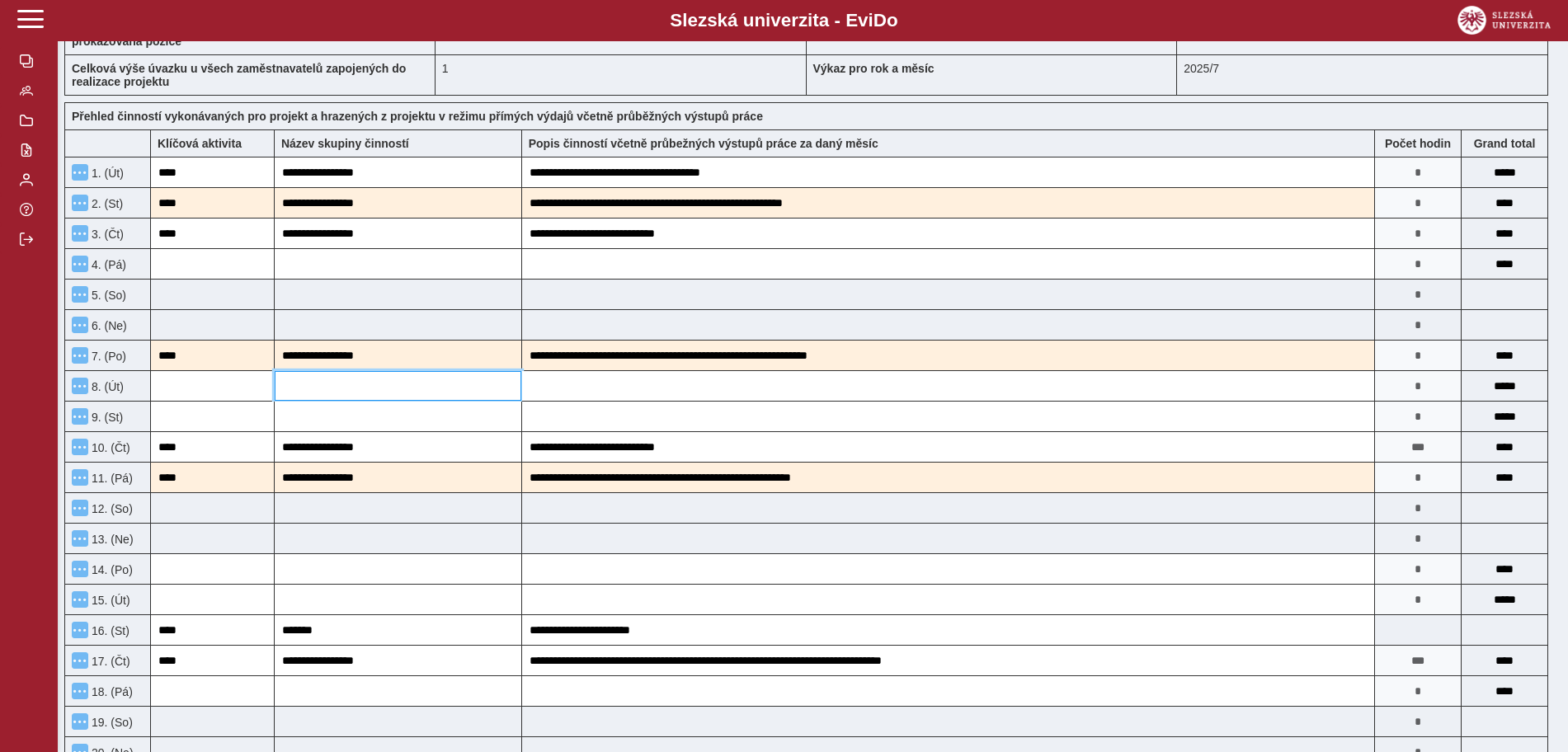 click at bounding box center (398, 386) 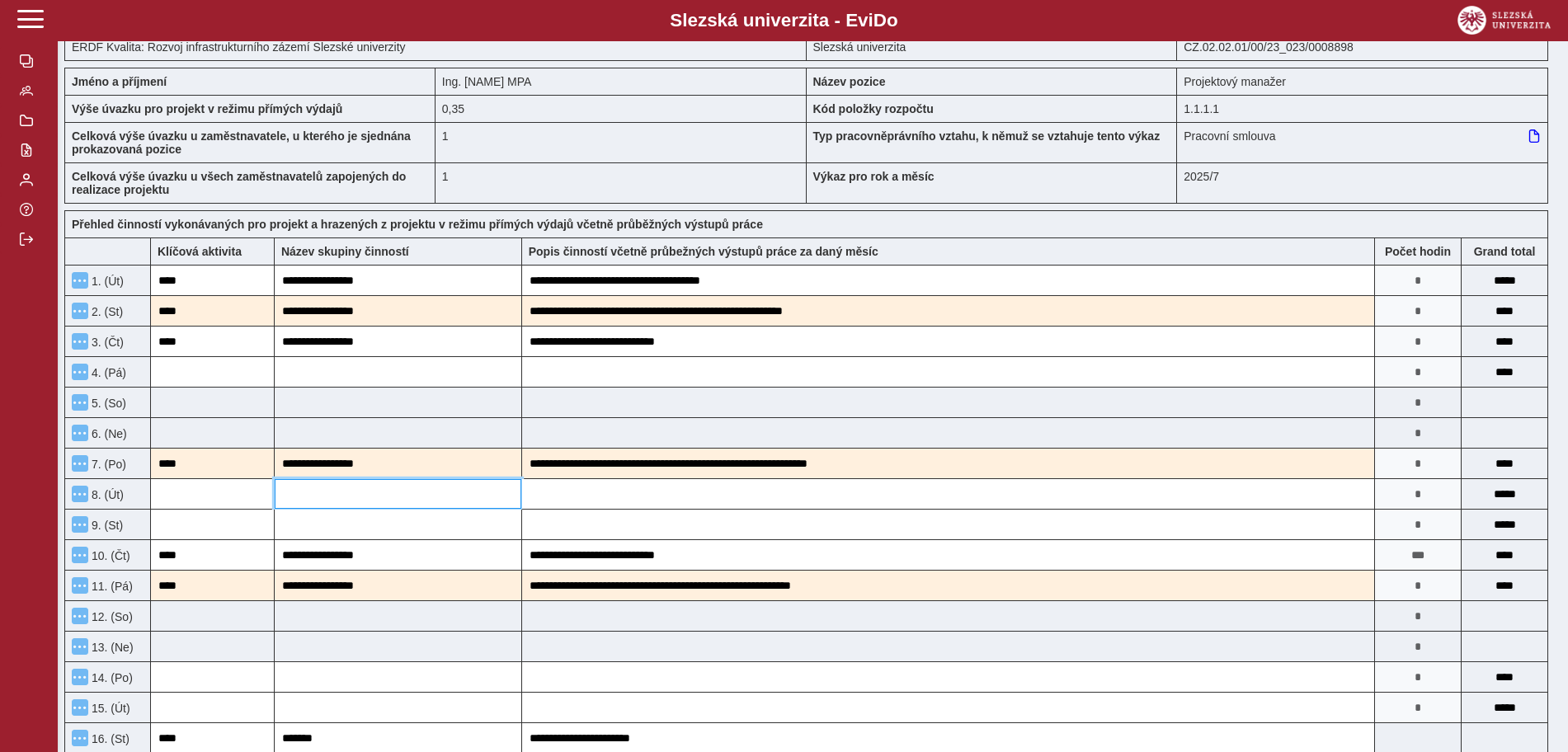scroll, scrollTop: 0, scrollLeft: 0, axis: both 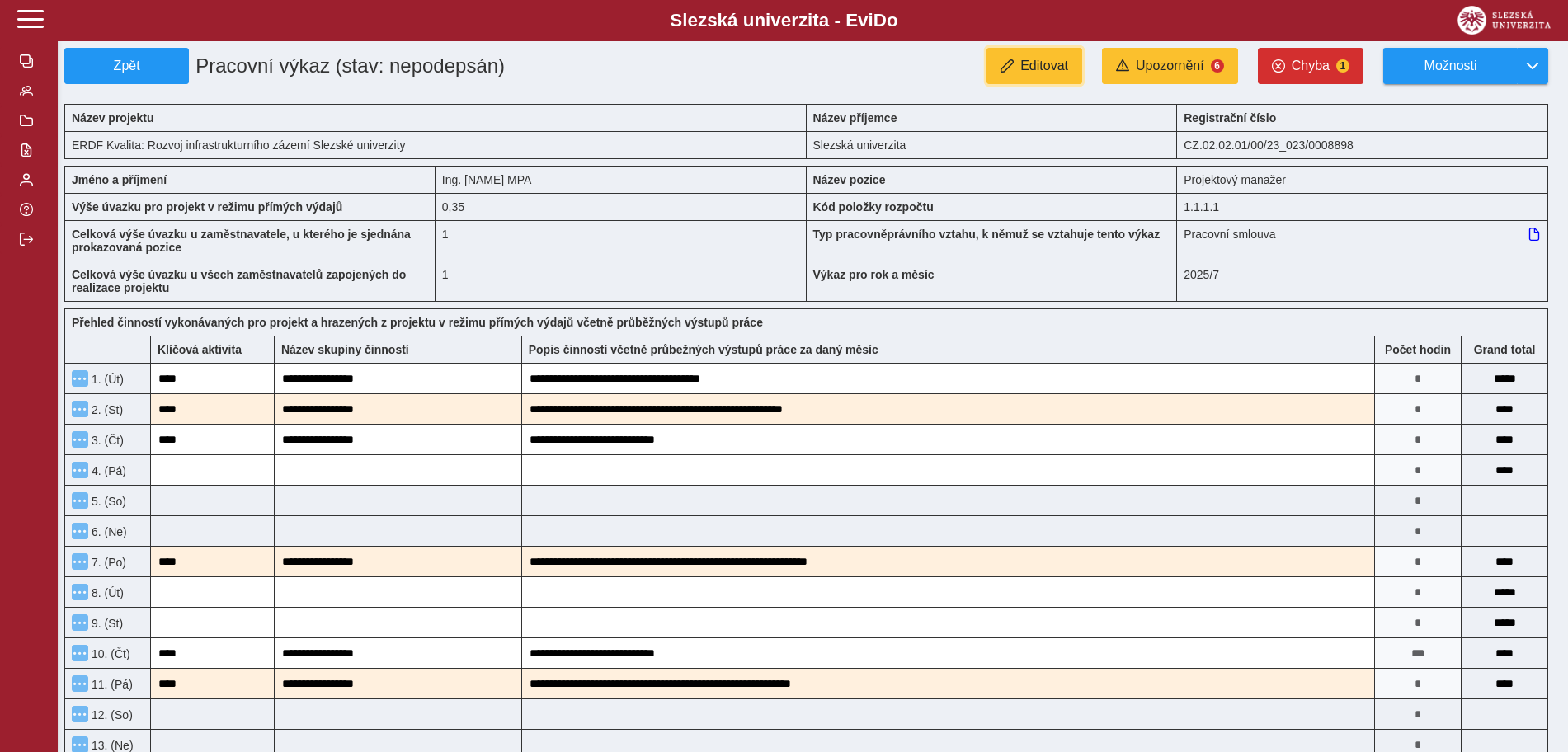 click on "Editovat" at bounding box center [1044, 66] 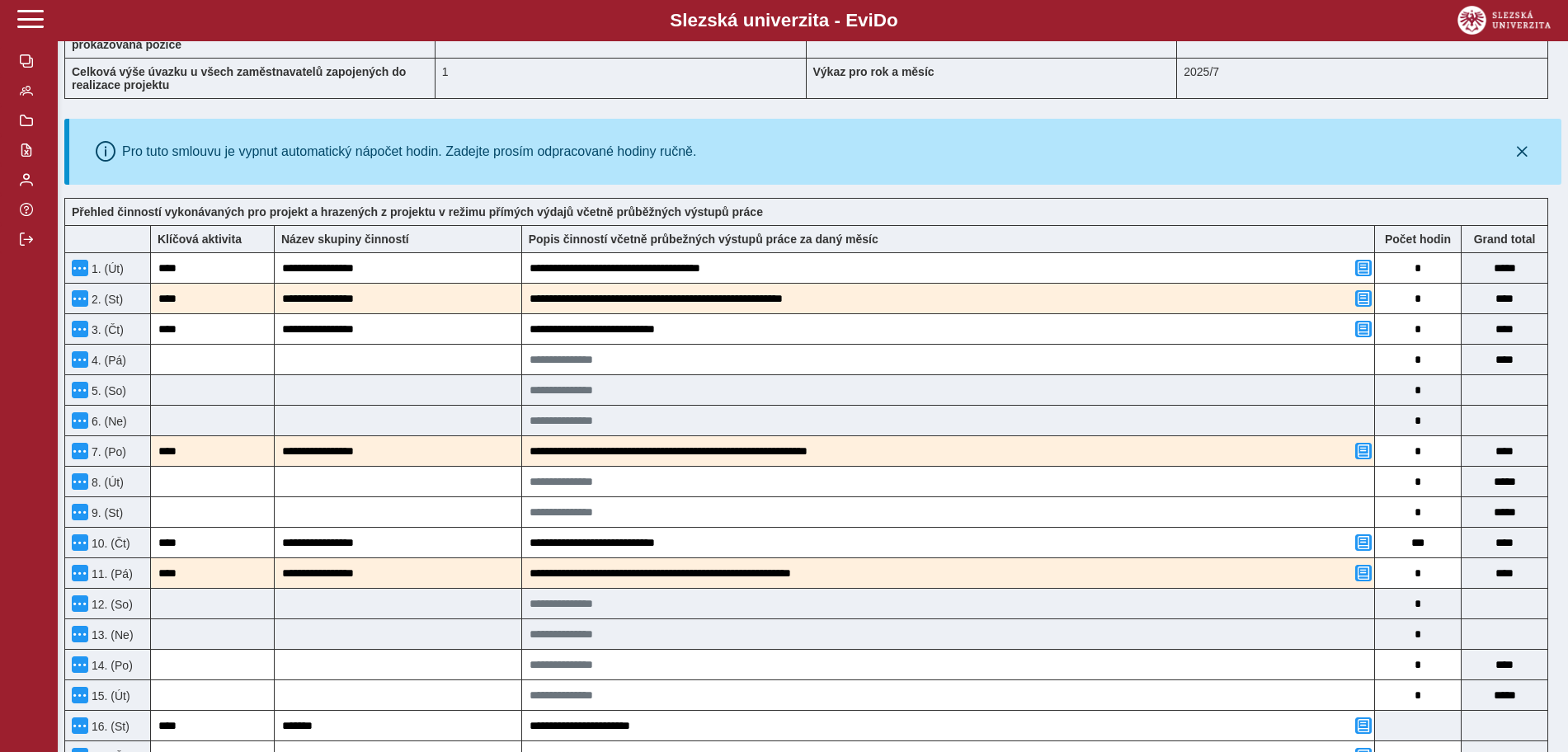 scroll, scrollTop: 206, scrollLeft: 0, axis: vertical 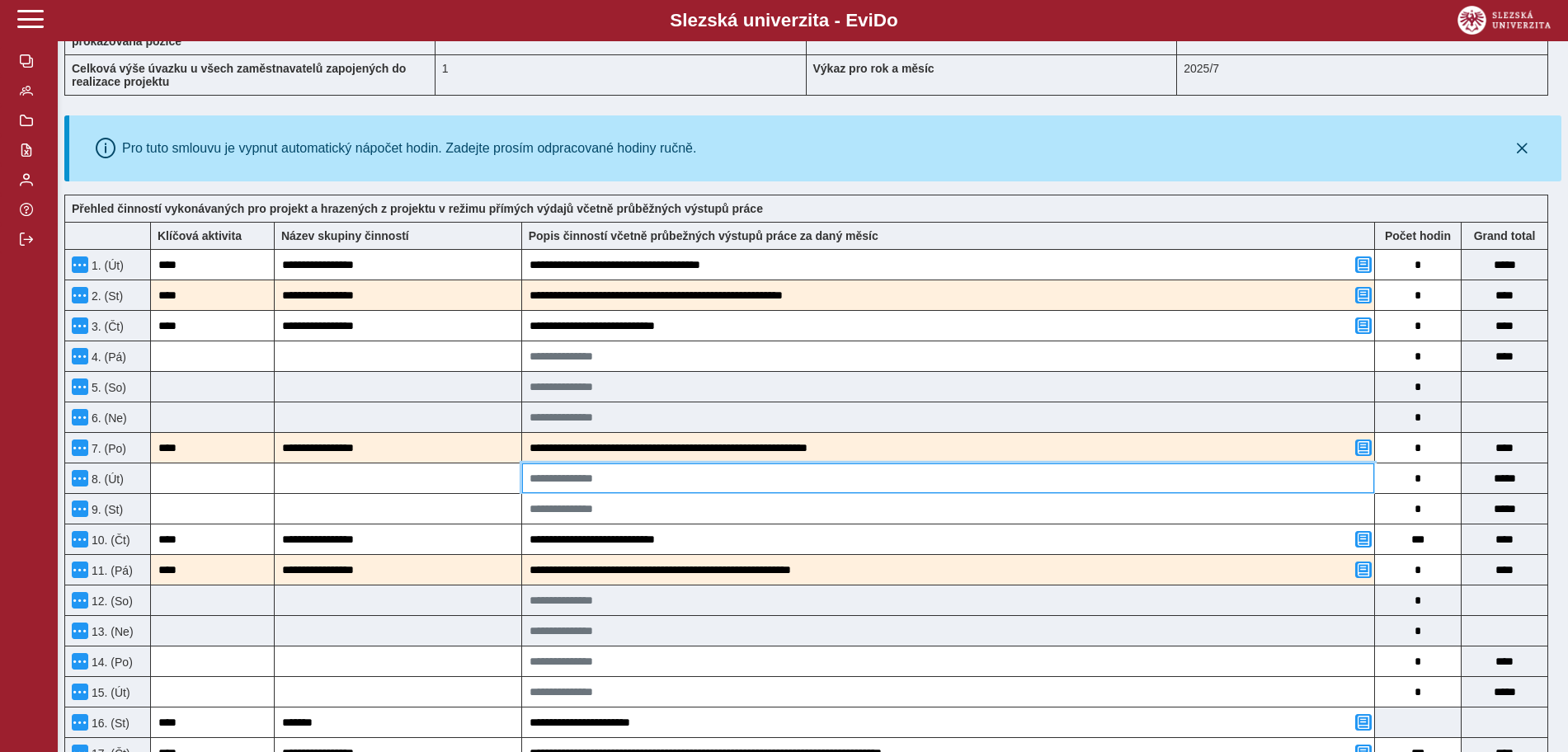 click at bounding box center [948, 478] 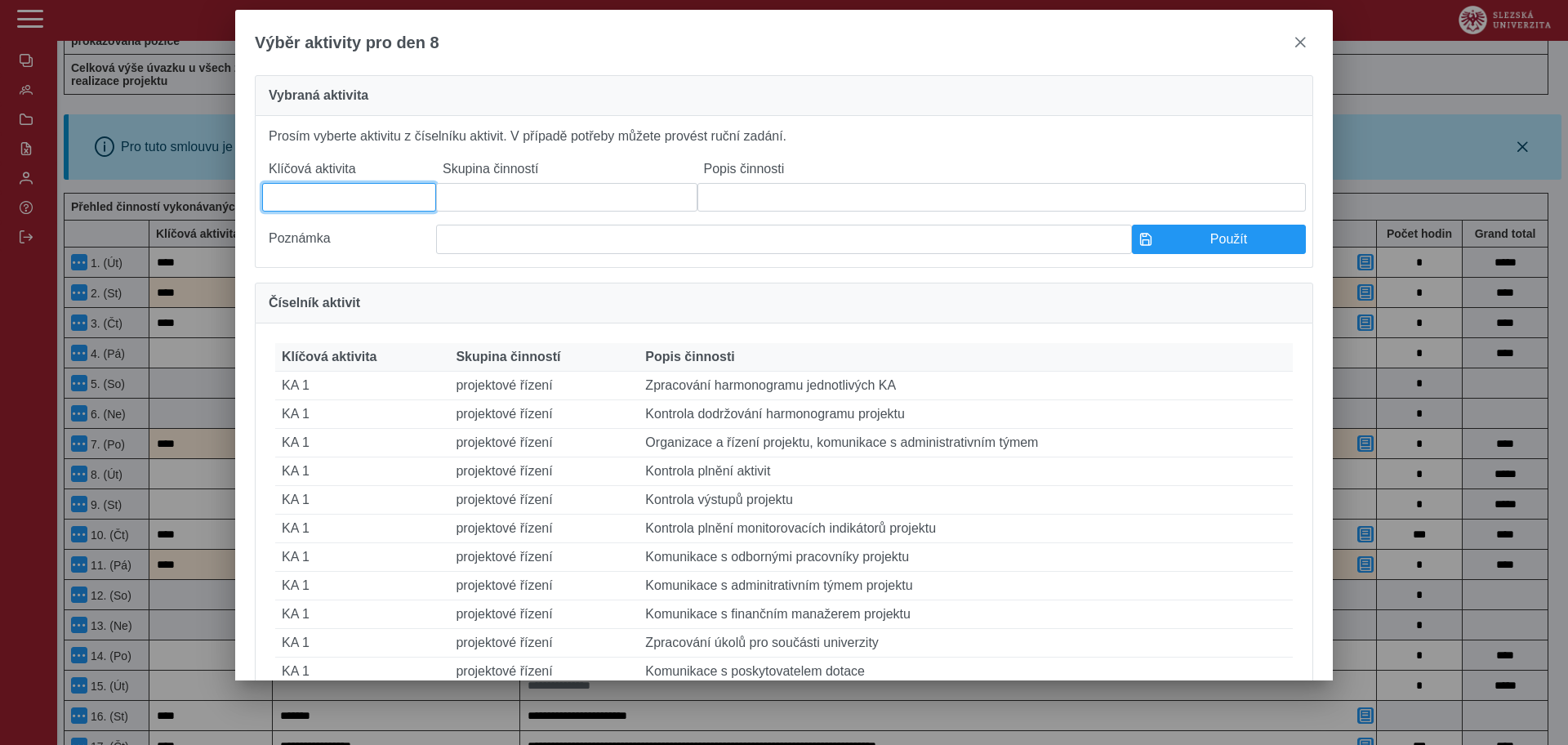 click at bounding box center (349, 197) 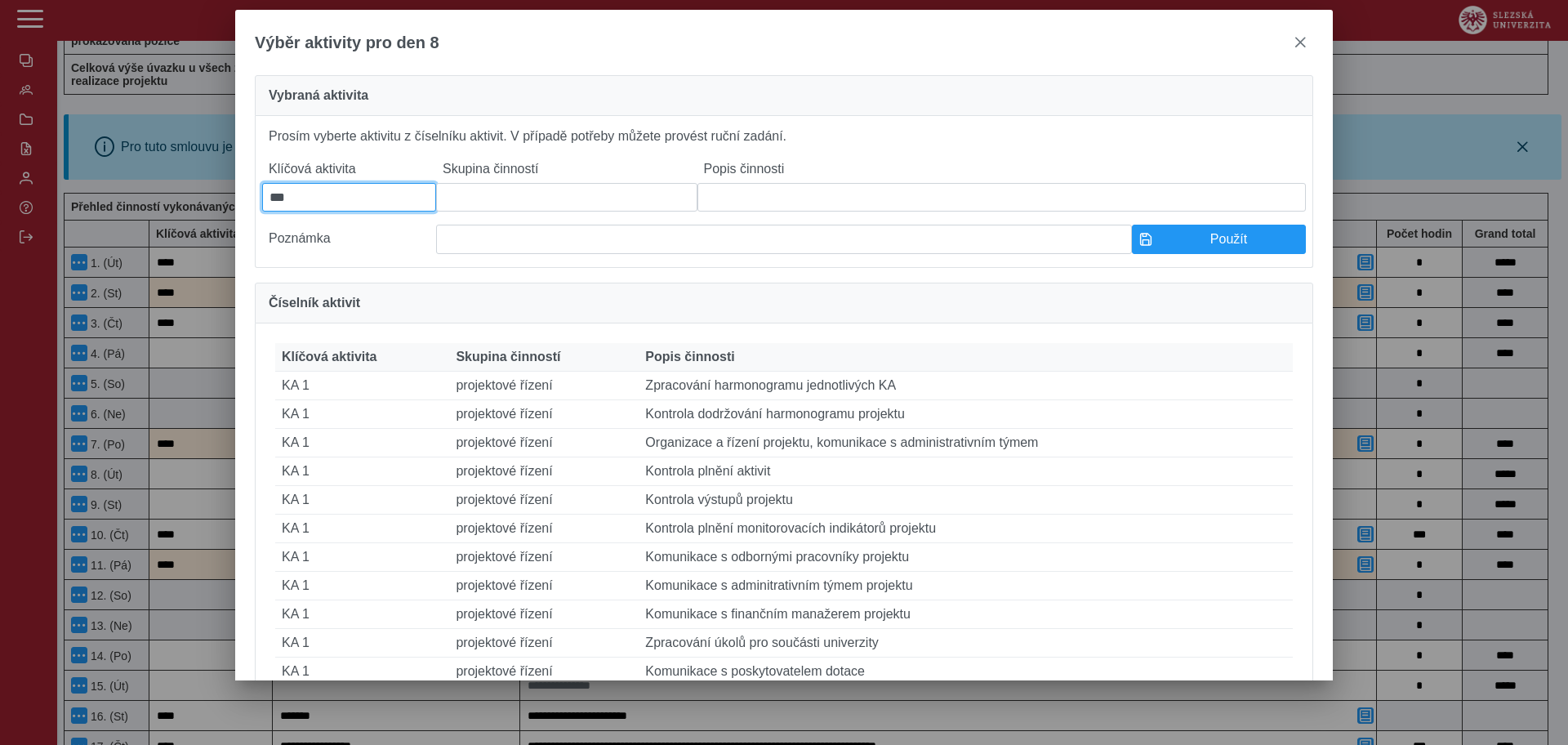 type on "***" 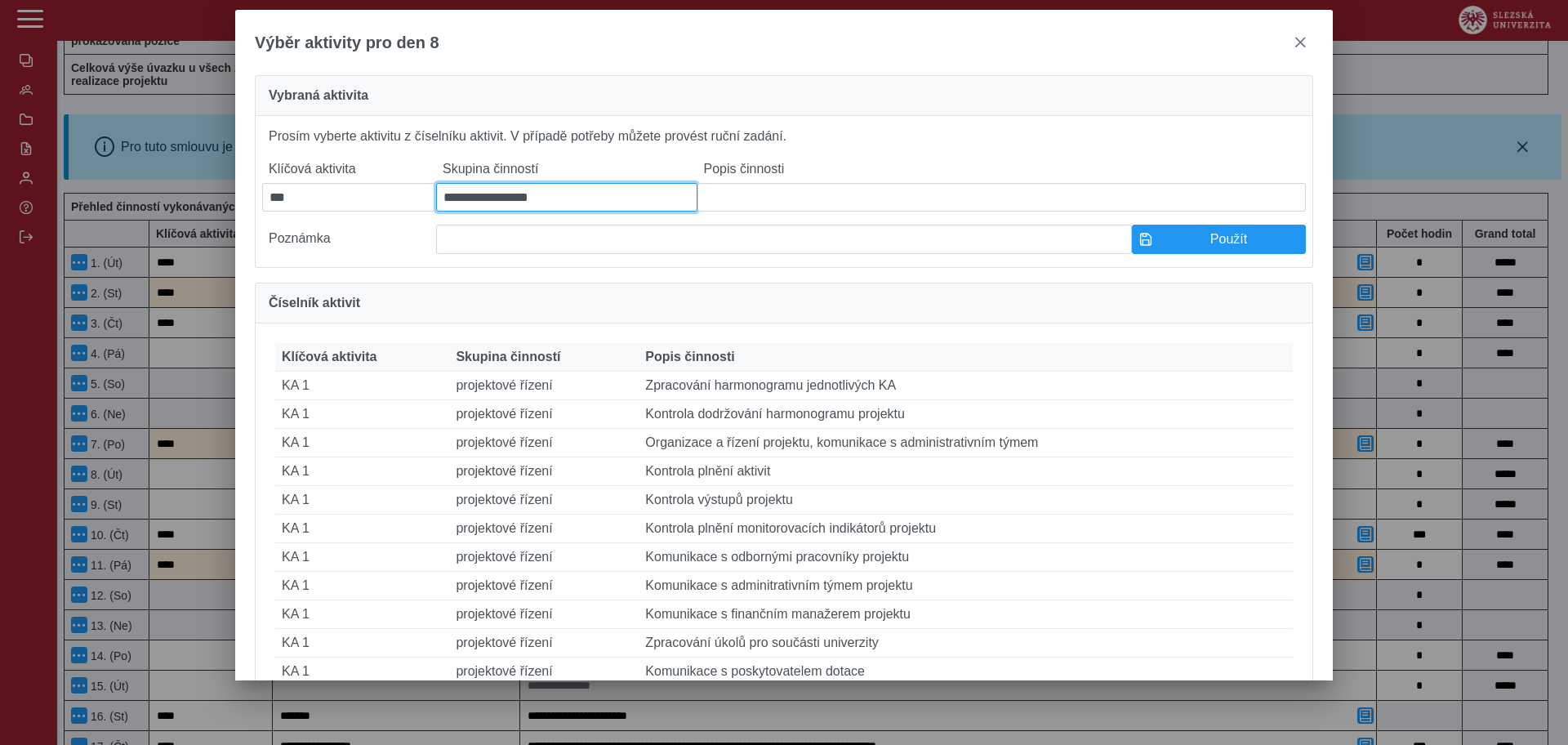 type on "**********" 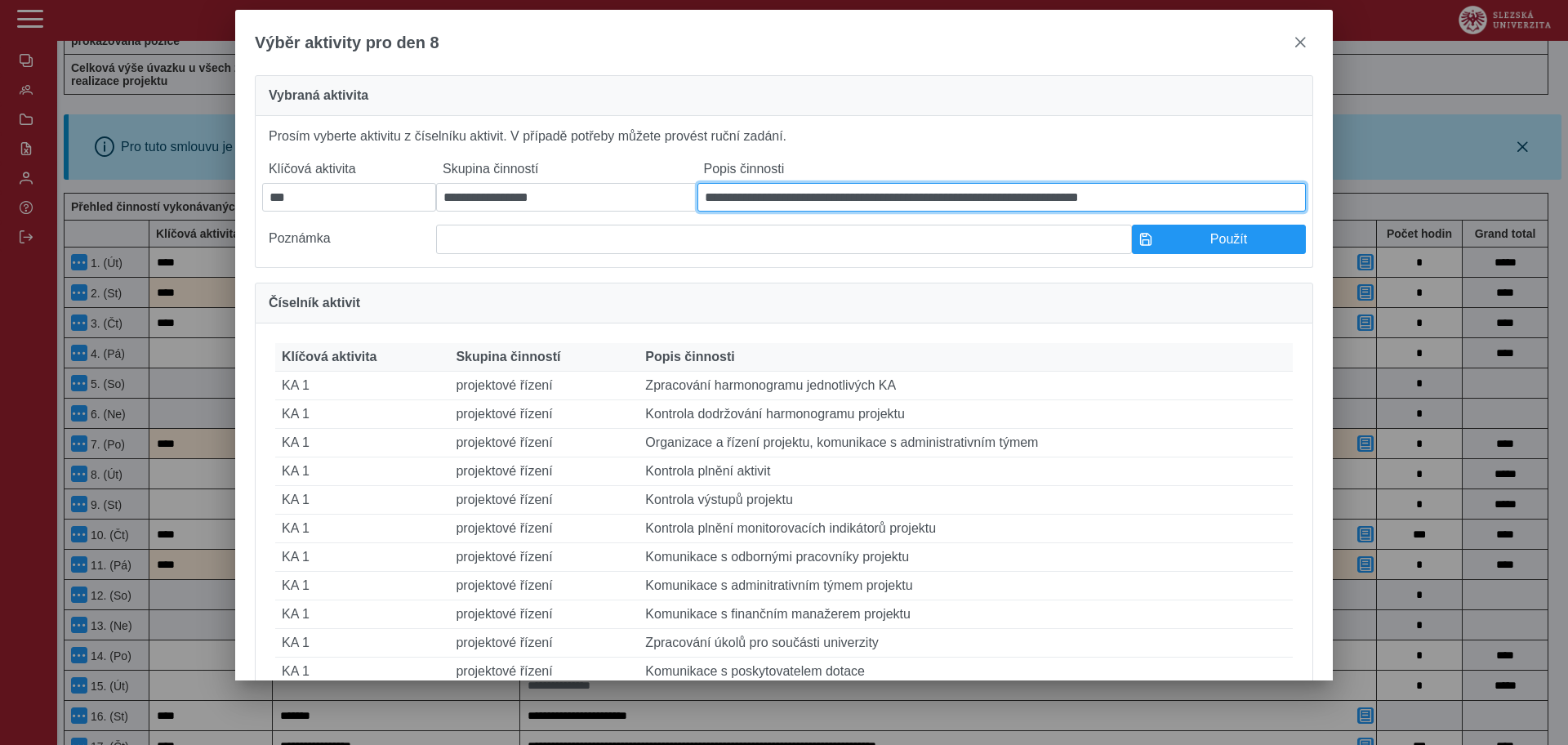 type on "**********" 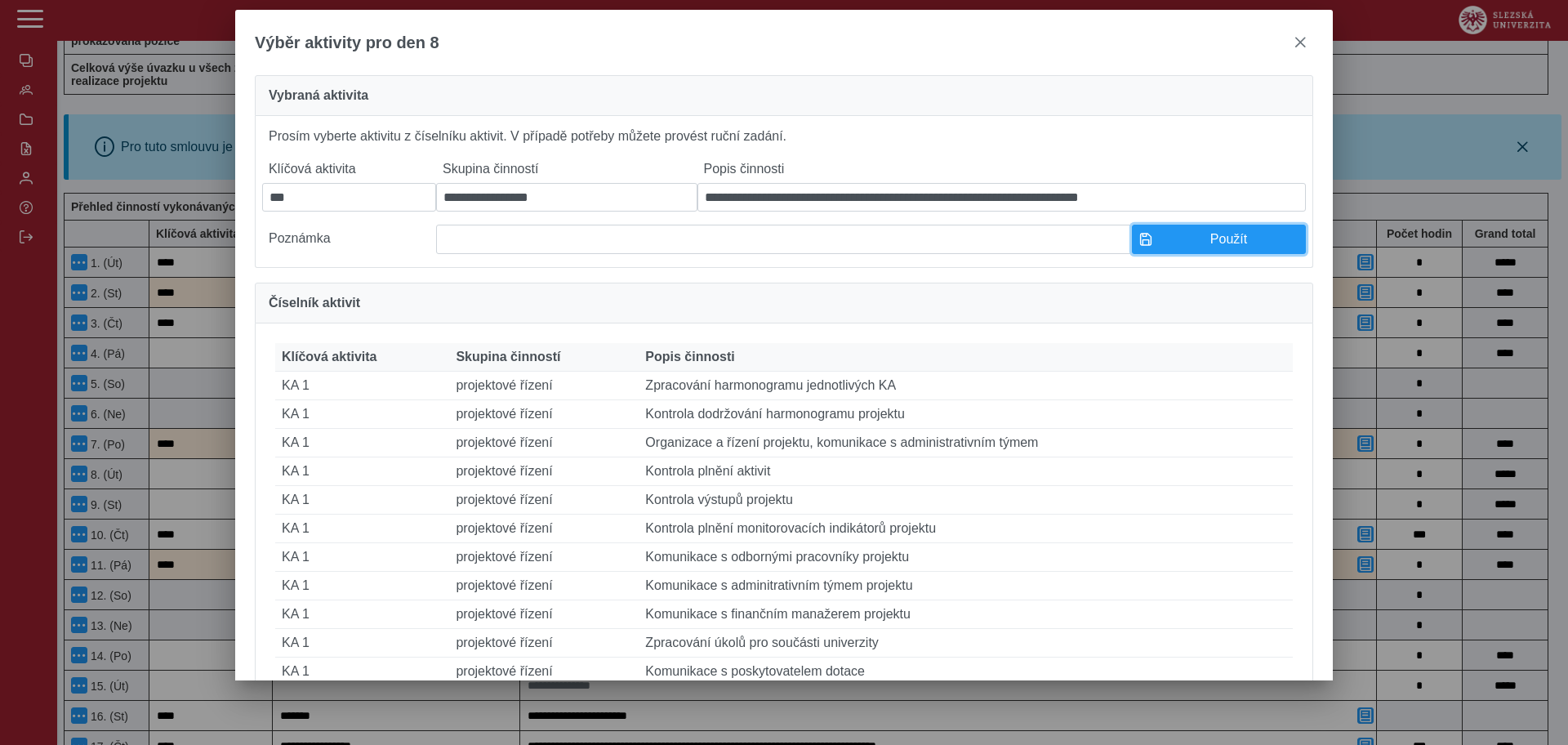 click on "Použít" at bounding box center [1228, 239] 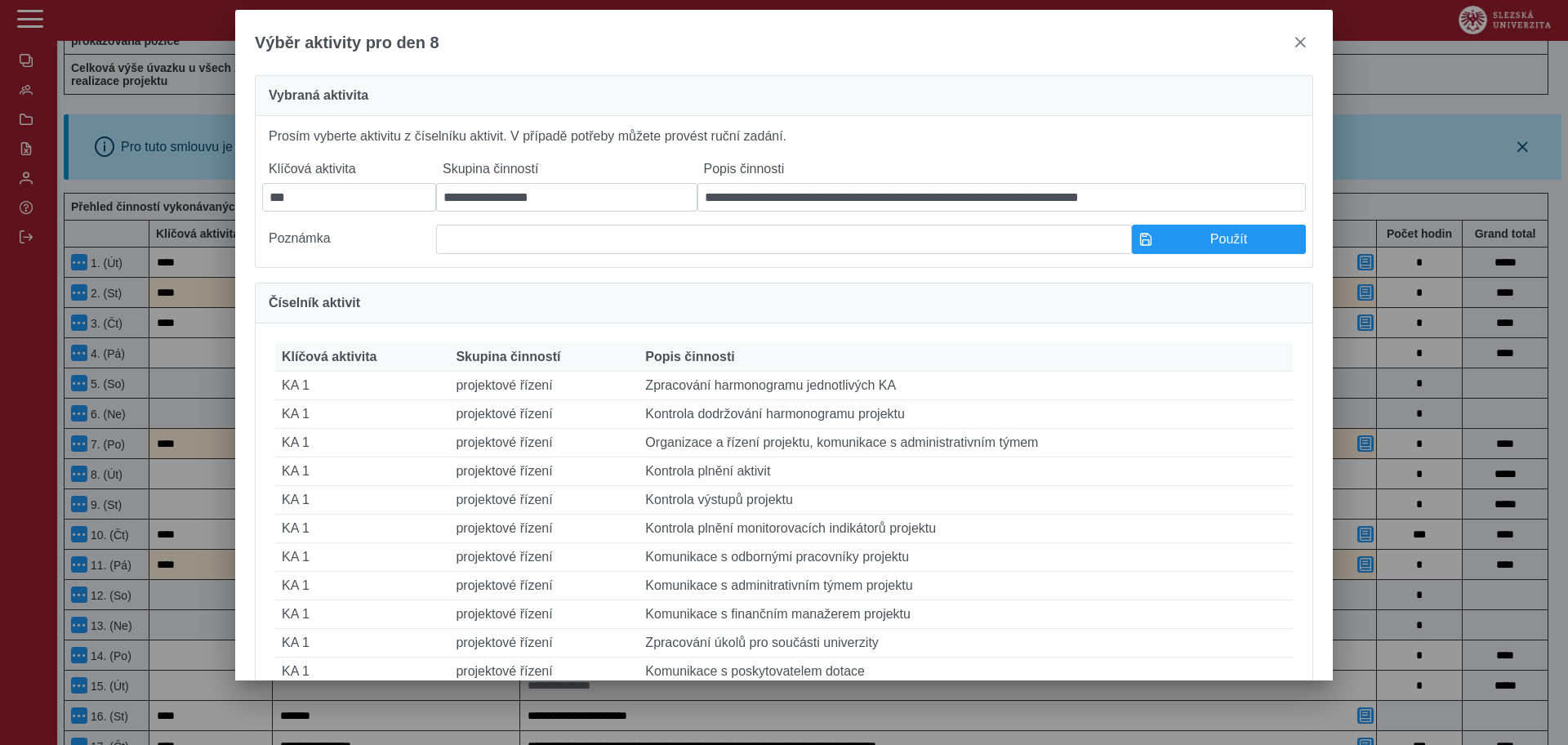 type on "***" 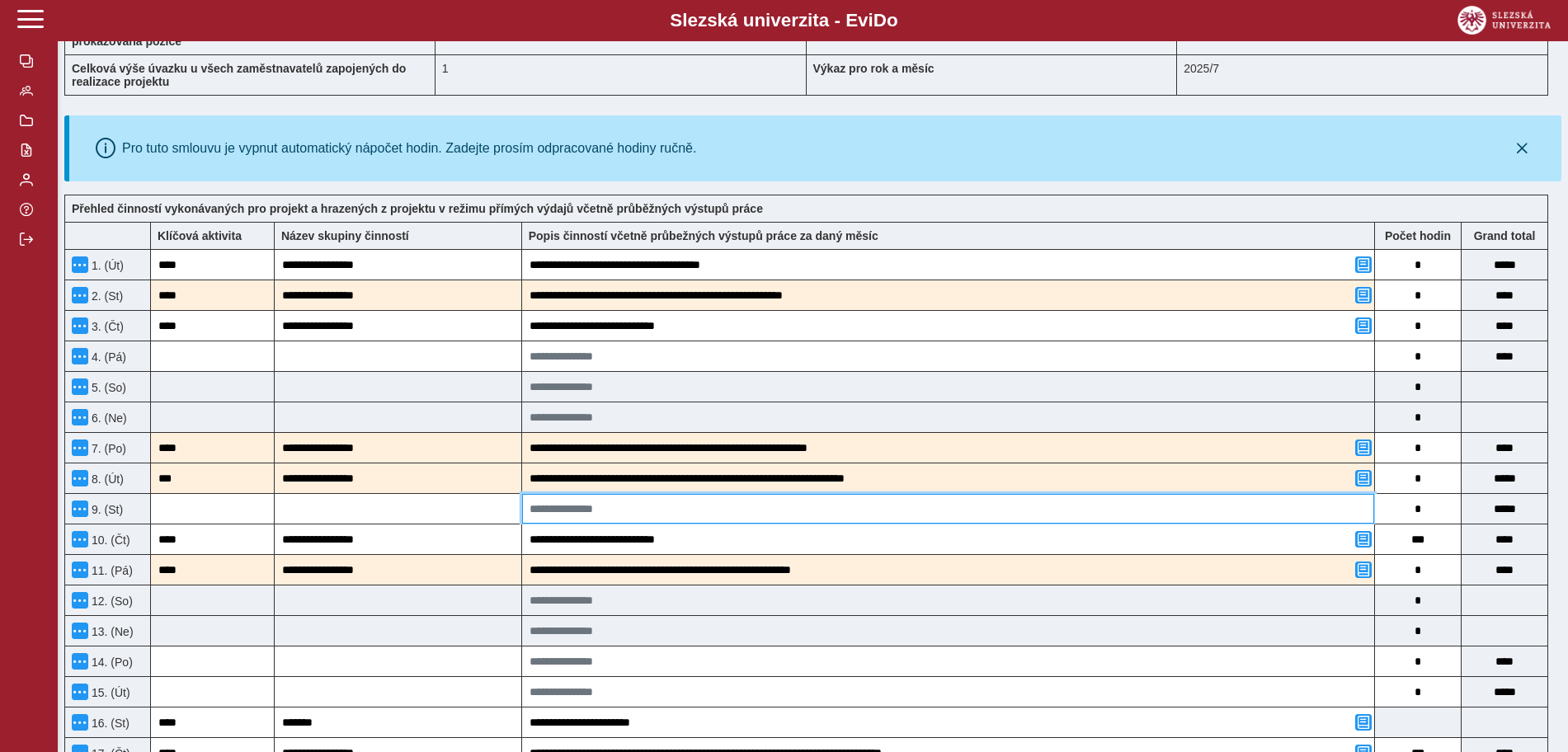 click at bounding box center (948, 509) 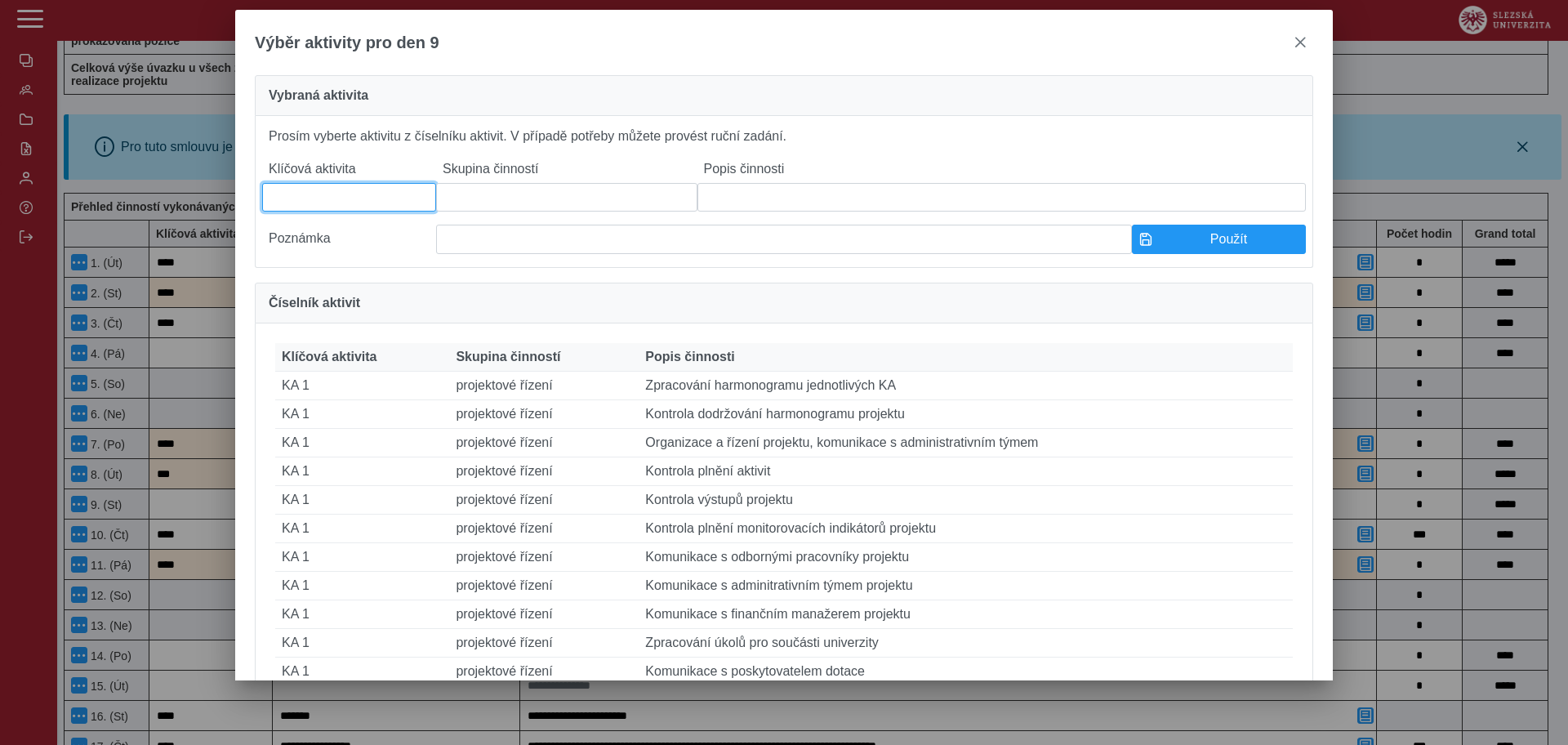click at bounding box center [349, 197] 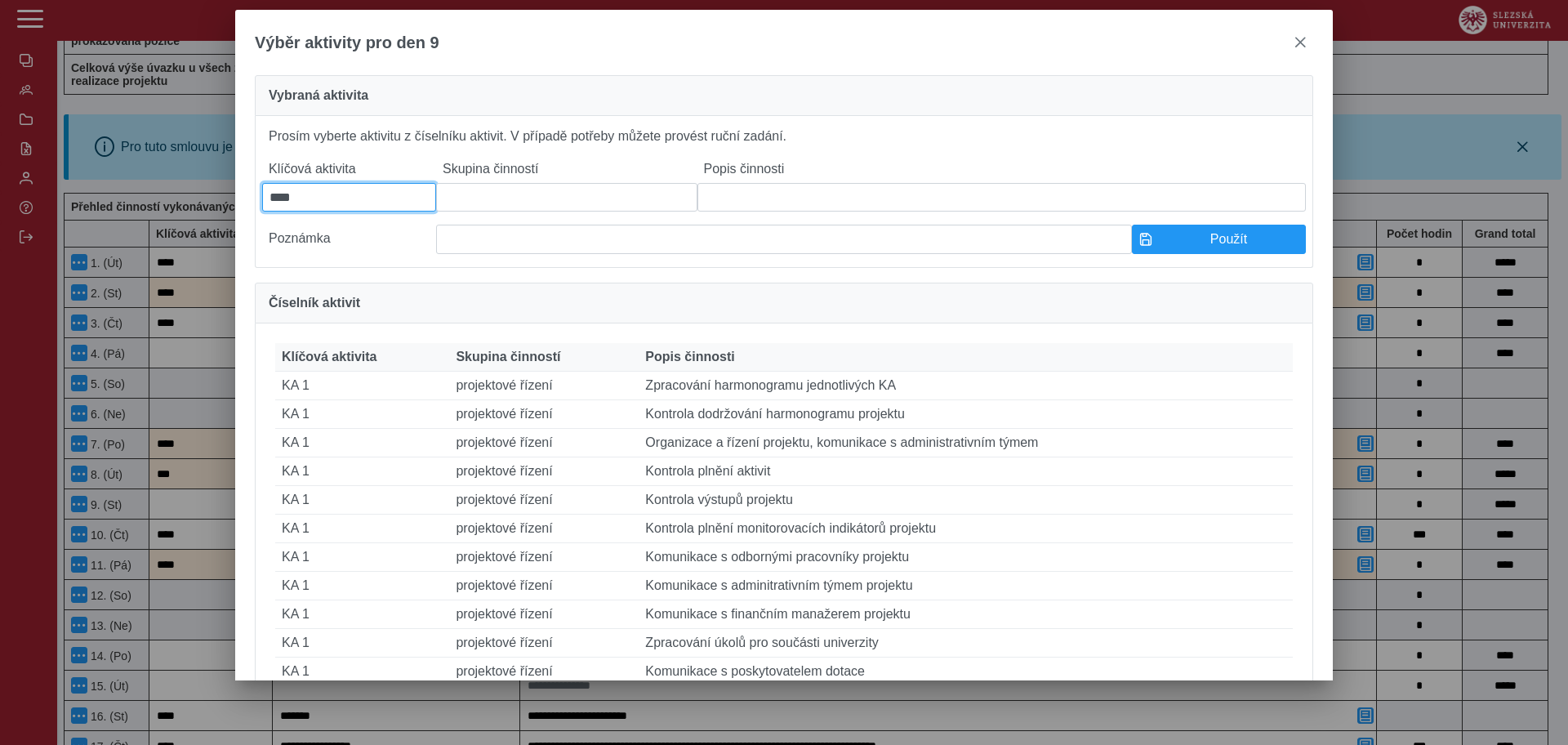 type on "****" 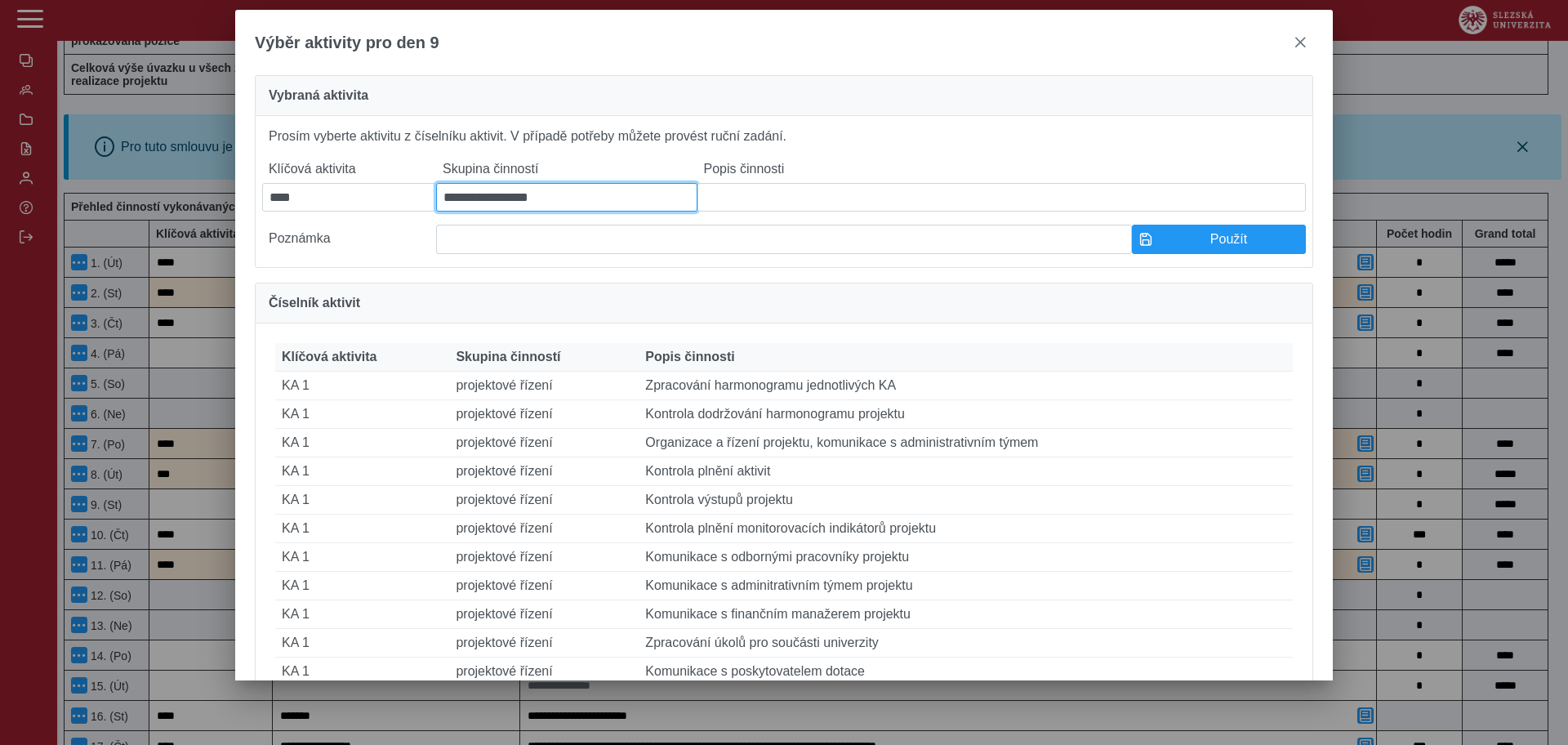 type on "**********" 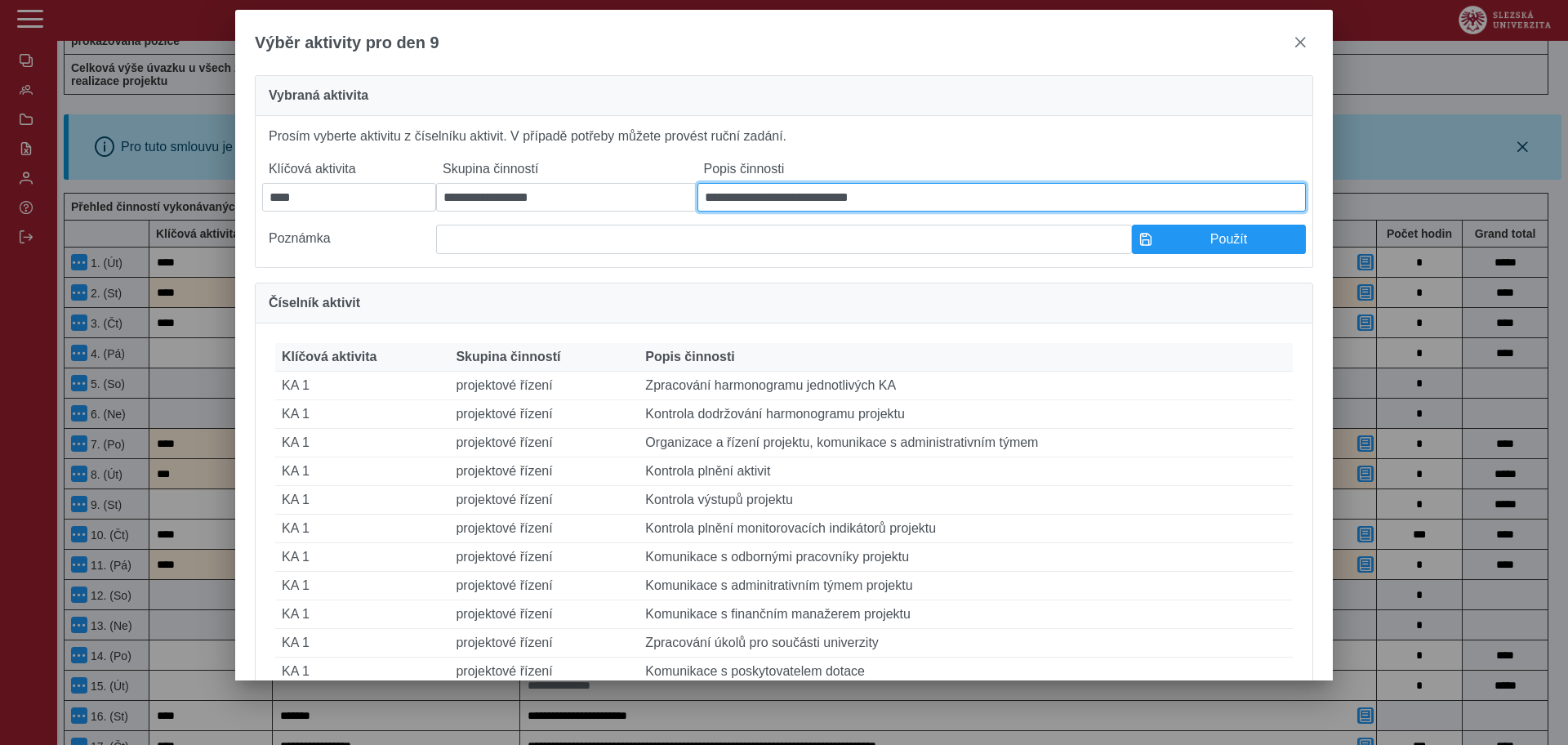 type on "**********" 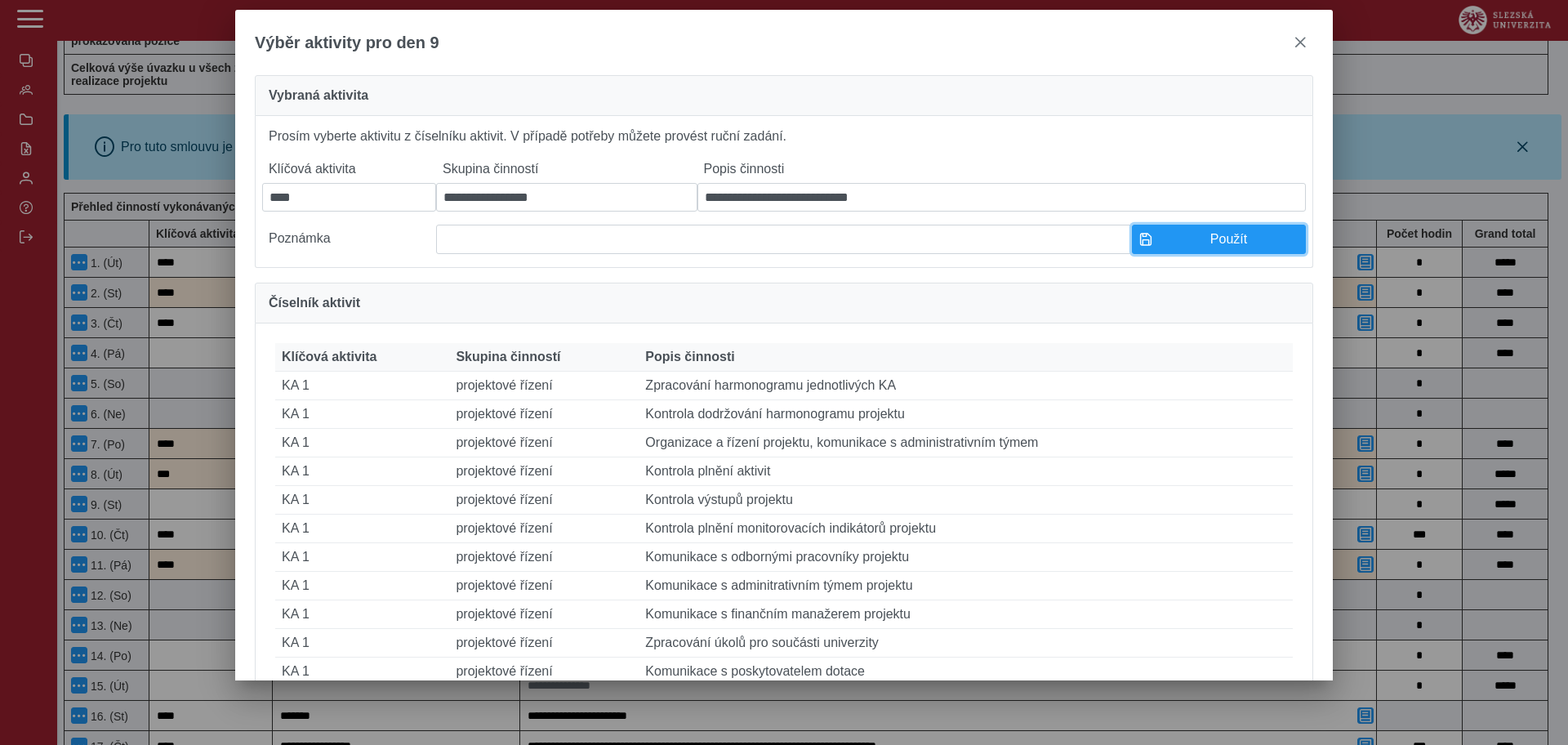 click on "Použít" at bounding box center (1228, 239) 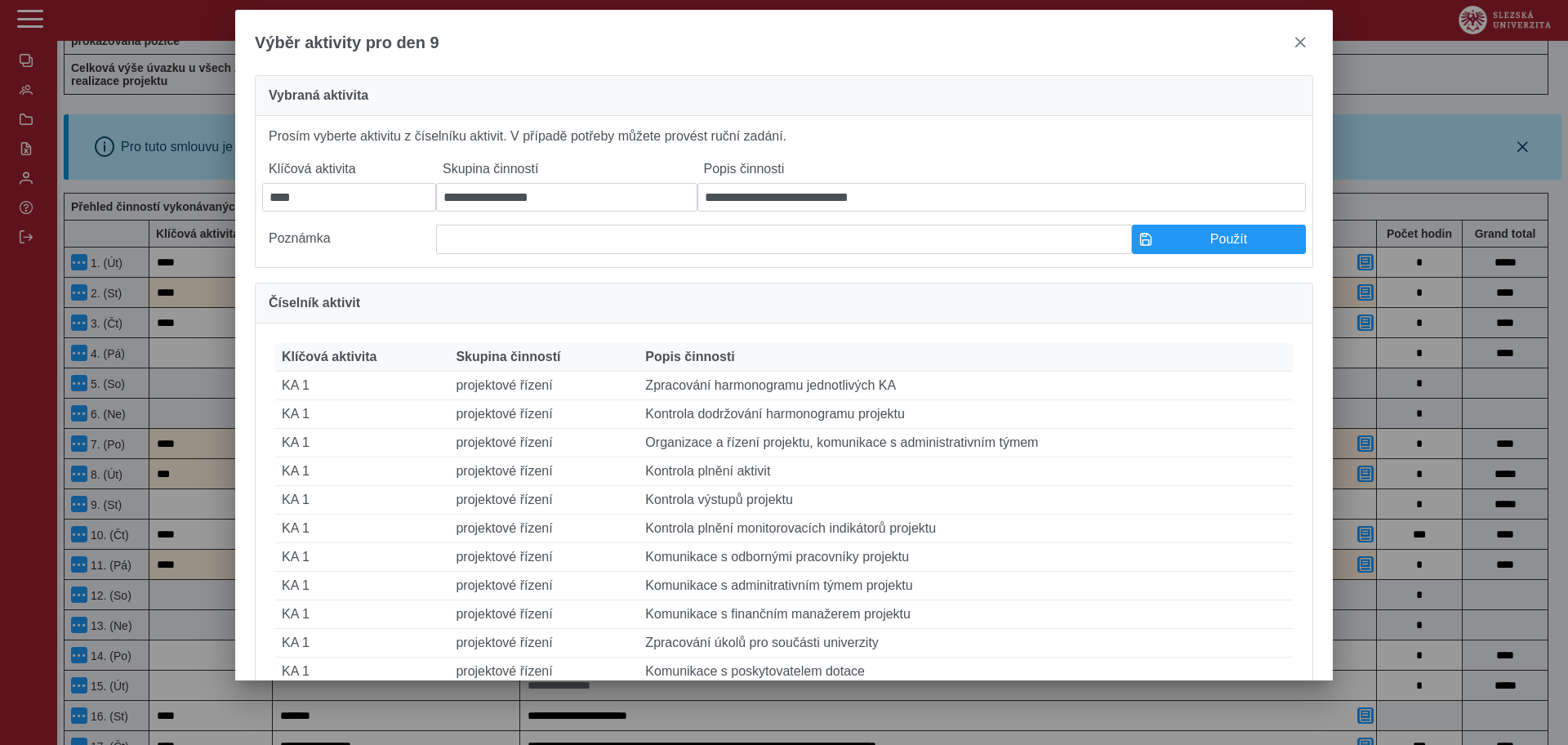 type on "****" 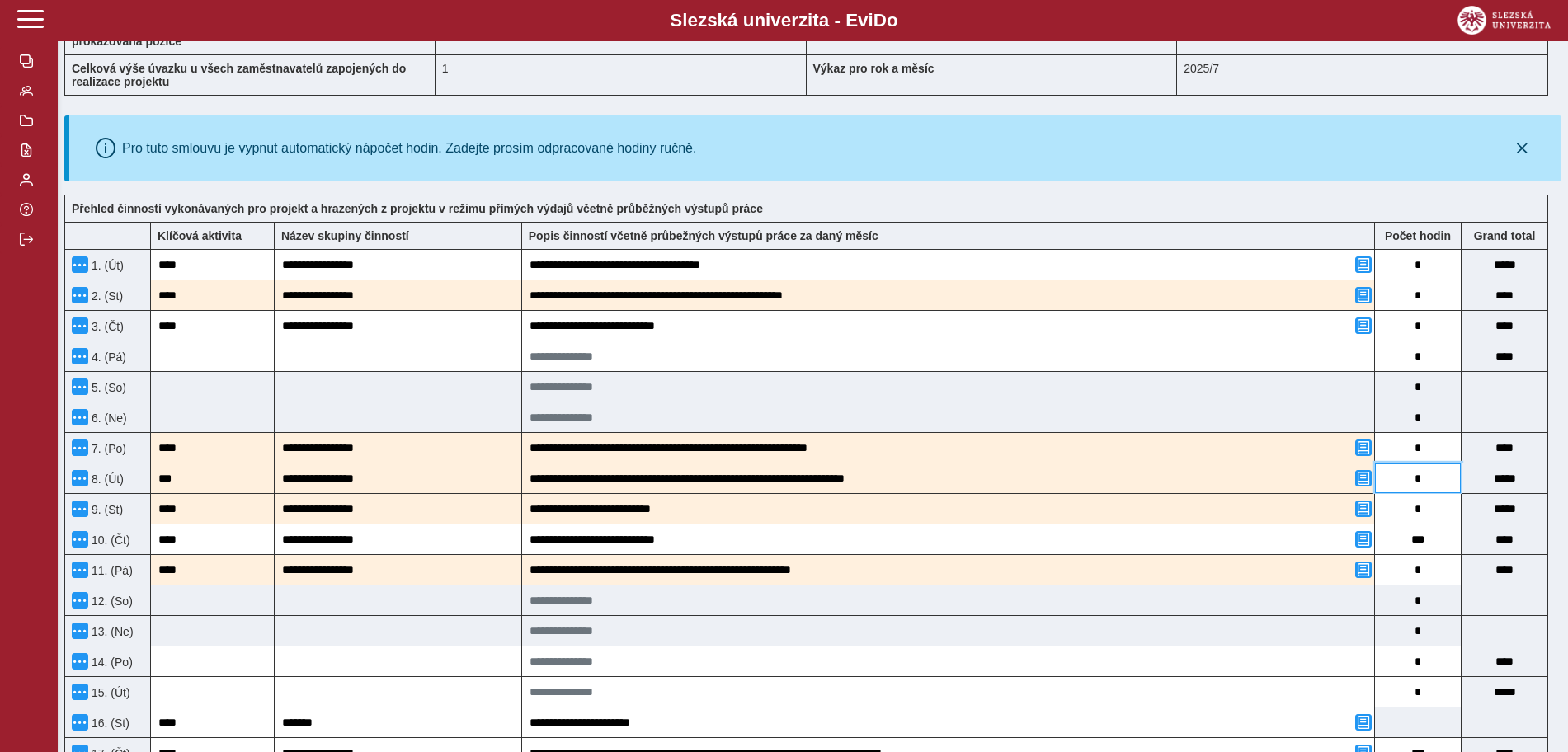 drag, startPoint x: 1429, startPoint y: 486, endPoint x: 1415, endPoint y: 486, distance: 14 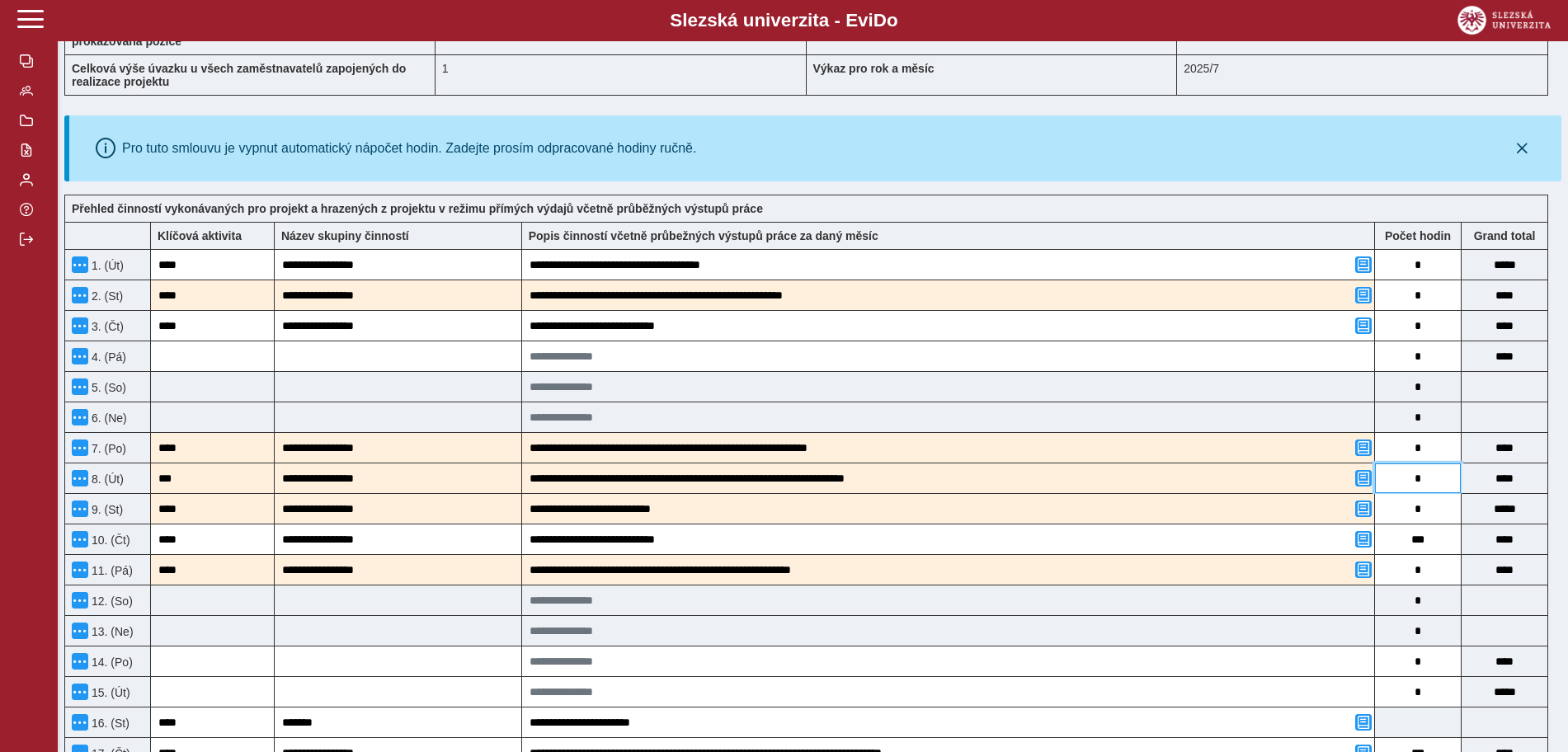type on "*" 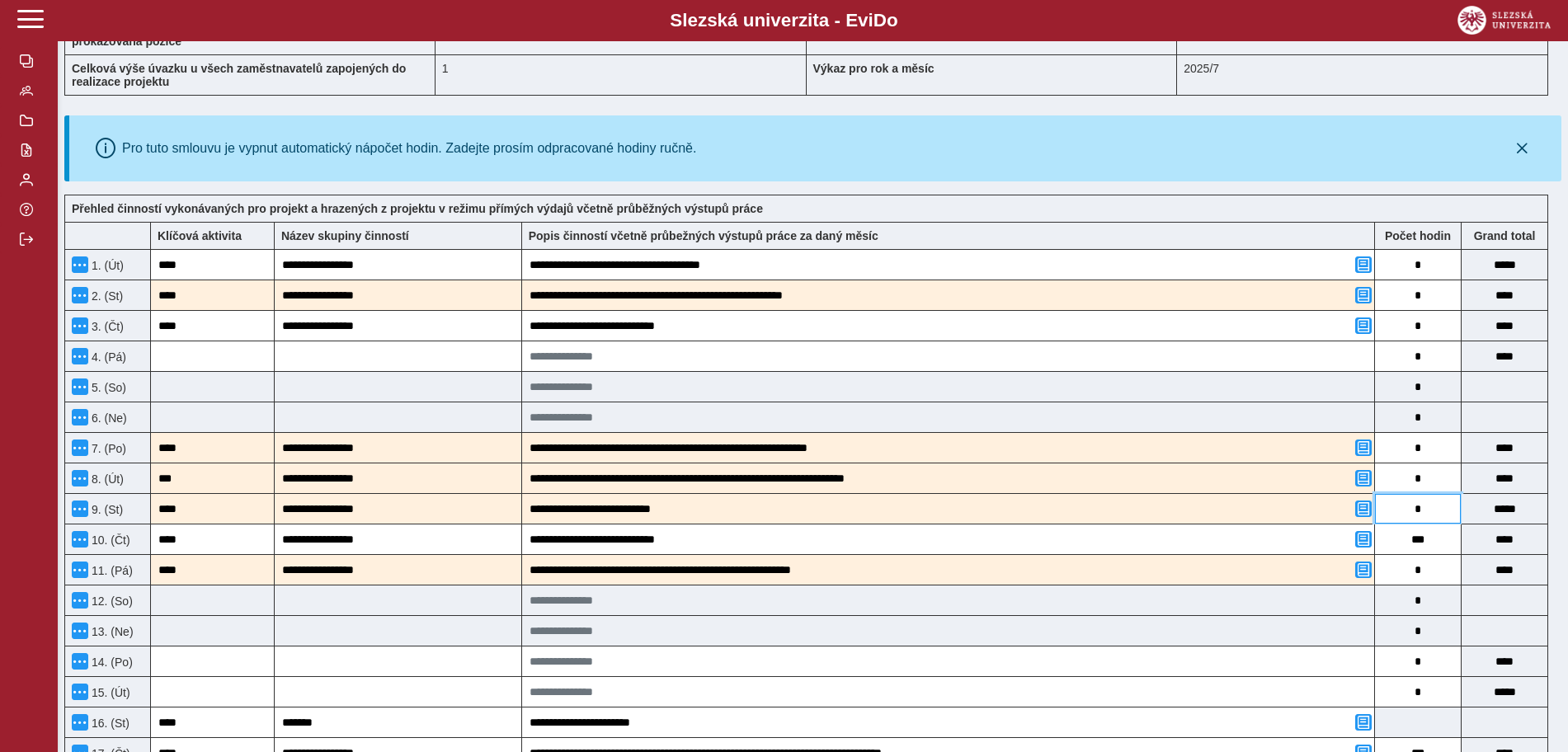drag, startPoint x: 1428, startPoint y: 513, endPoint x: 1411, endPoint y: 512, distance: 17.029386 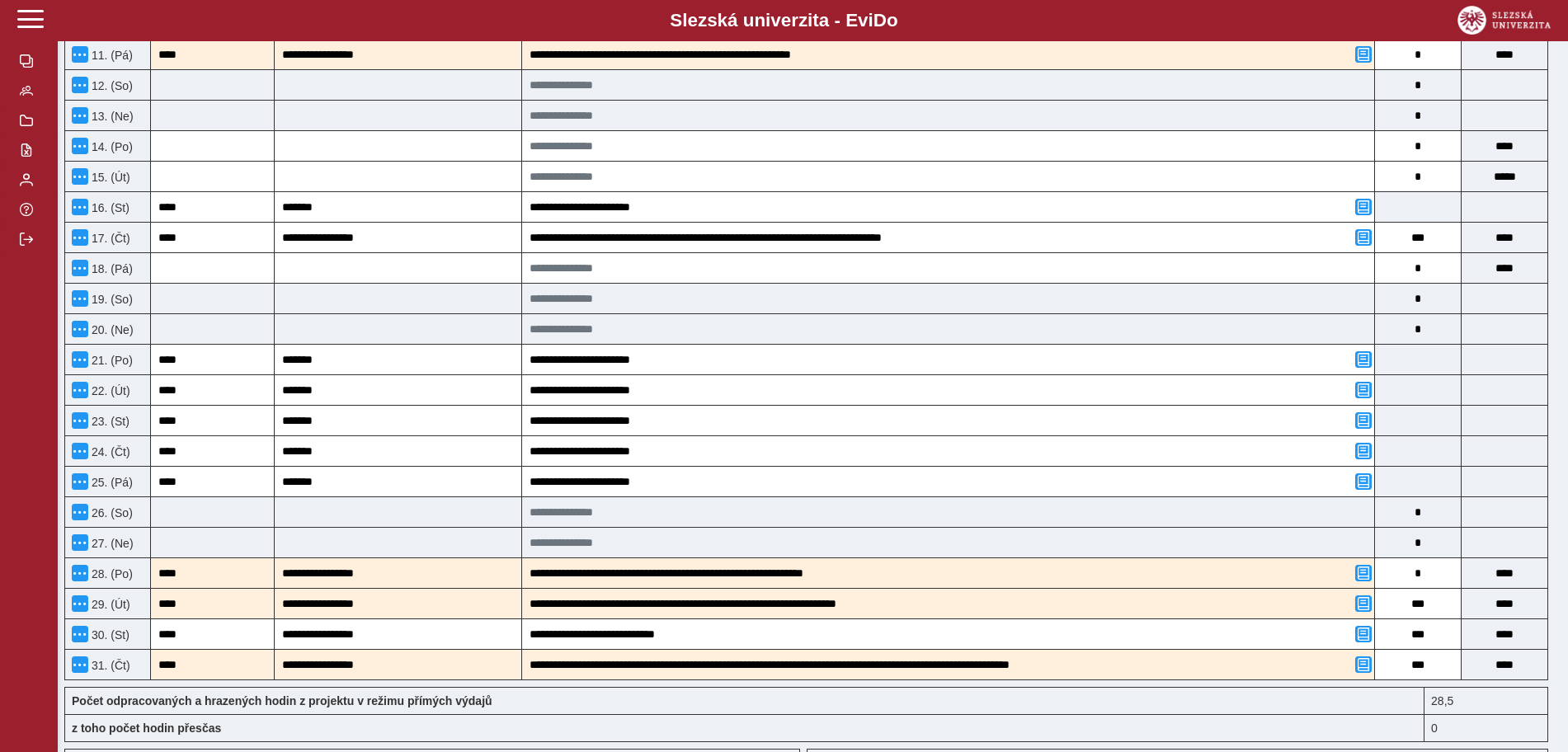 scroll, scrollTop: 515, scrollLeft: 0, axis: vertical 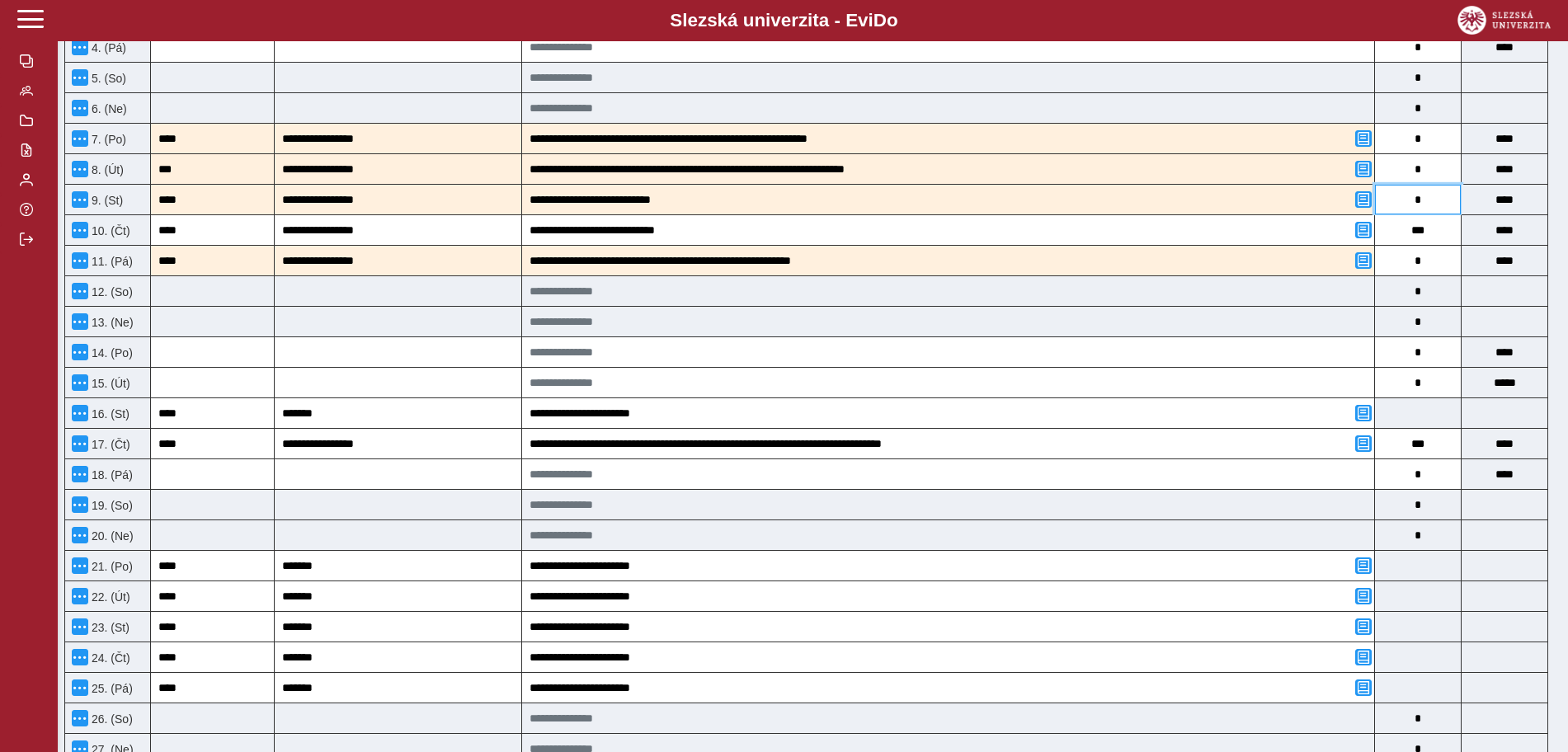 type on "*" 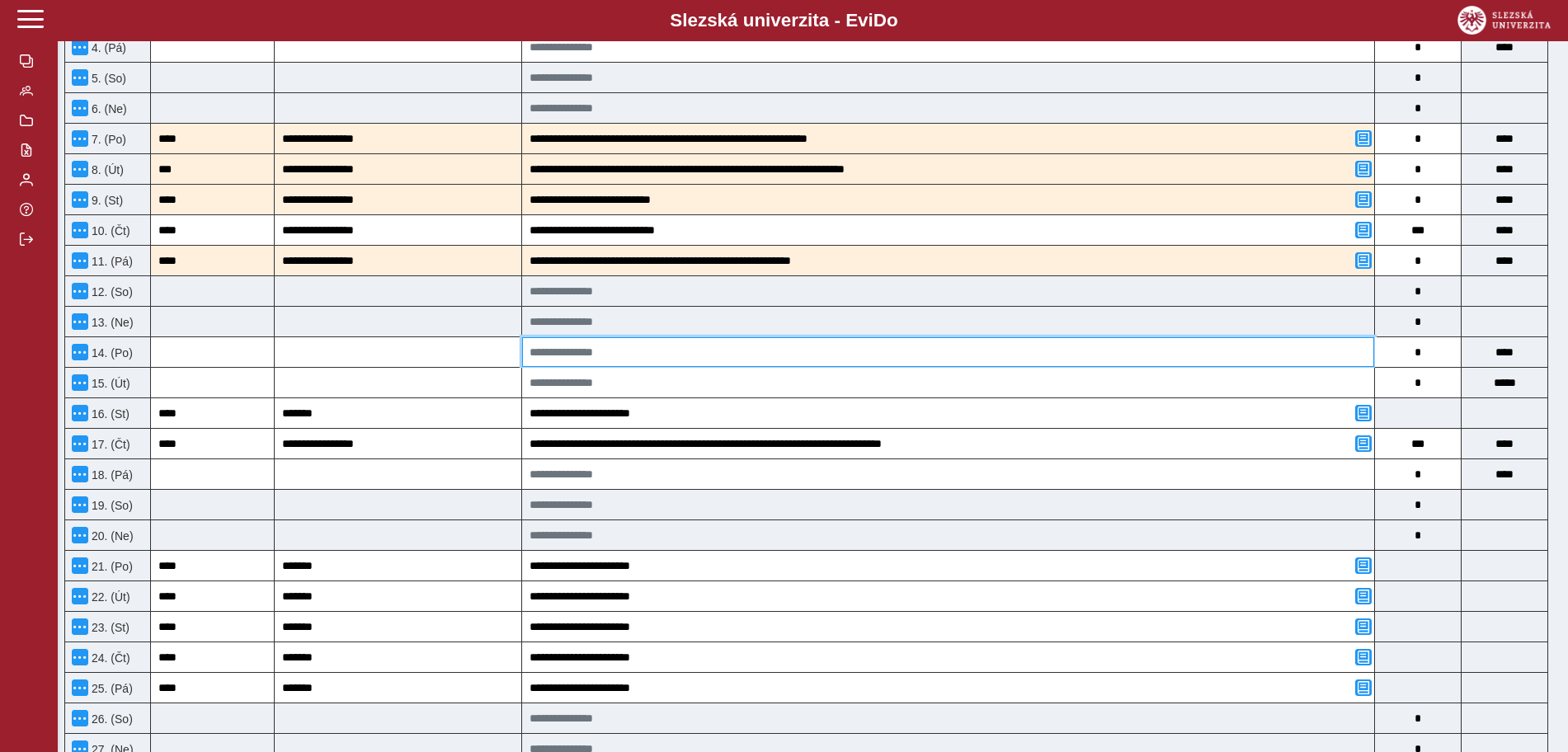 click at bounding box center (948, 352) 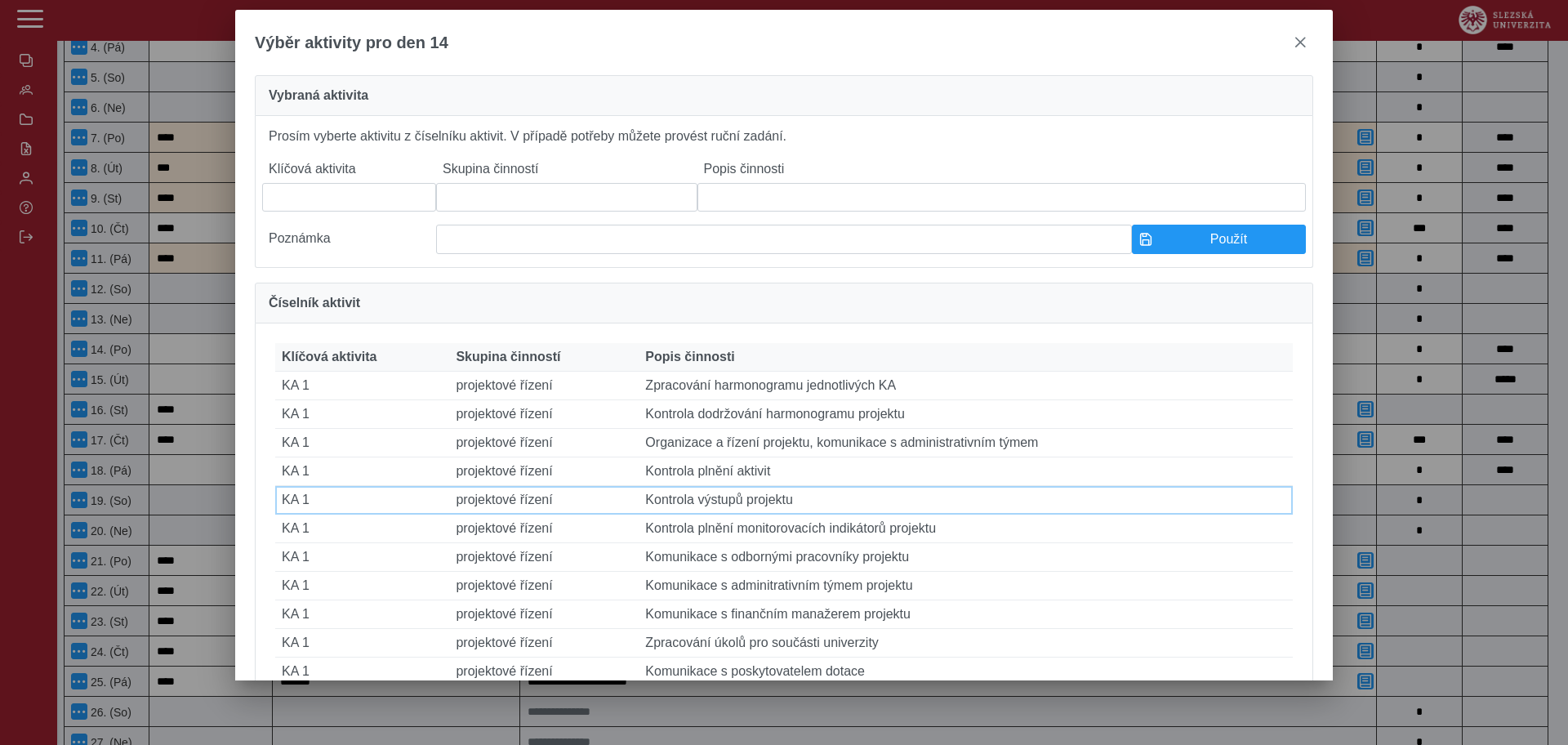 click on "Popis činnosti Kontrola výstupů projektu" at bounding box center [965, 500] 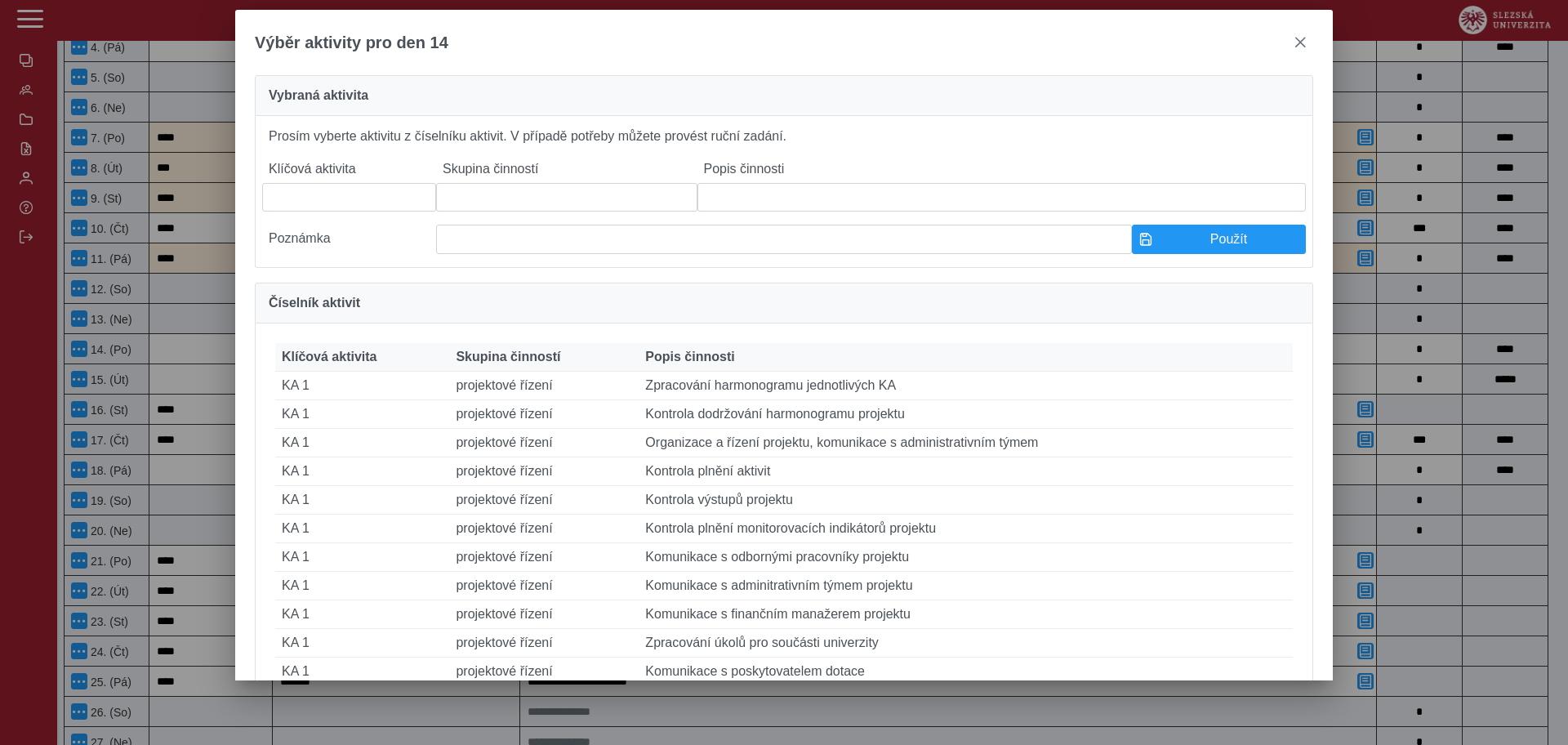 type on "****" 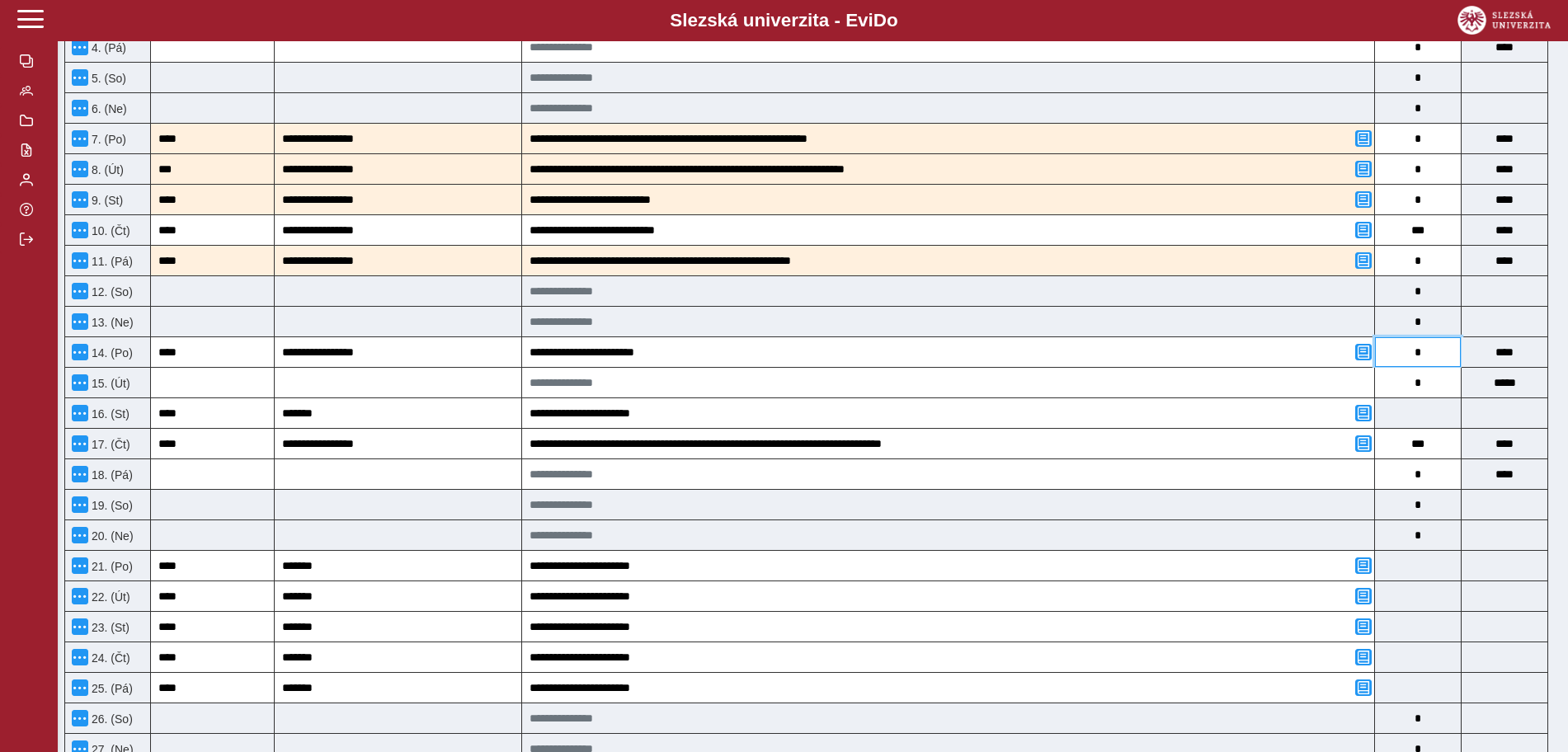 drag, startPoint x: 1418, startPoint y: 354, endPoint x: 1396, endPoint y: 350, distance: 22.36068 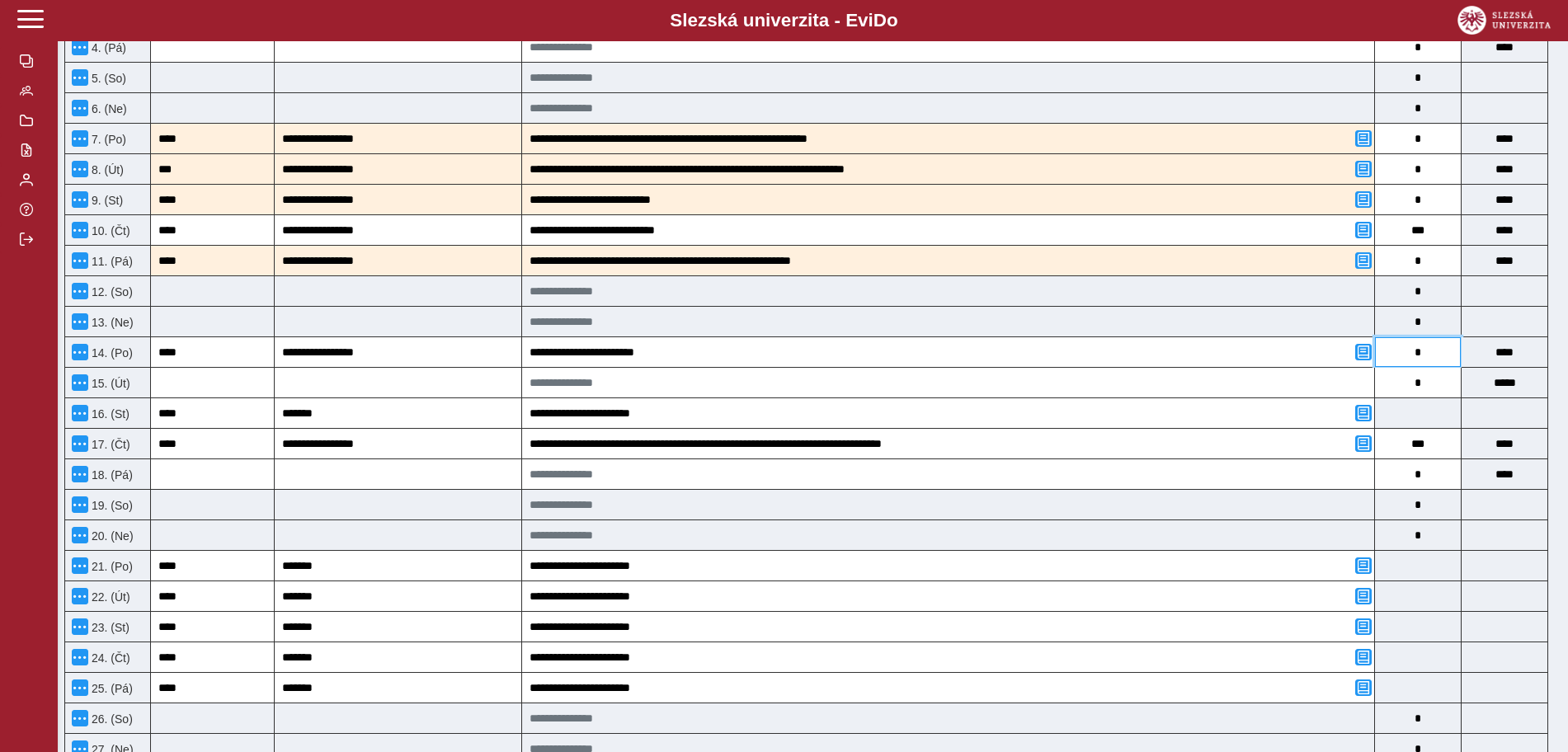 type on "*" 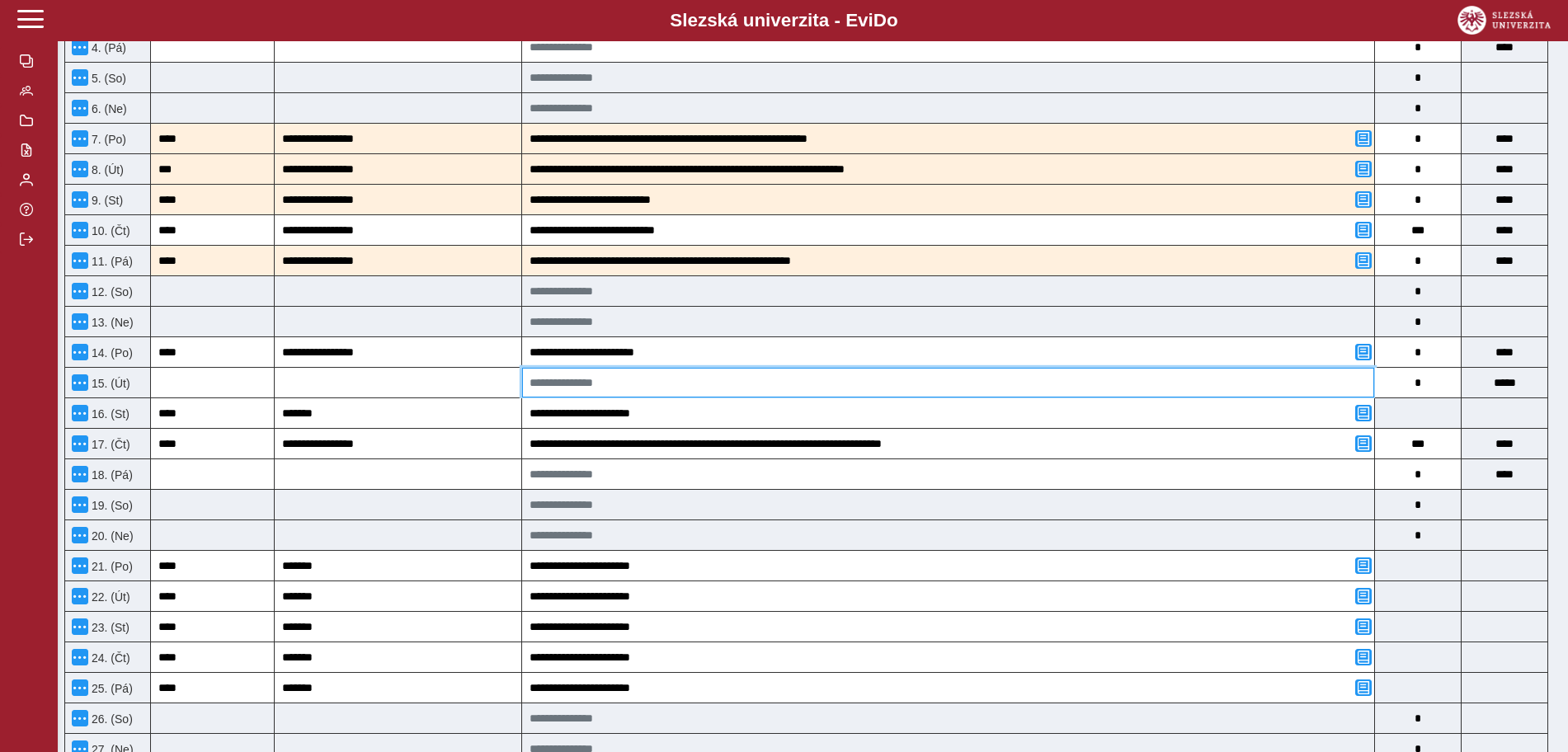 click at bounding box center (948, 383) 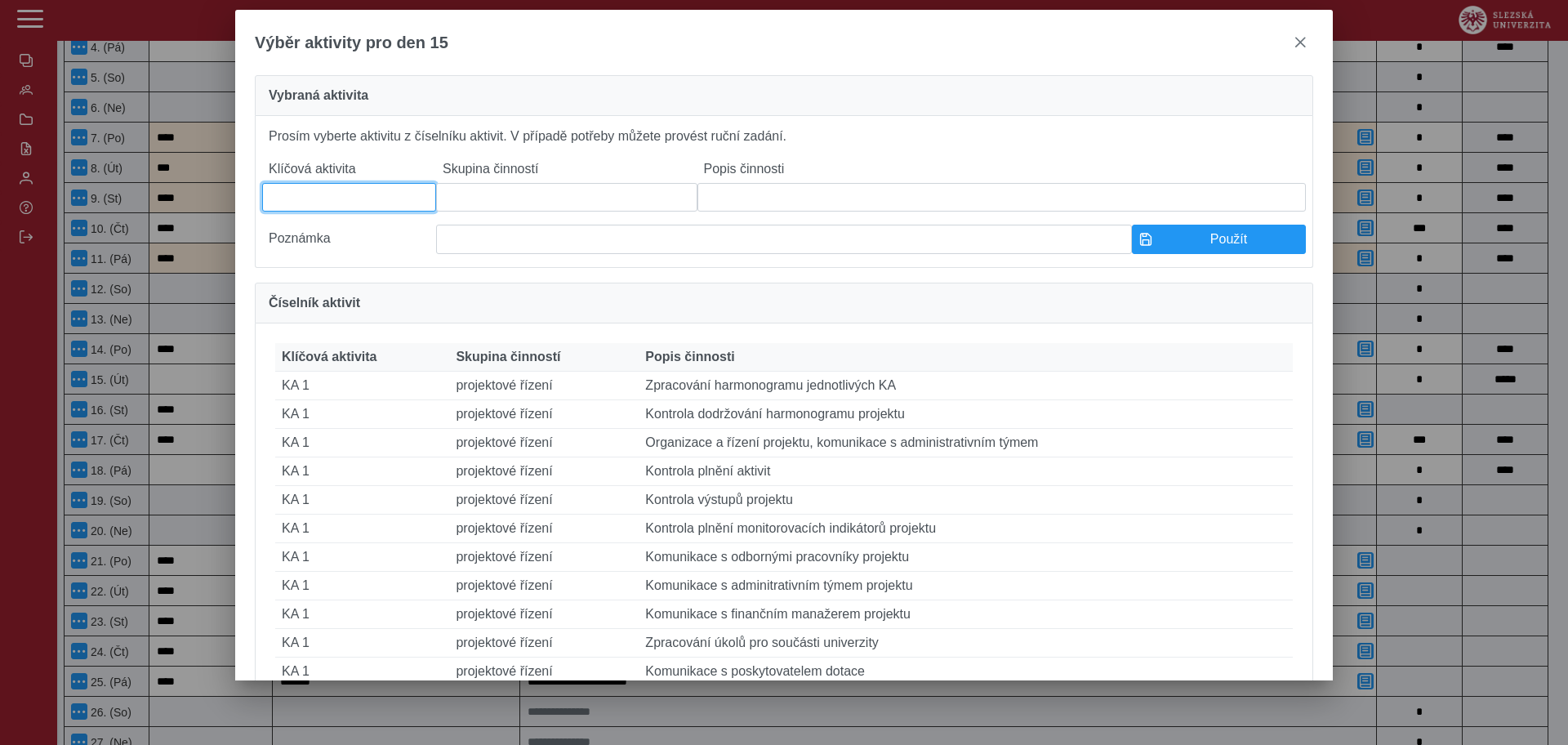 click at bounding box center [349, 197] 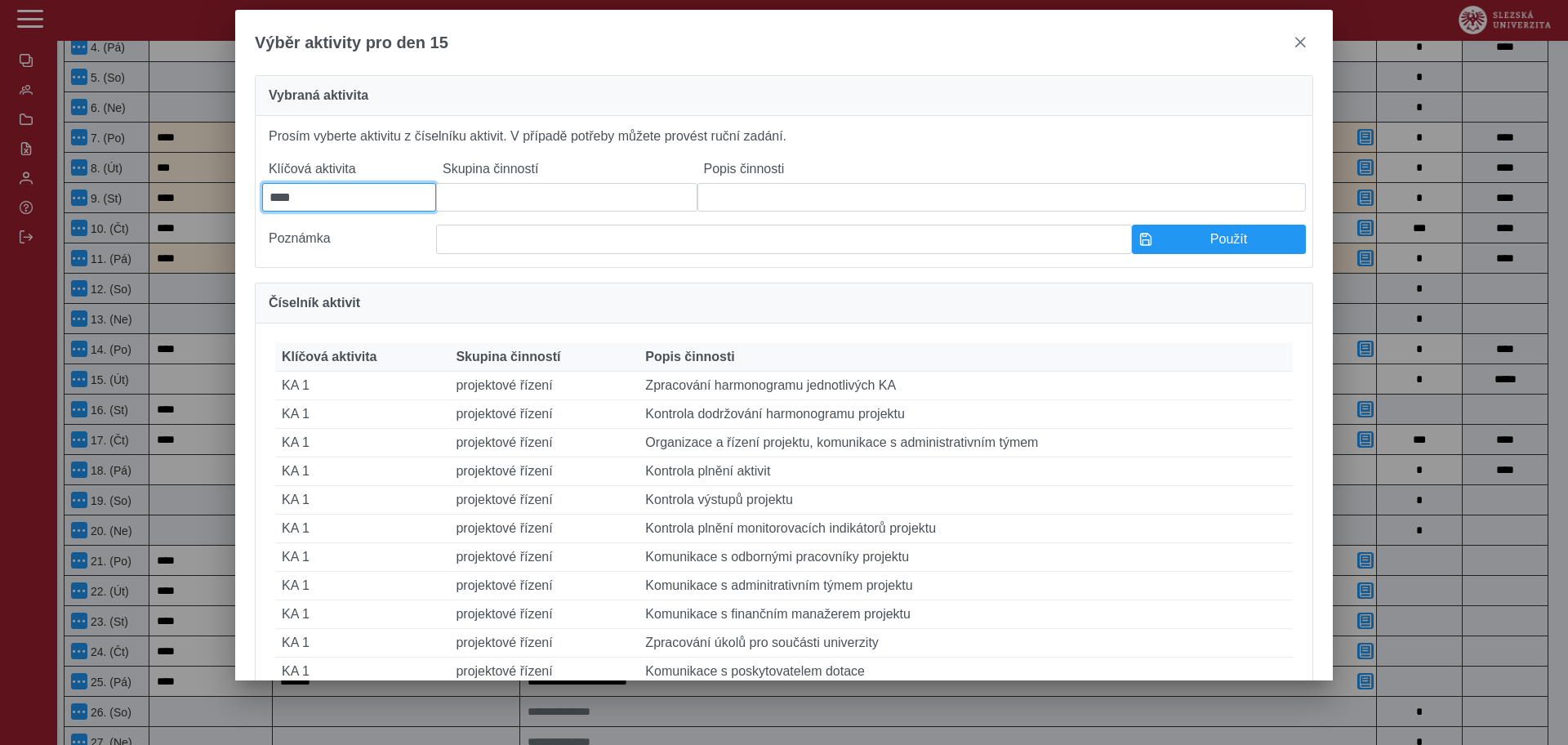 type on "****" 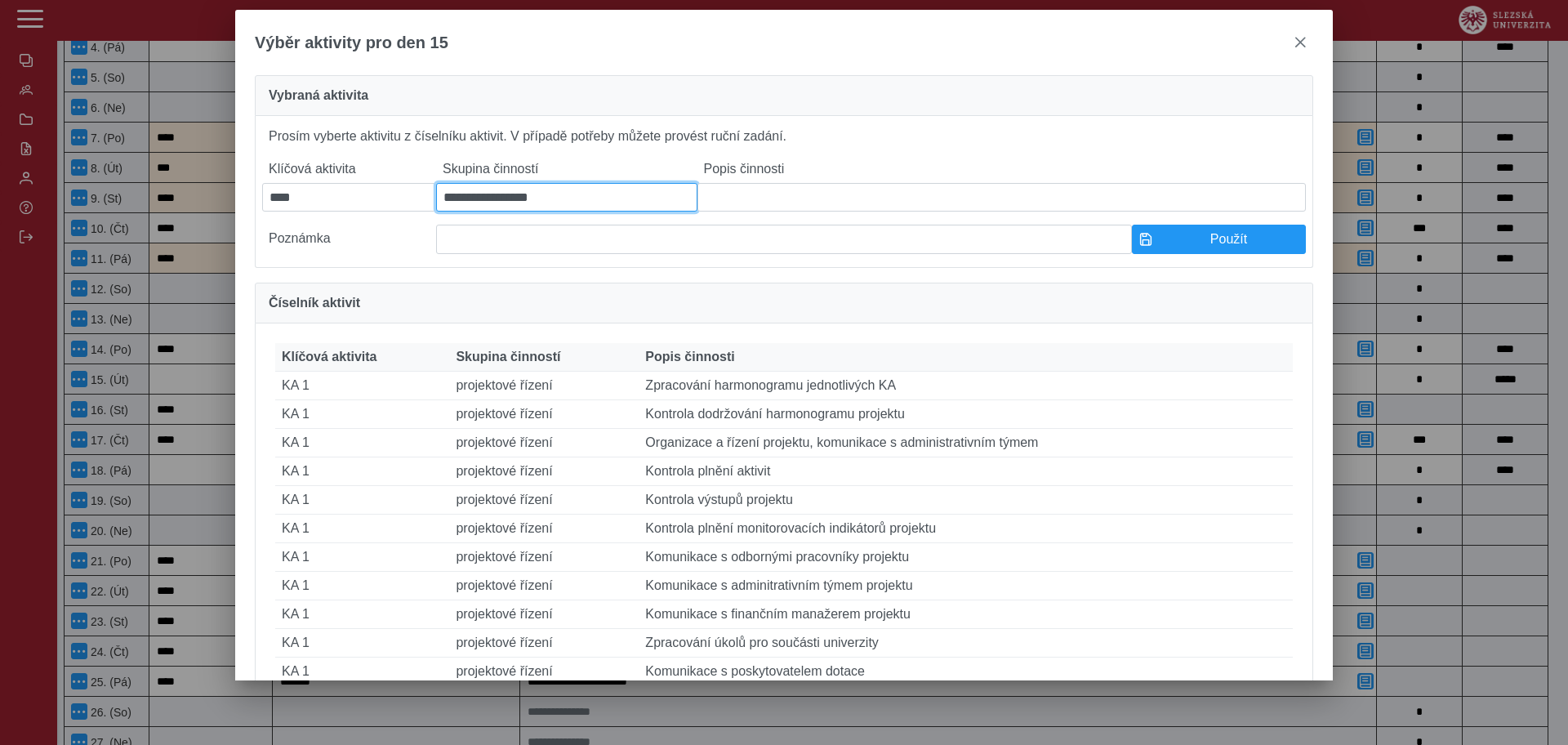 type on "**********" 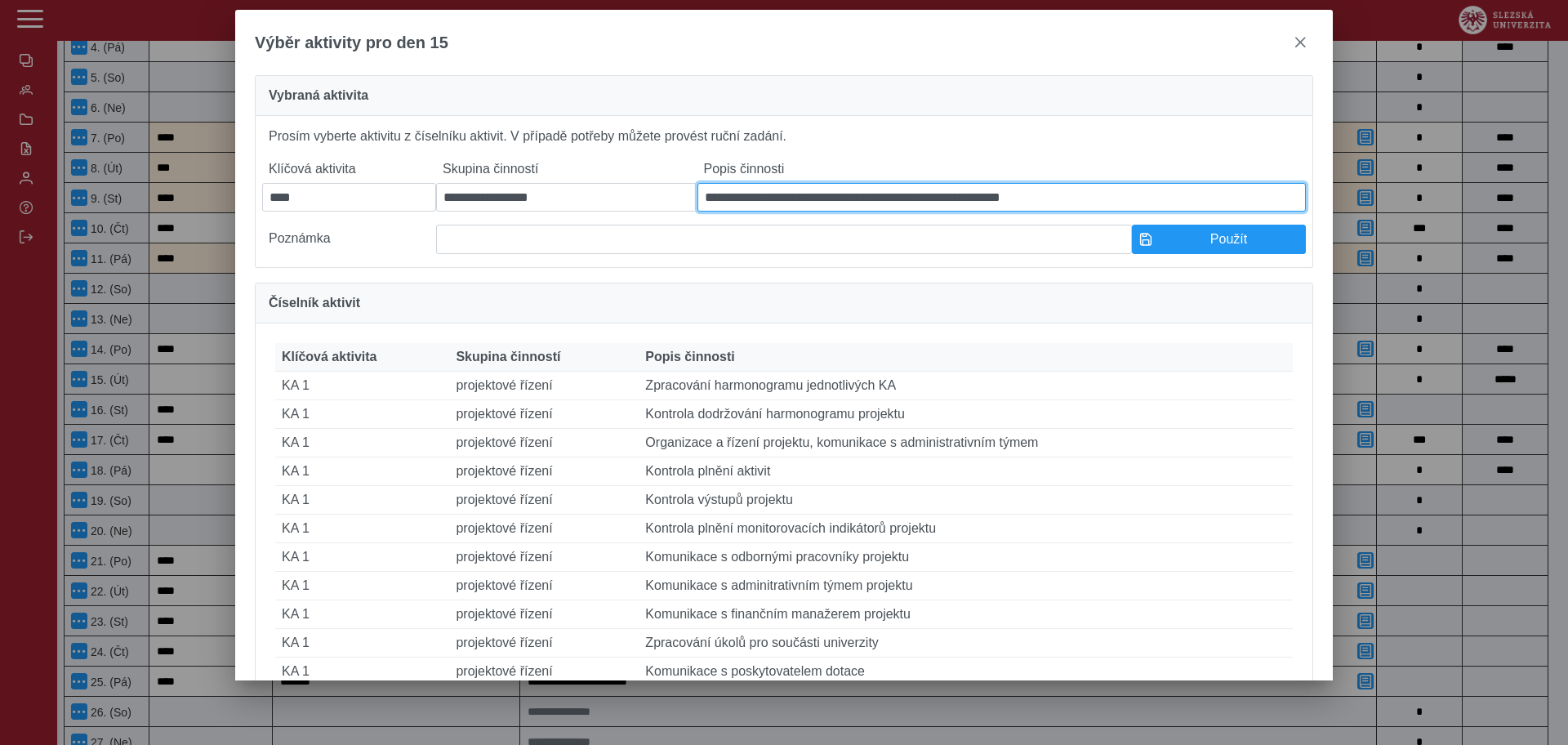 type on "**********" 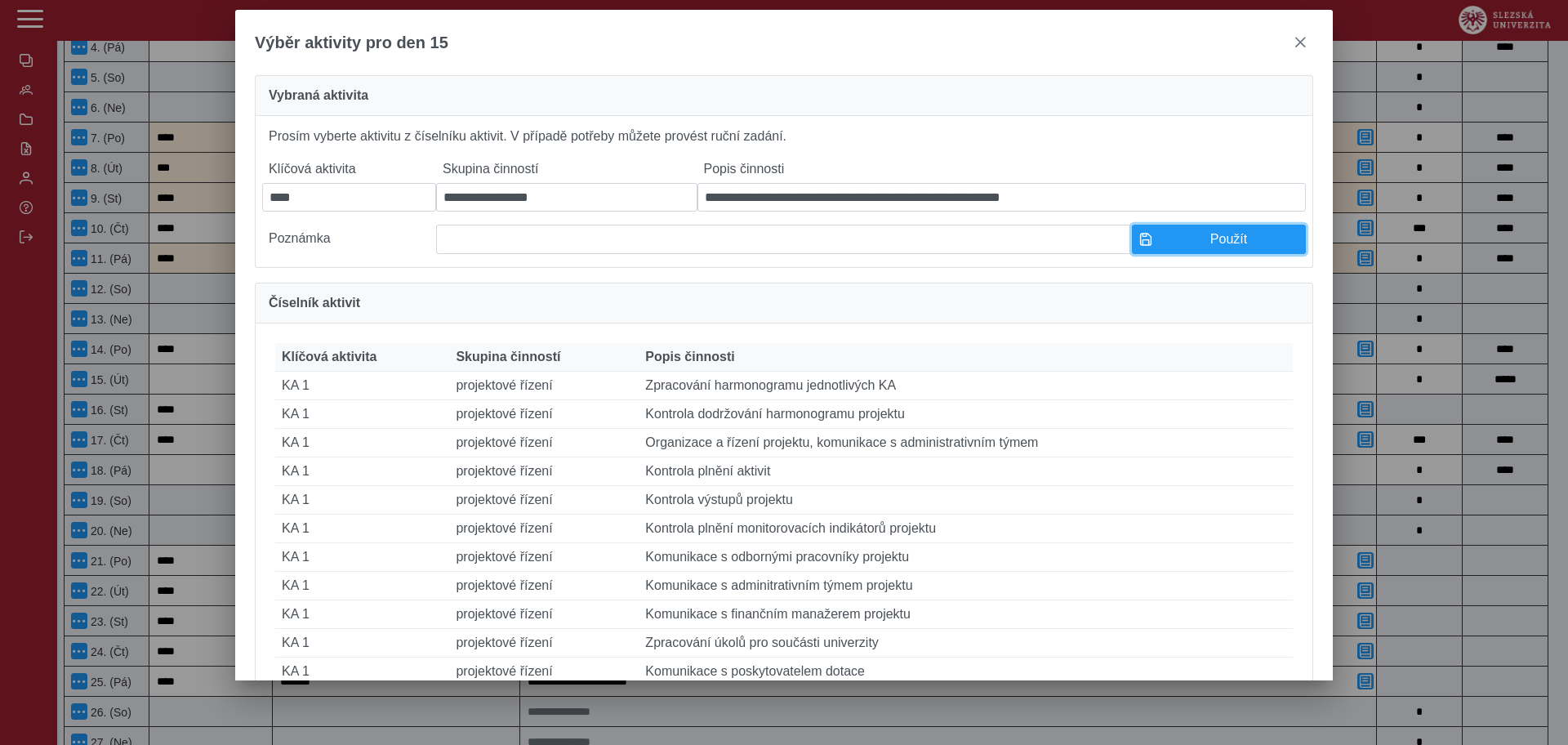 click on "Použít" at bounding box center (1228, 239) 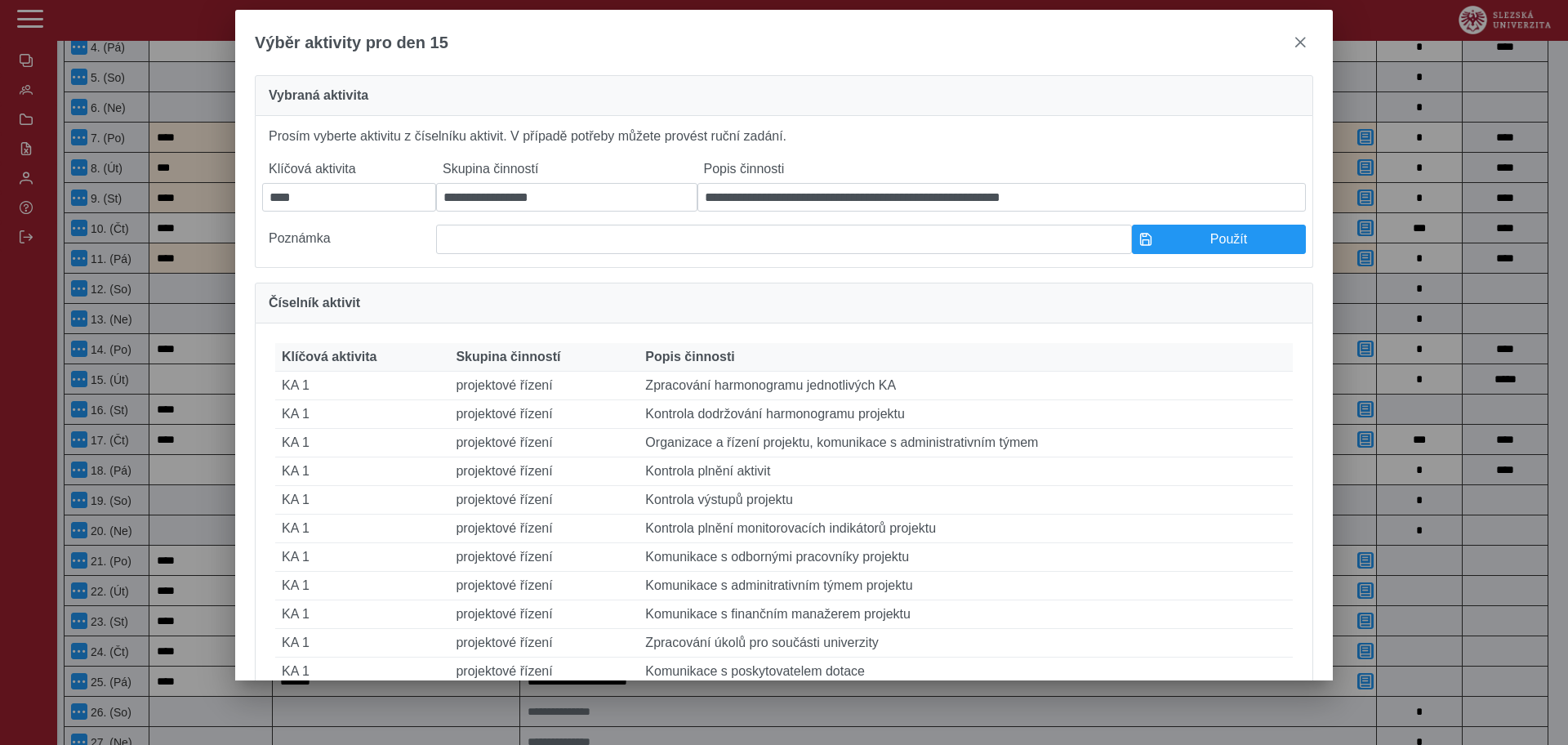 type on "****" 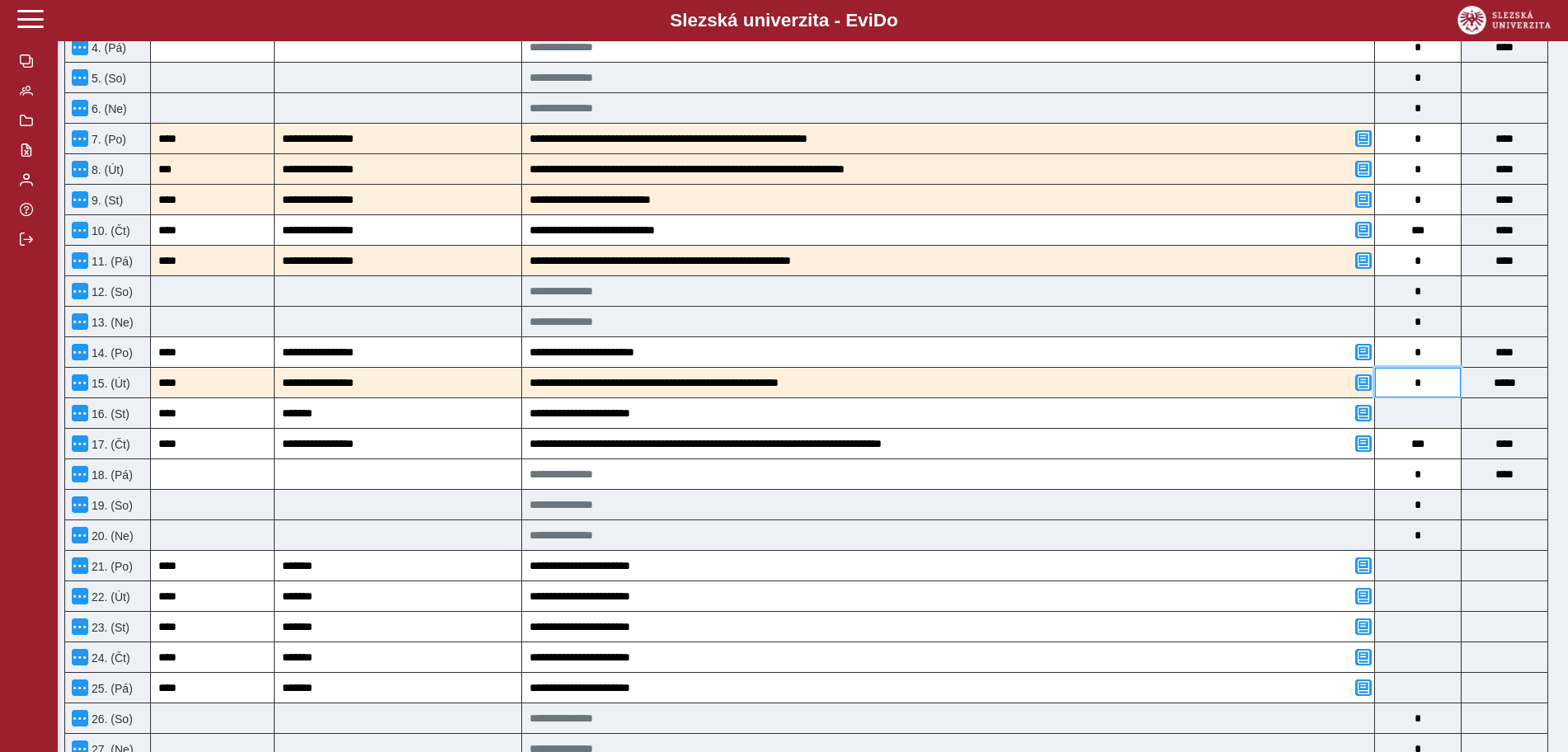 drag, startPoint x: 1428, startPoint y: 381, endPoint x: 1415, endPoint y: 381, distance: 13 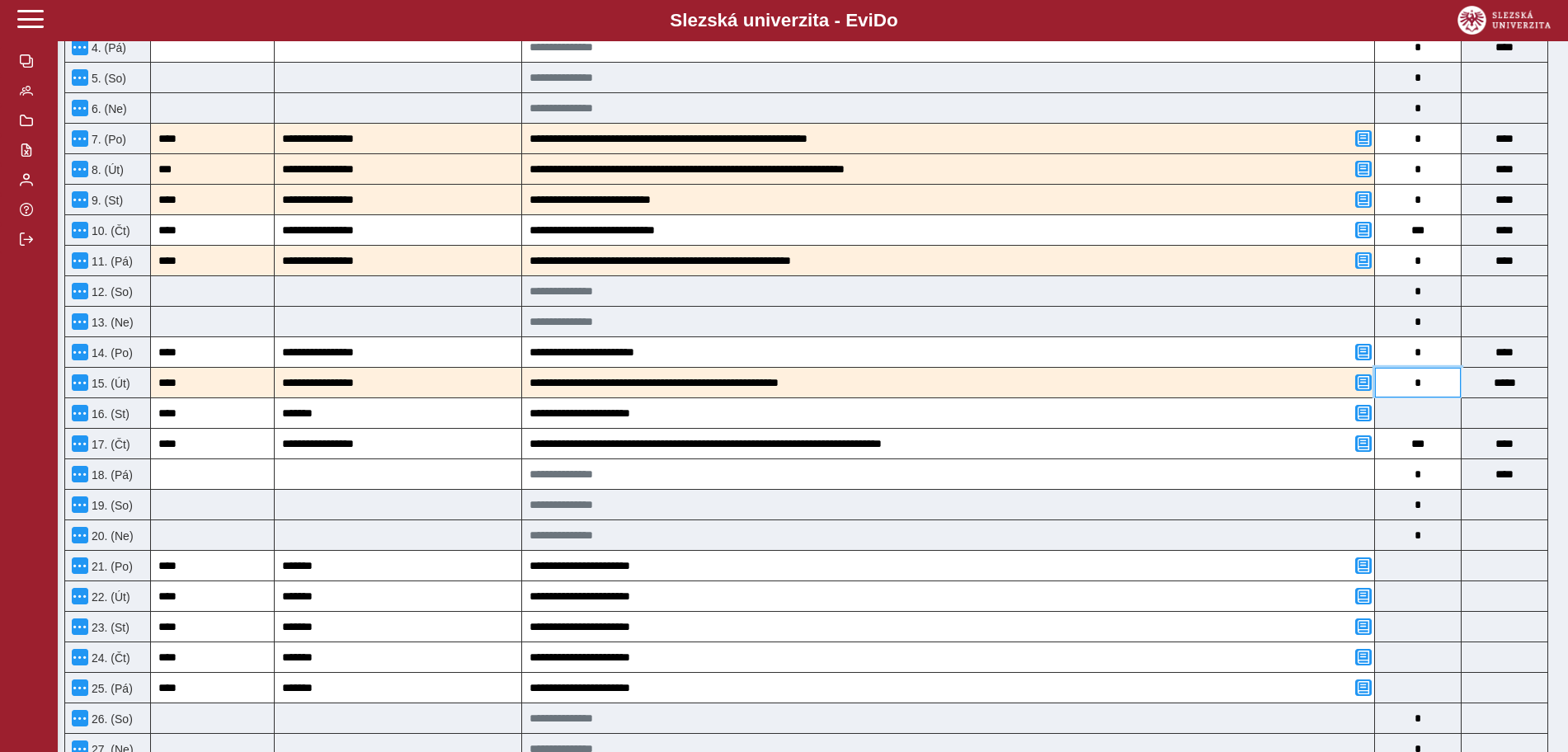 type on "*" 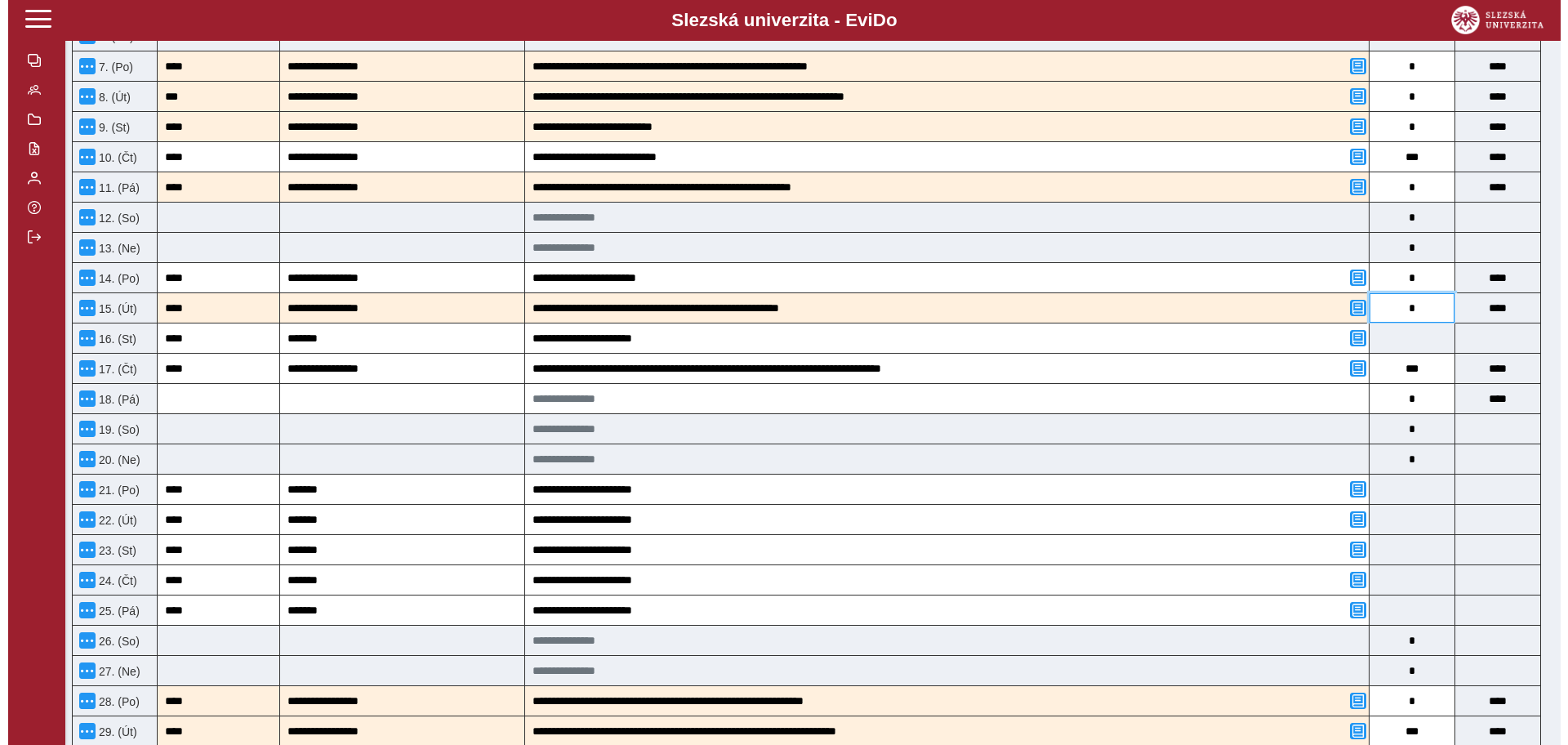 scroll, scrollTop: 613, scrollLeft: 0, axis: vertical 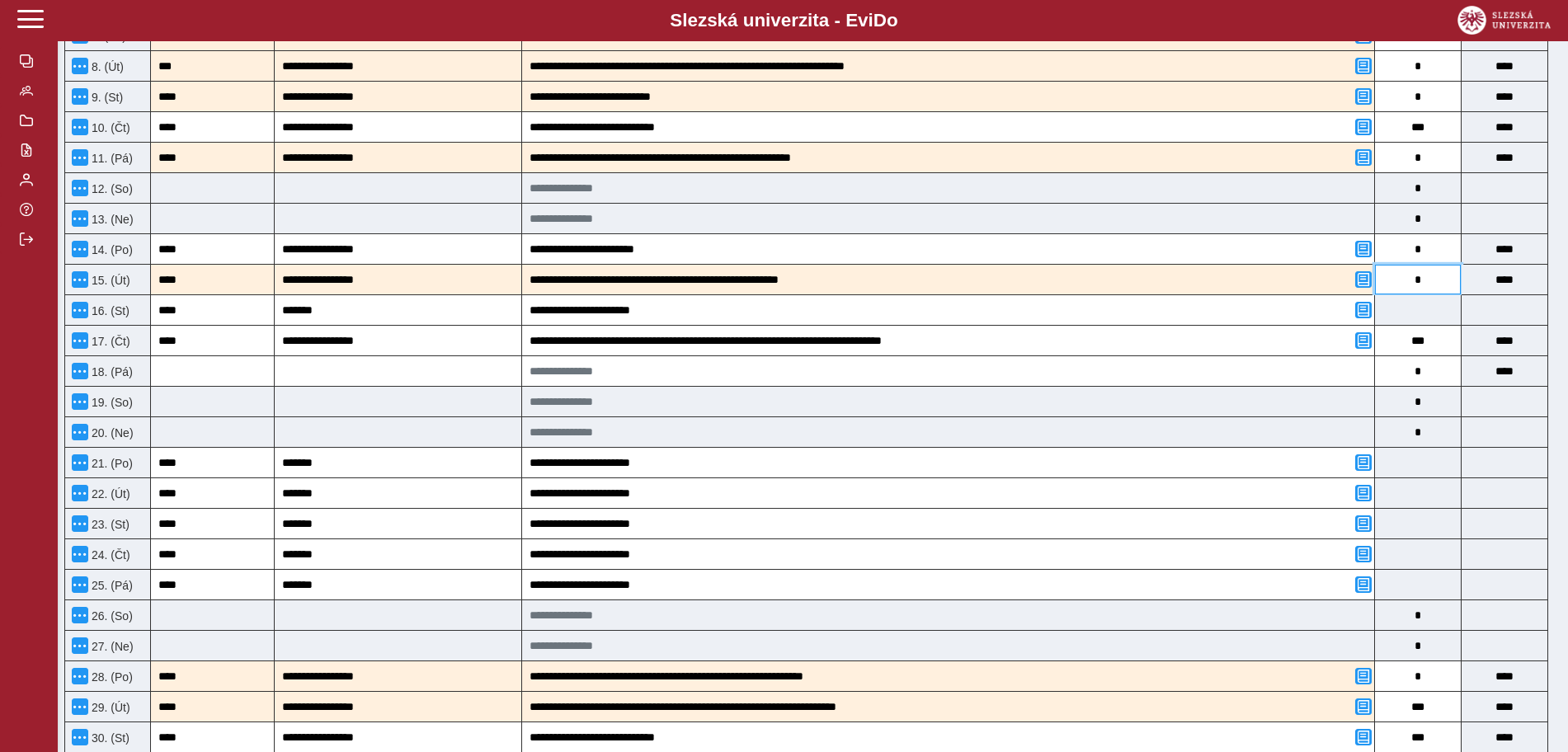 type on "*" 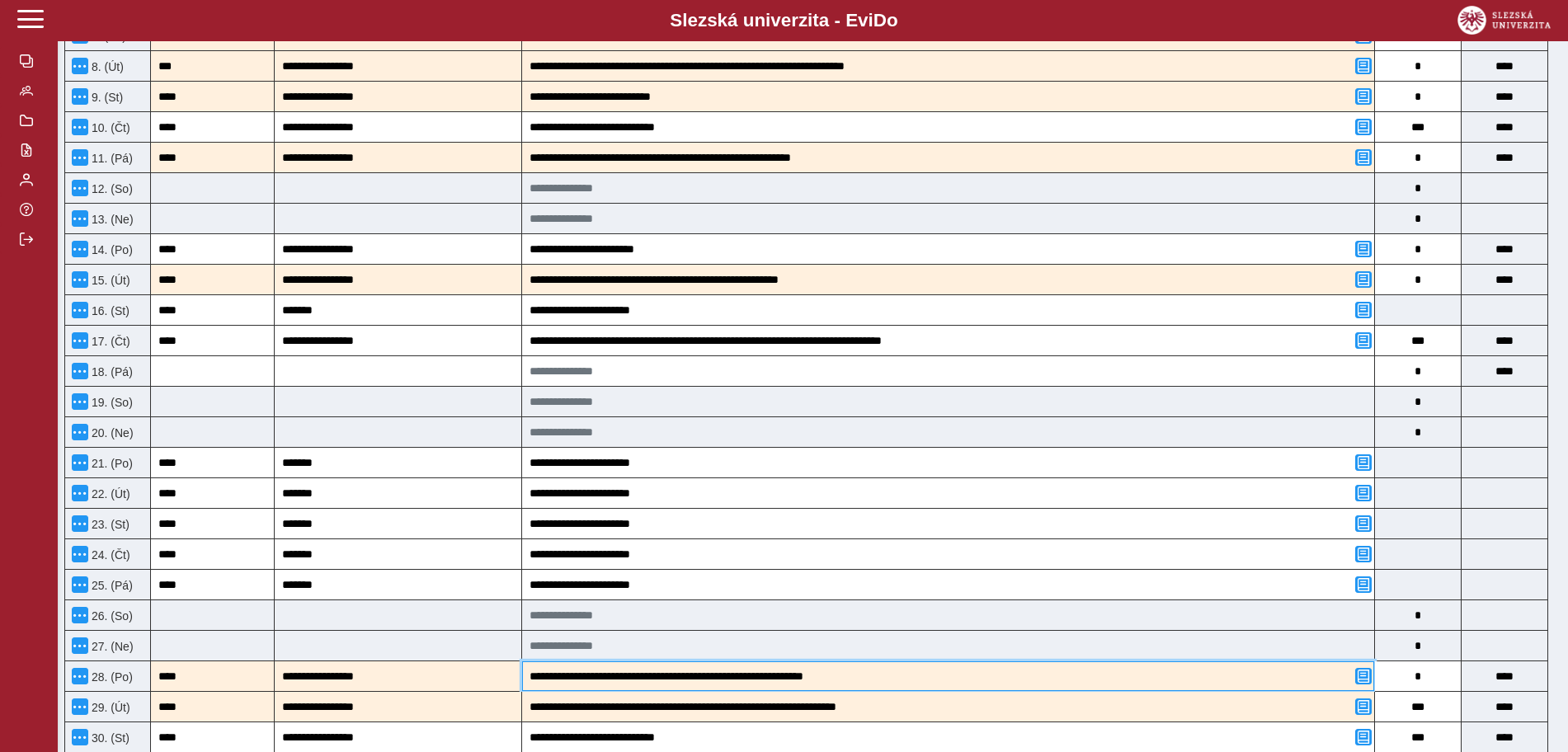 click on "**********" at bounding box center (948, 676) 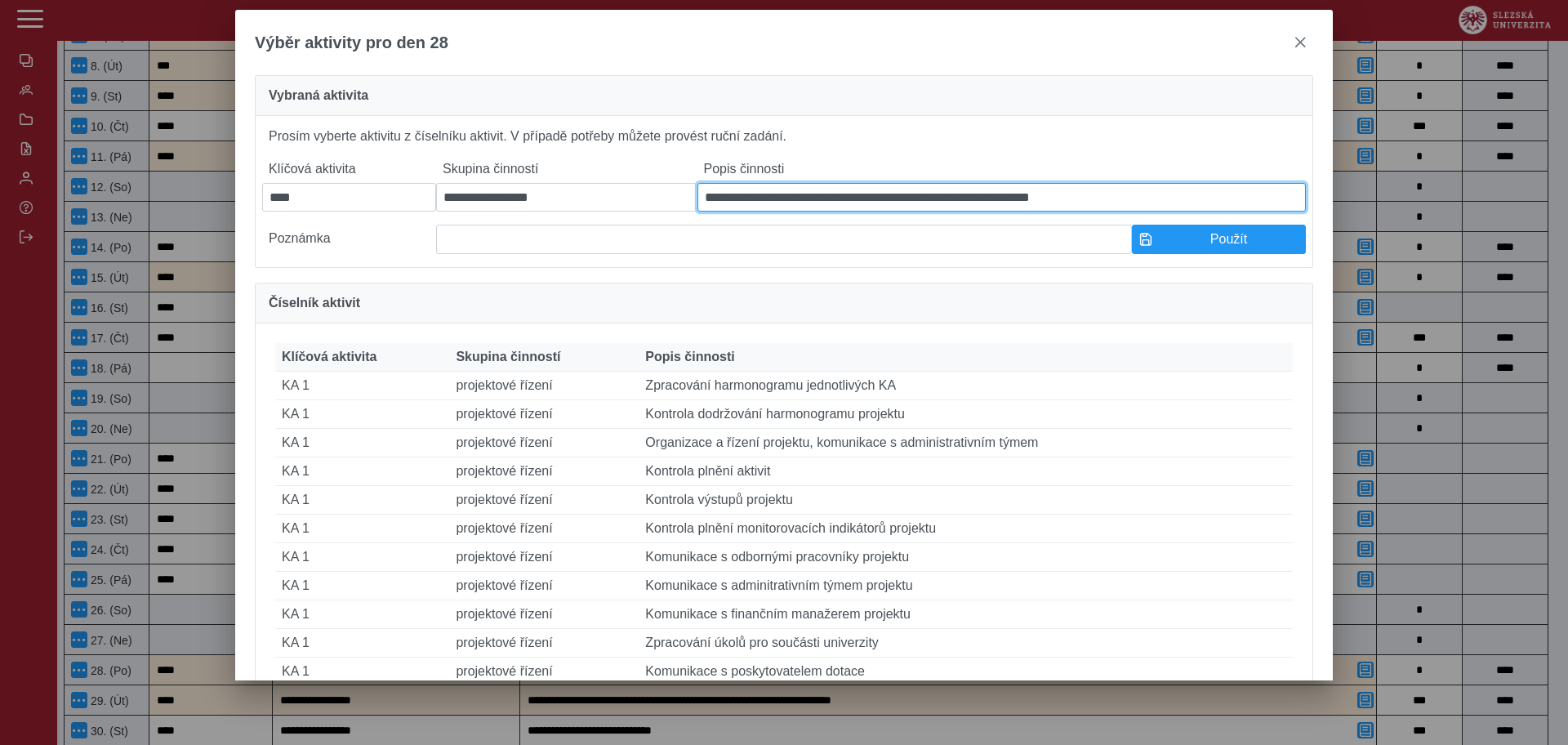 click on "**********" at bounding box center (1001, 197) 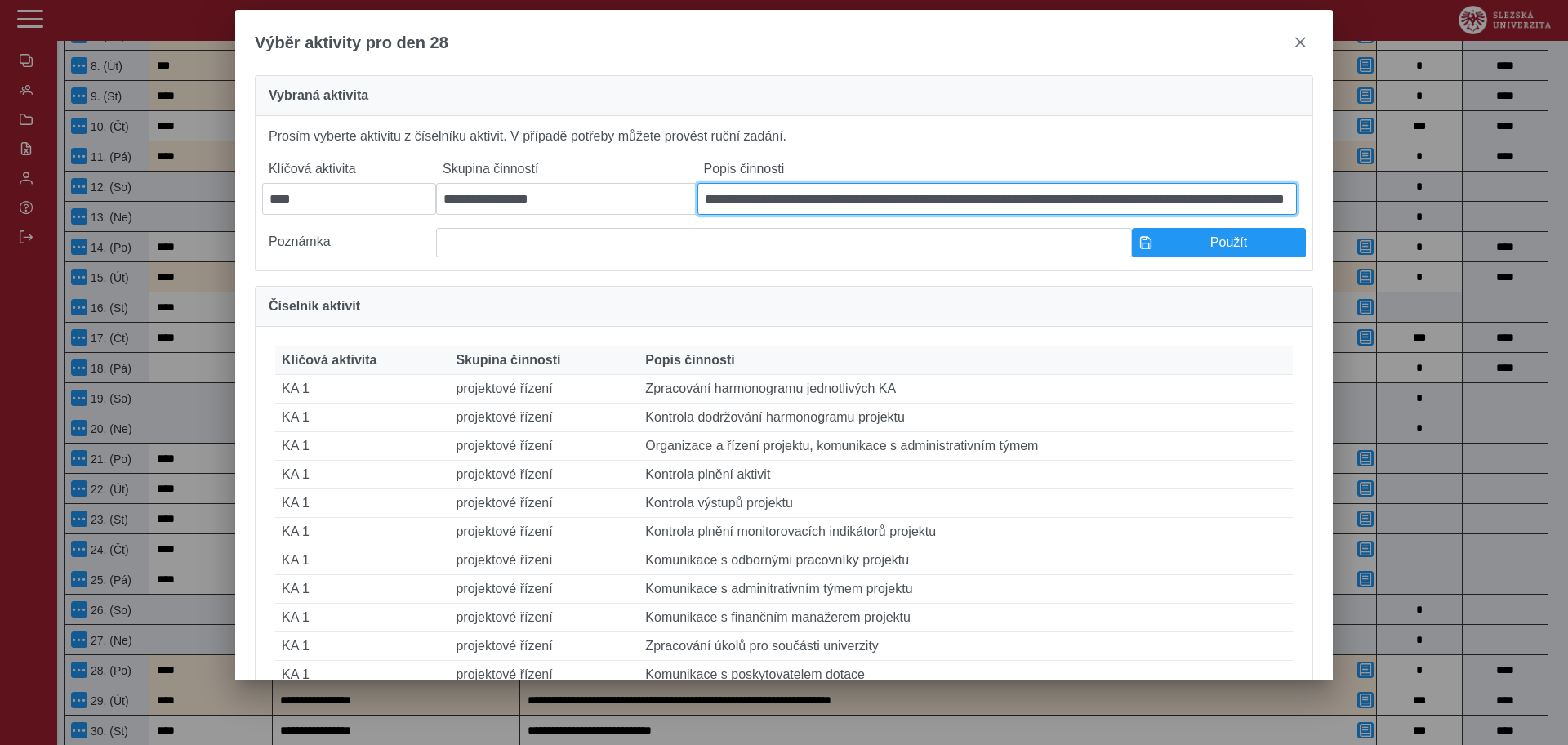 scroll, scrollTop: 0, scrollLeft: 137, axis: horizontal 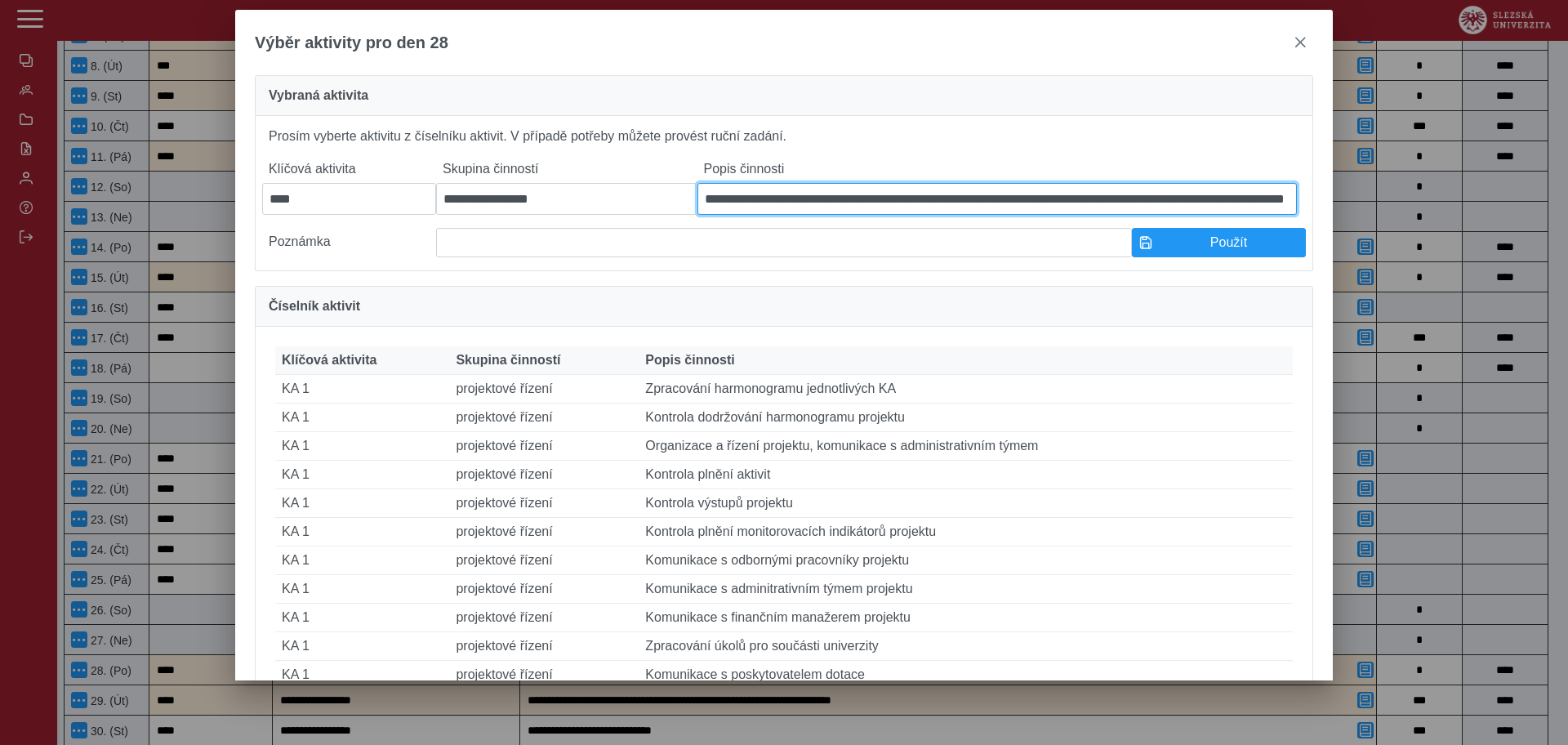 type on "**********" 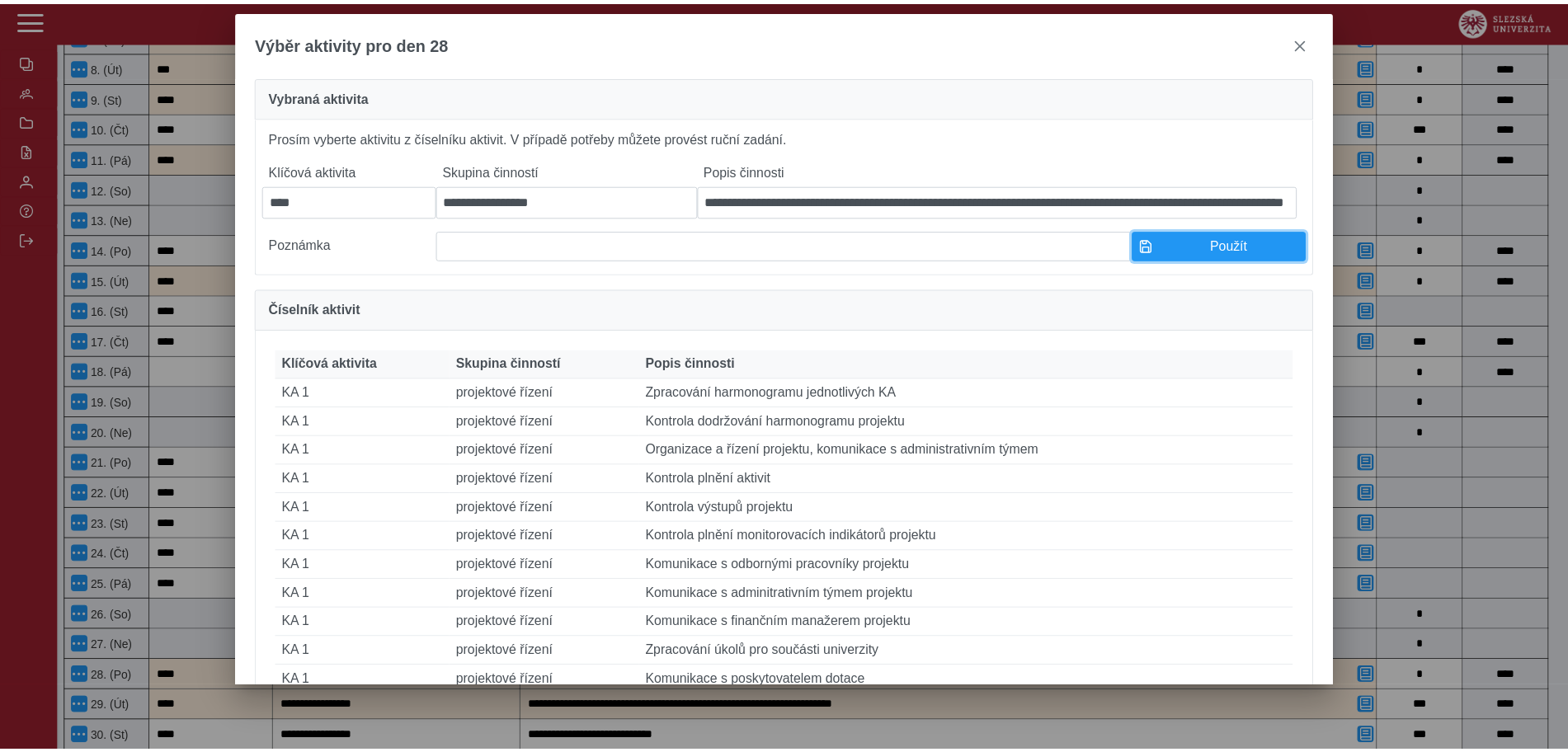 scroll, scrollTop: 0, scrollLeft: 0, axis: both 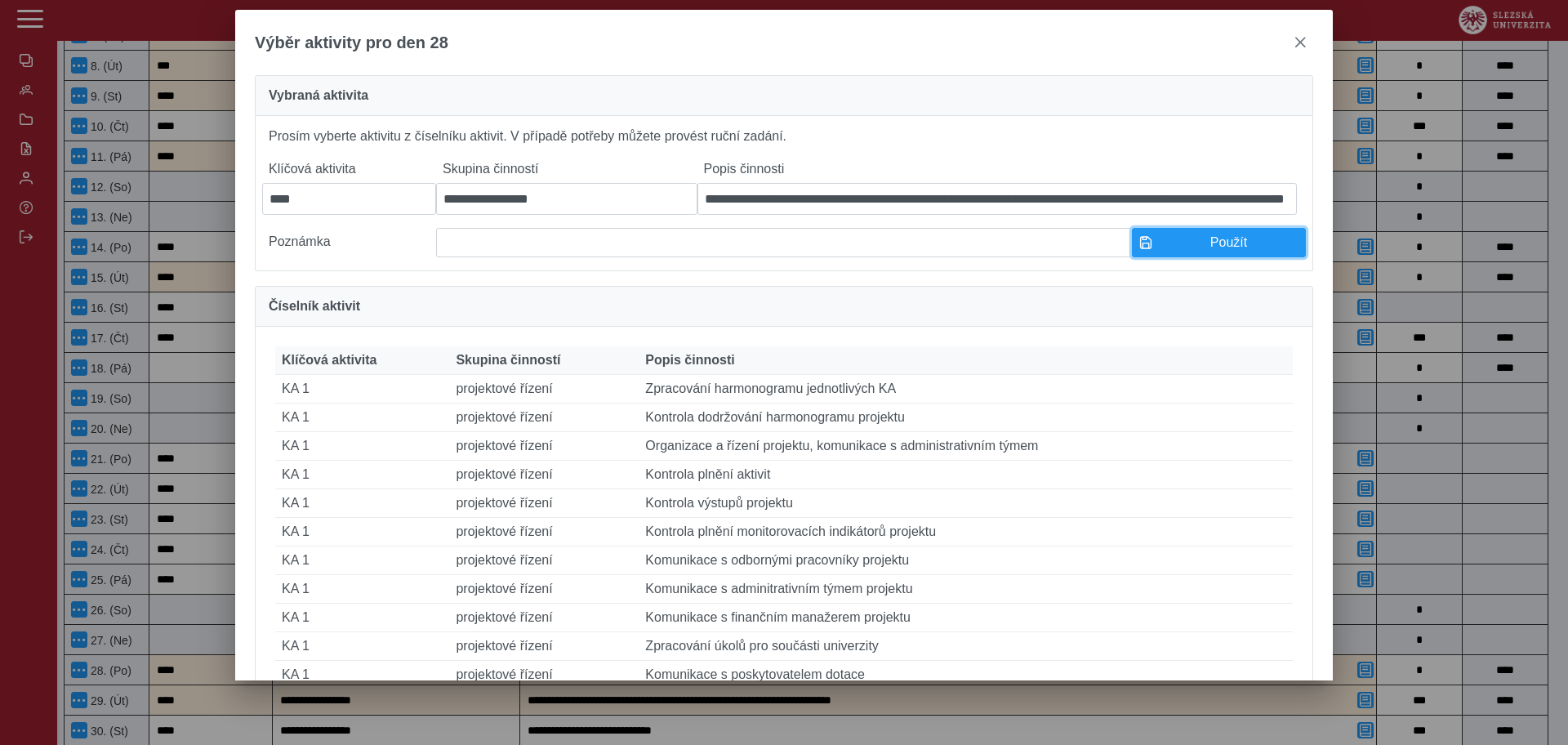 click on "Použít" at bounding box center [1218, 243] 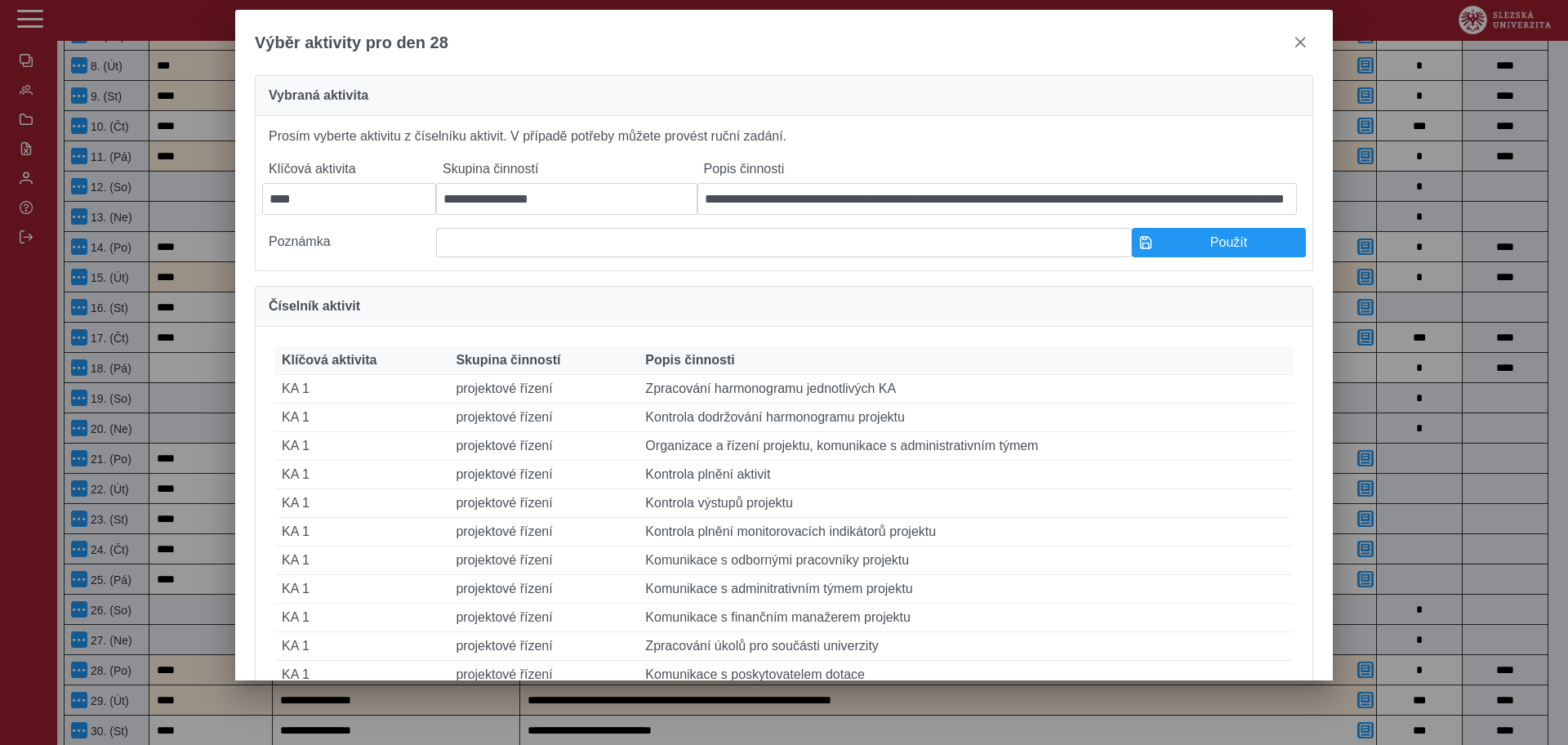type on "**********" 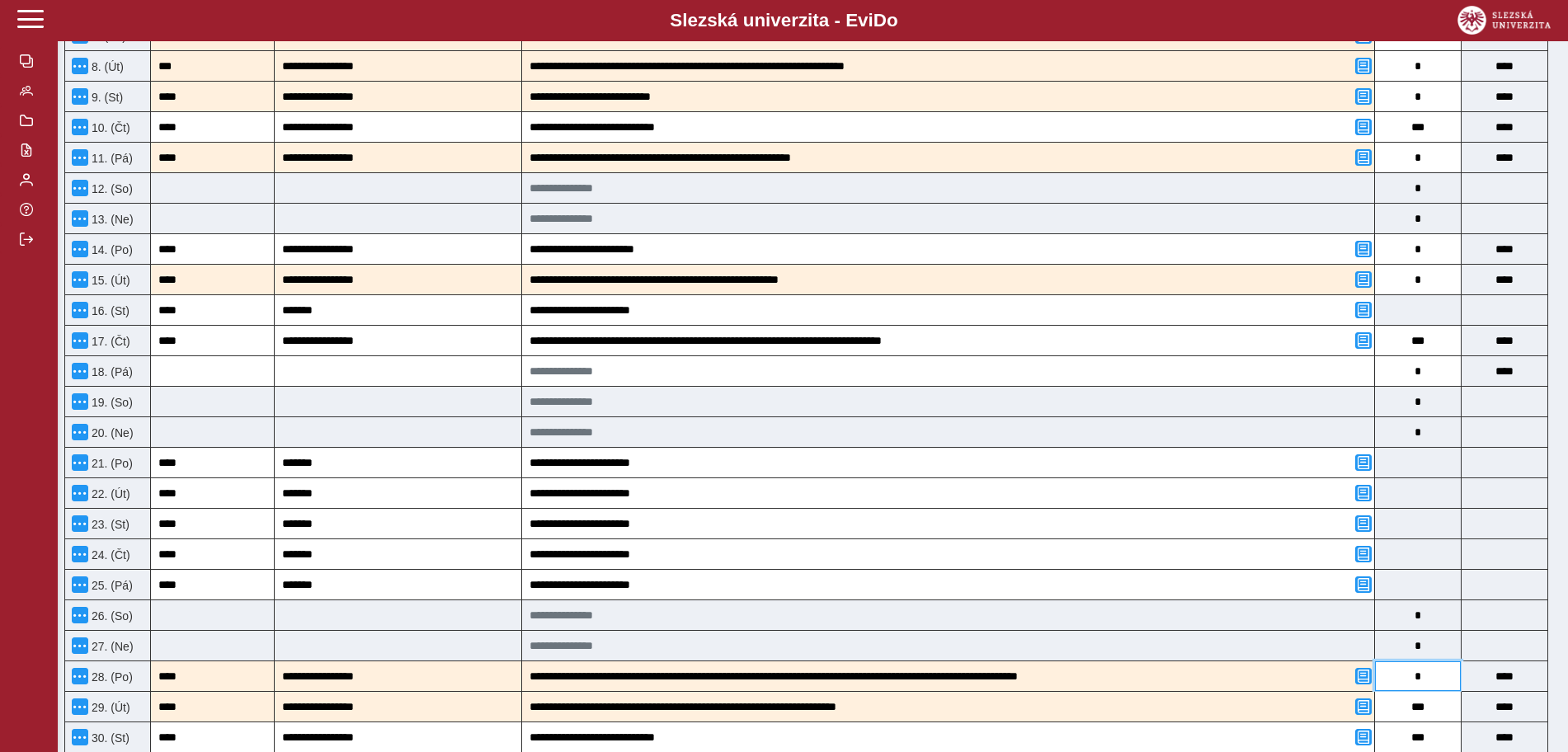 drag, startPoint x: 1383, startPoint y: 682, endPoint x: 1364, endPoint y: 682, distance: 19 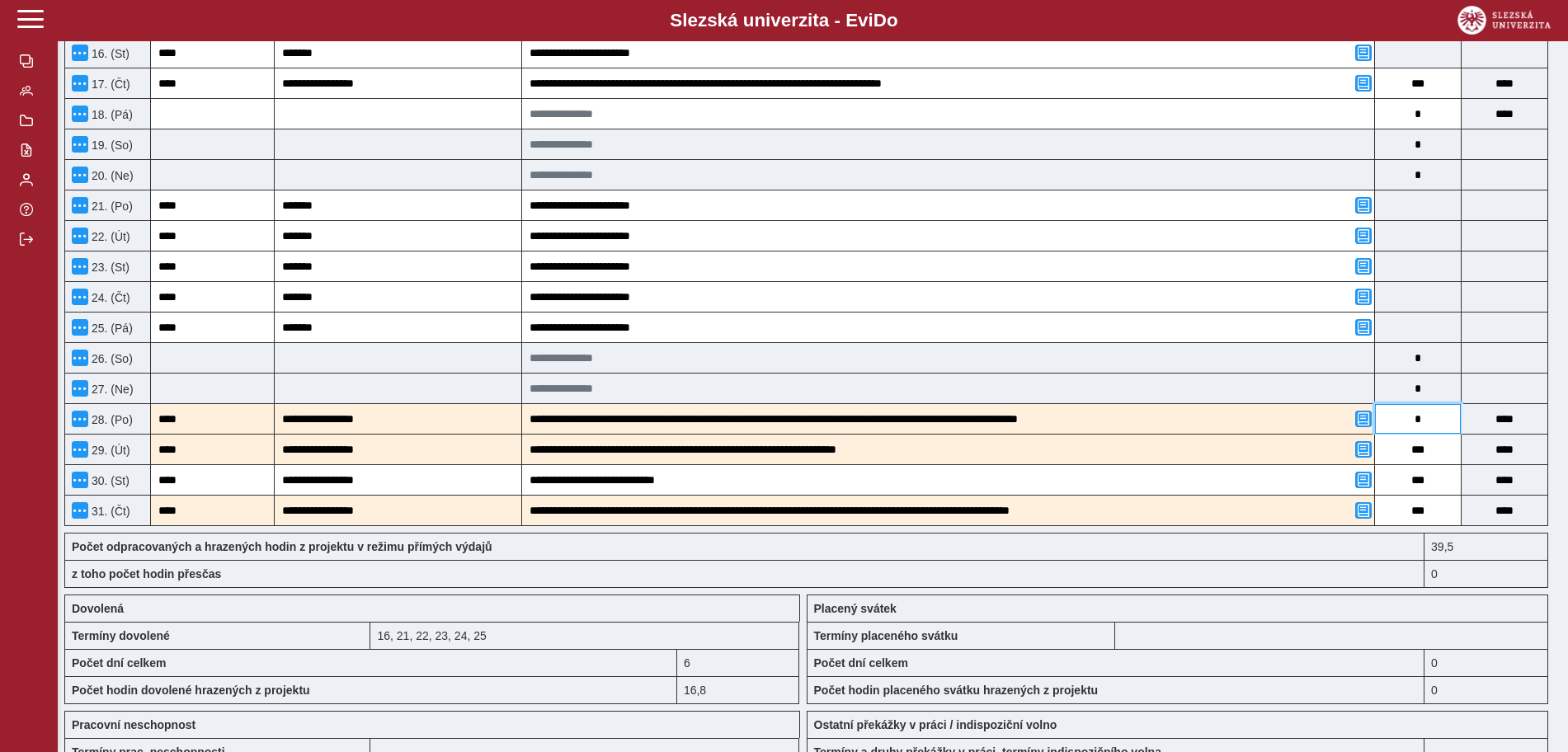 scroll, scrollTop: 825, scrollLeft: 0, axis: vertical 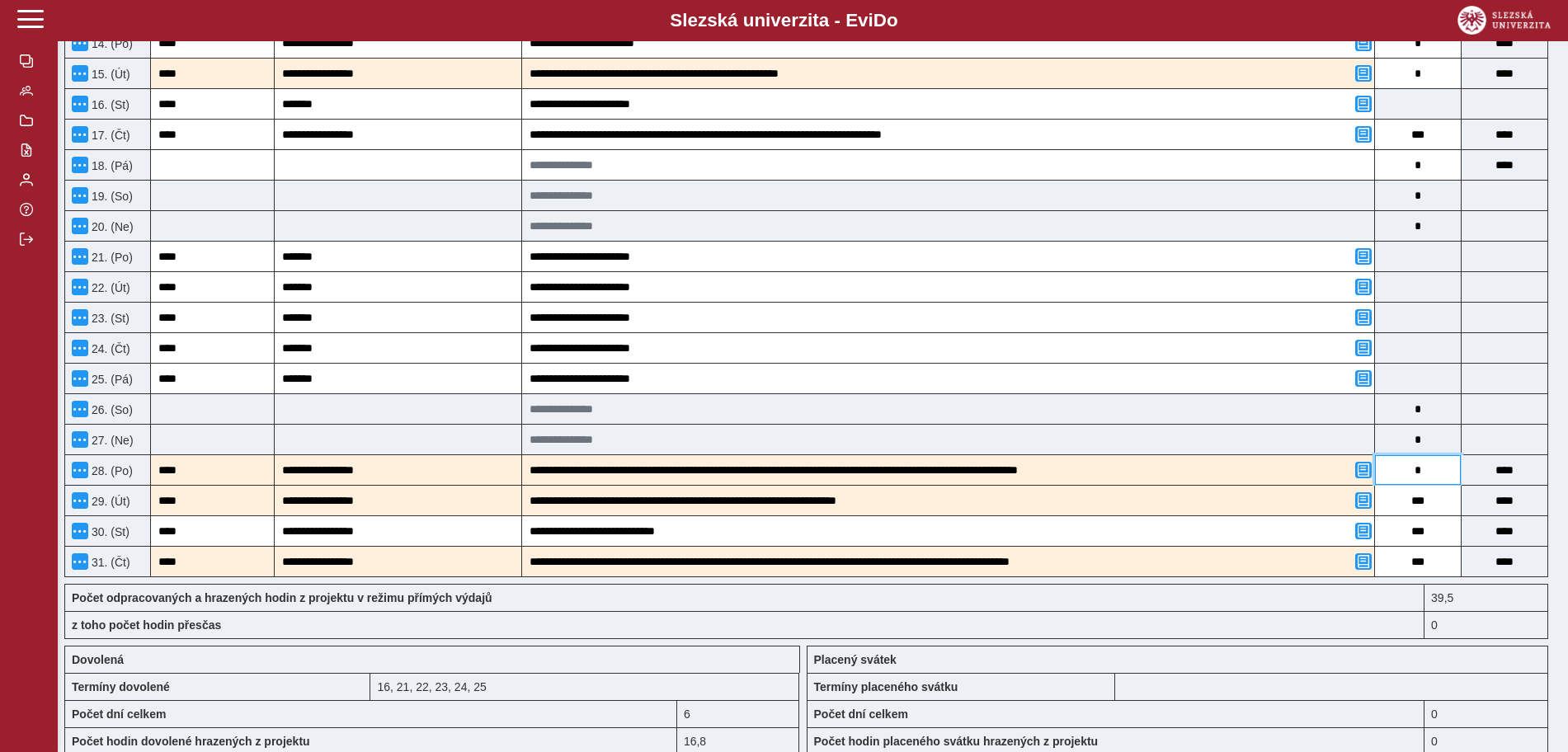 type on "*" 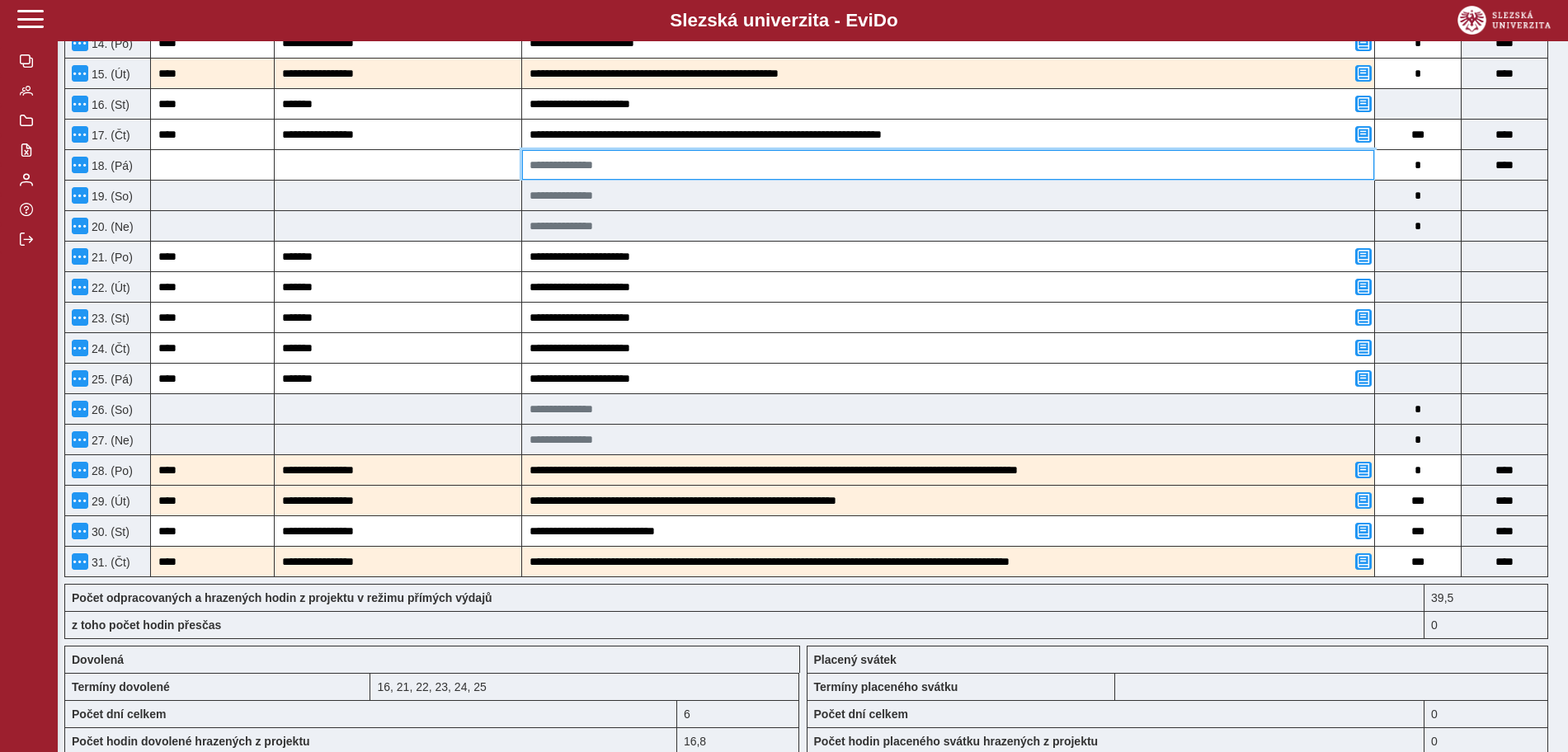 click at bounding box center [948, 165] 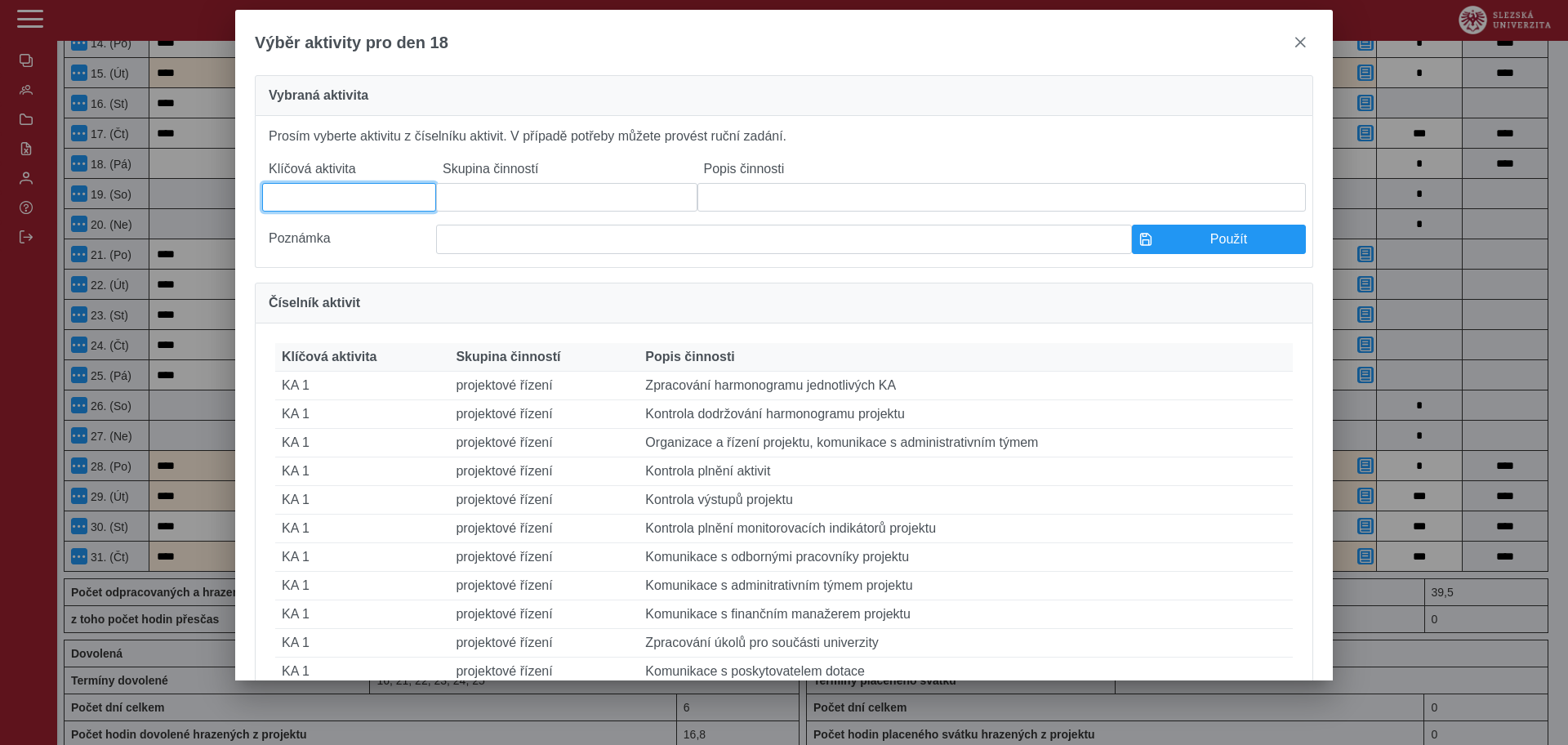 click at bounding box center (349, 197) 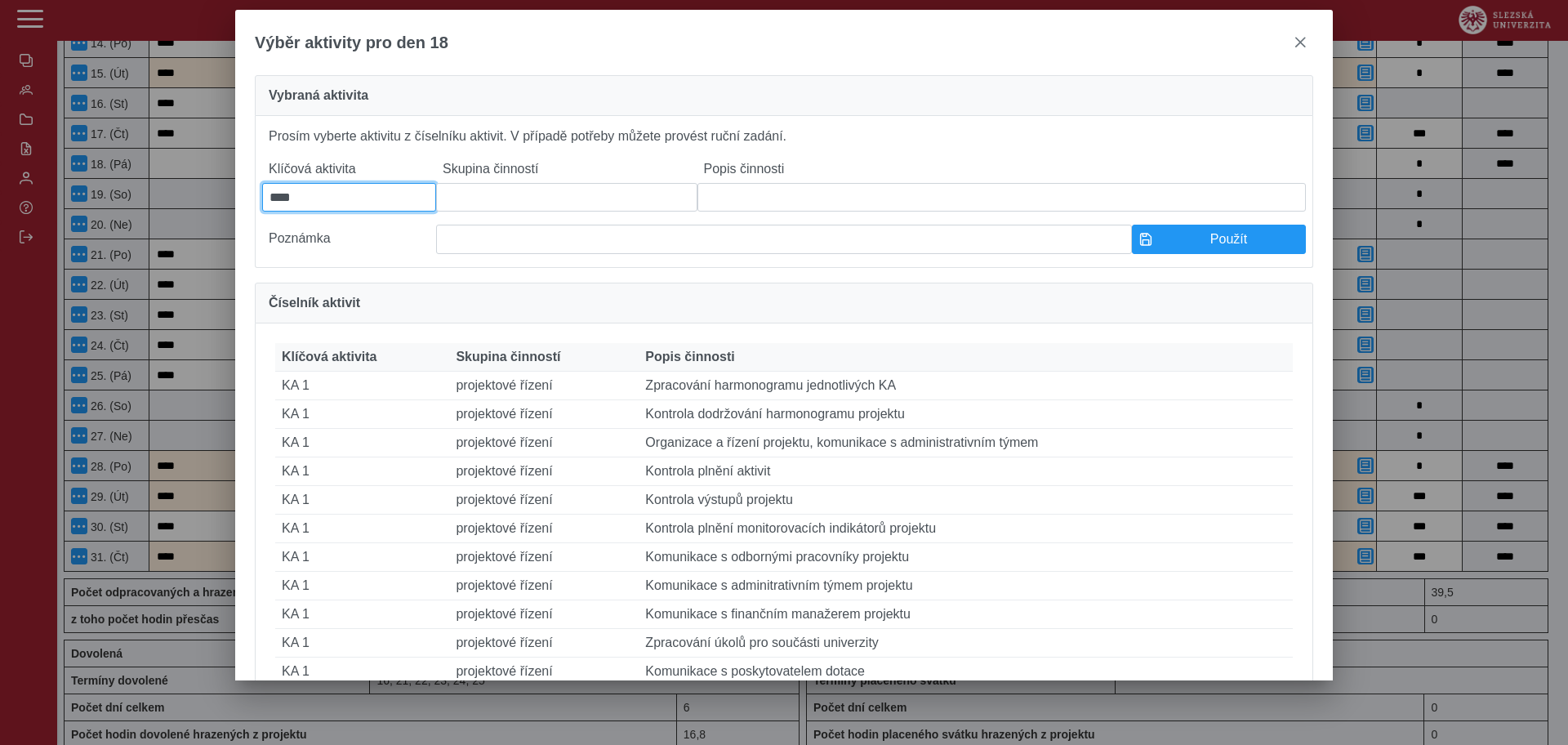 type on "****" 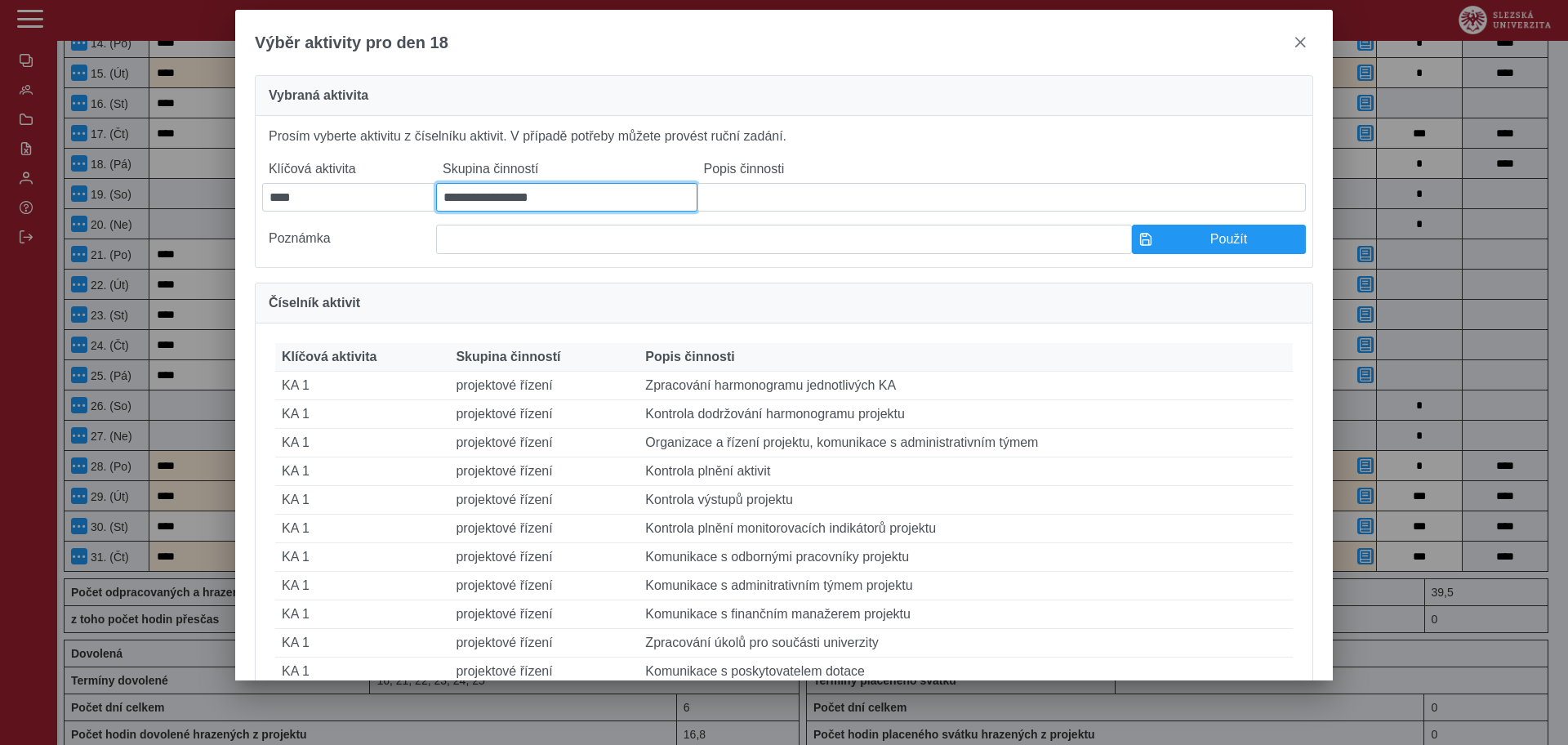 type on "**********" 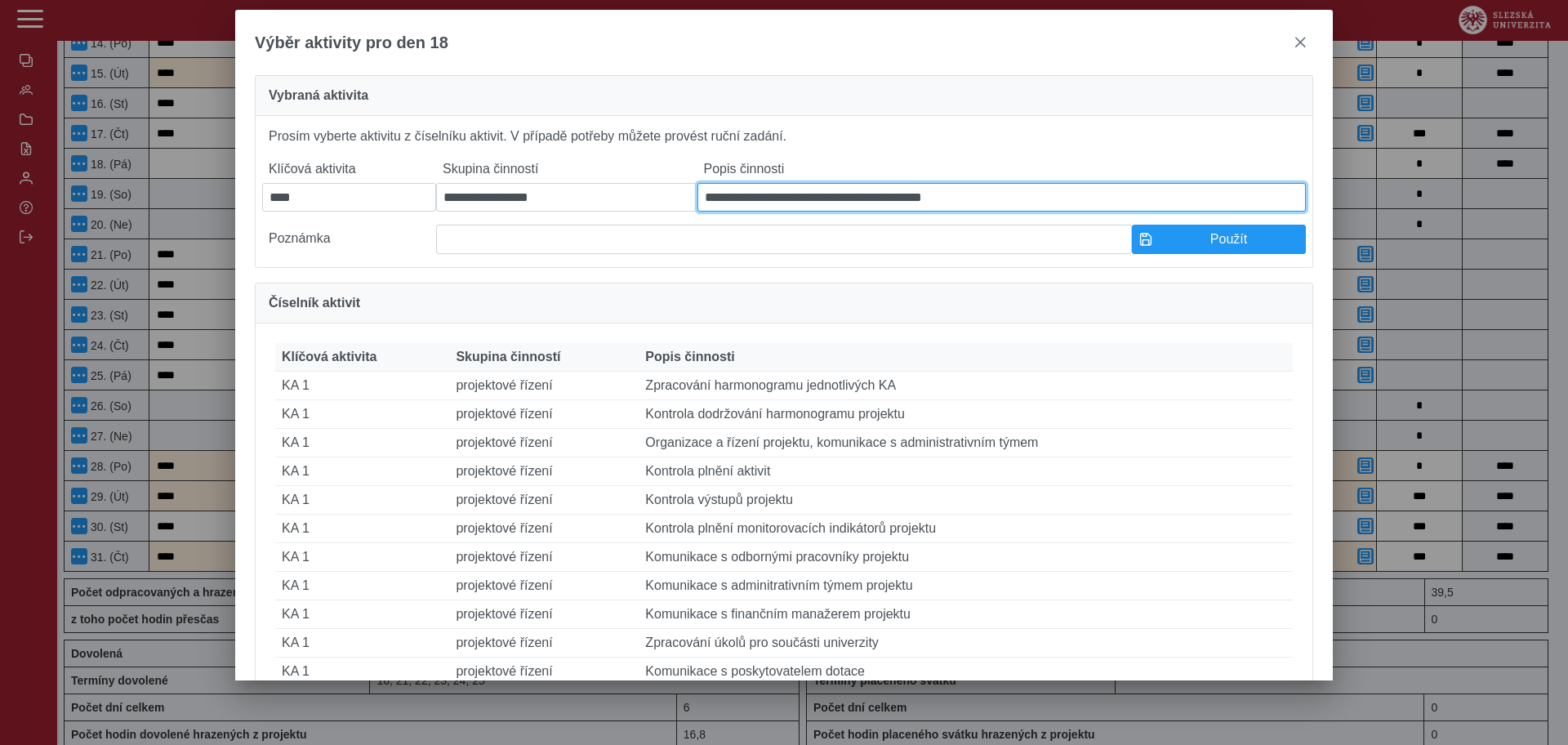 type on "**********" 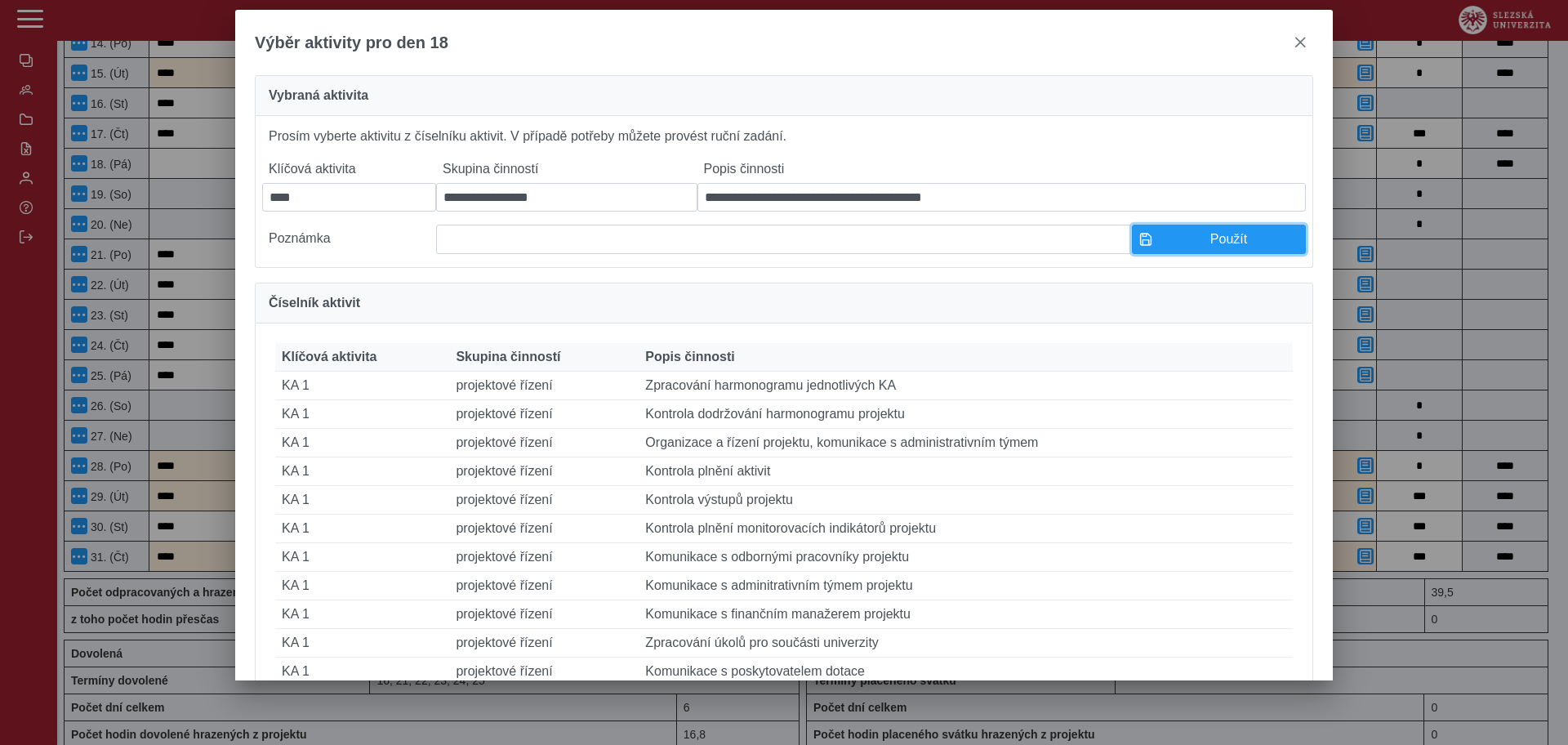 click at bounding box center [1146, 239] 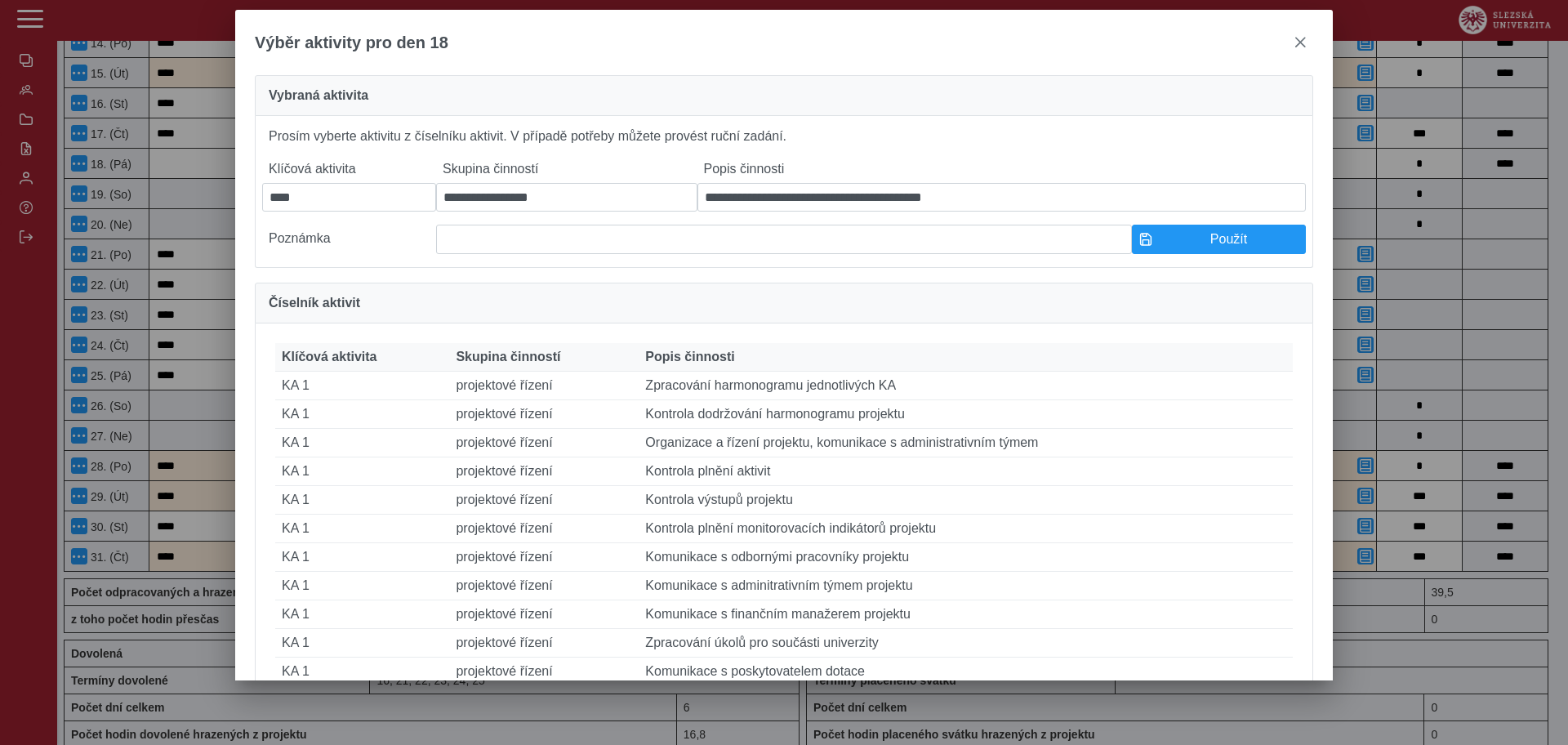type on "****" 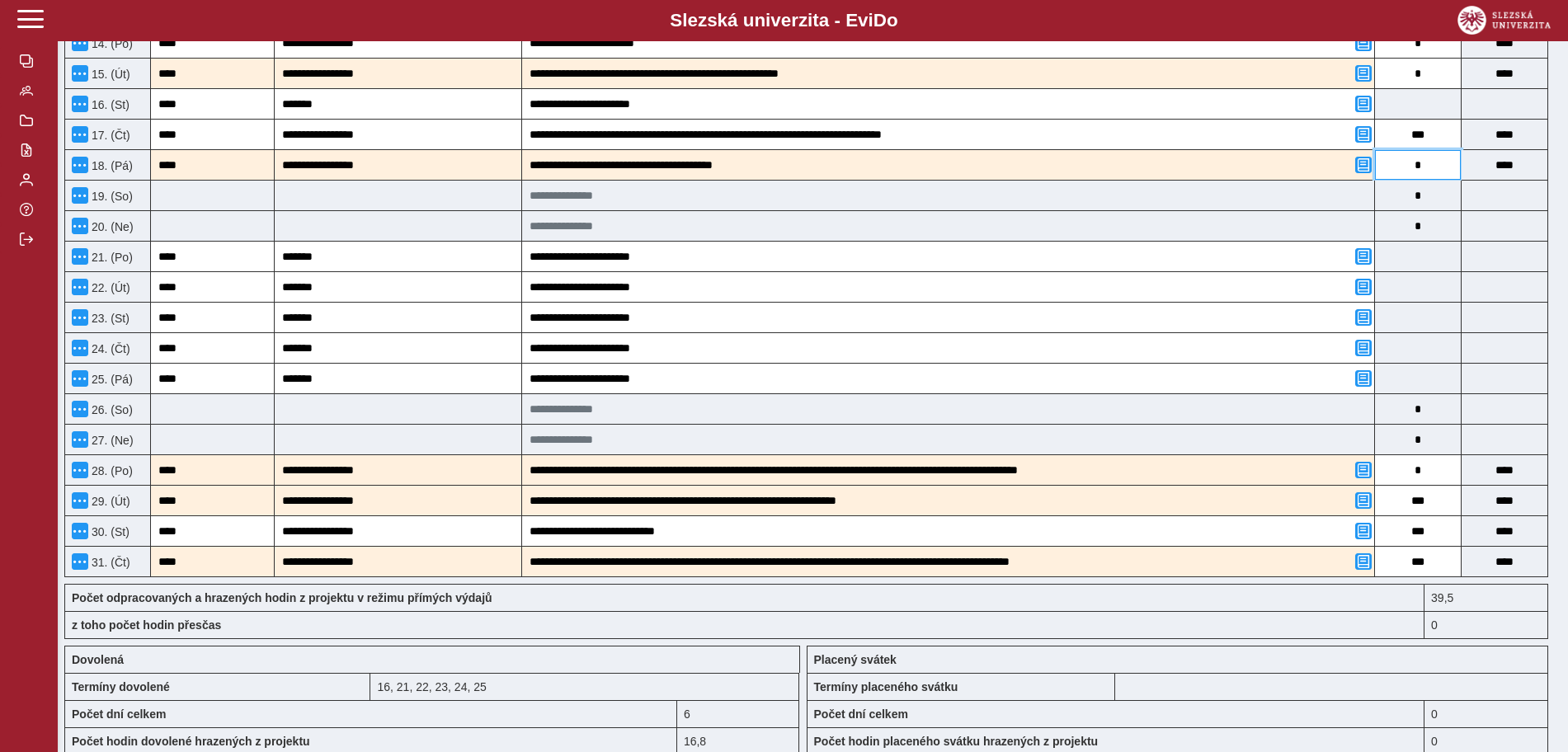 drag, startPoint x: 1429, startPoint y: 168, endPoint x: 1412, endPoint y: 167, distance: 17.029386 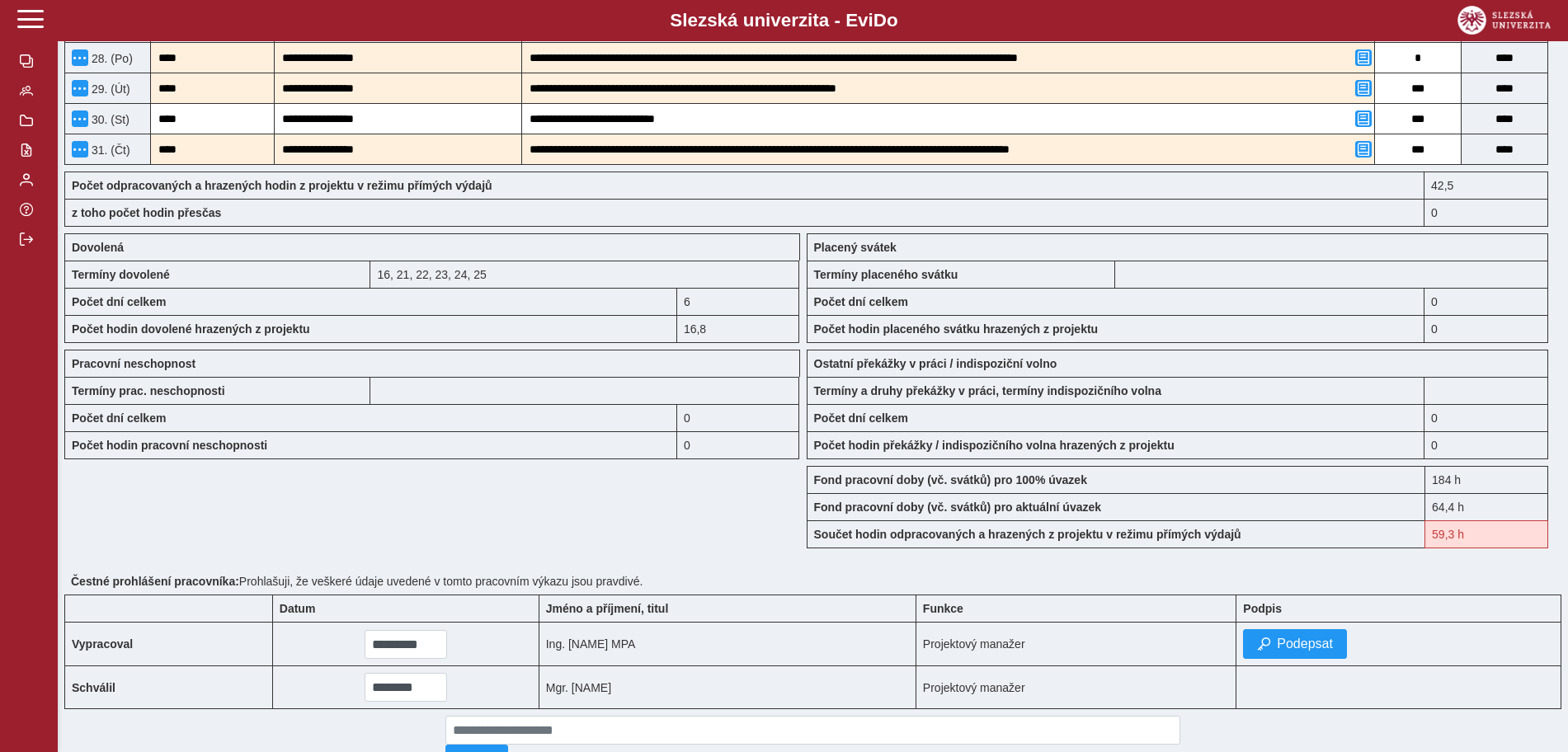 scroll, scrollTop: 1031, scrollLeft: 0, axis: vertical 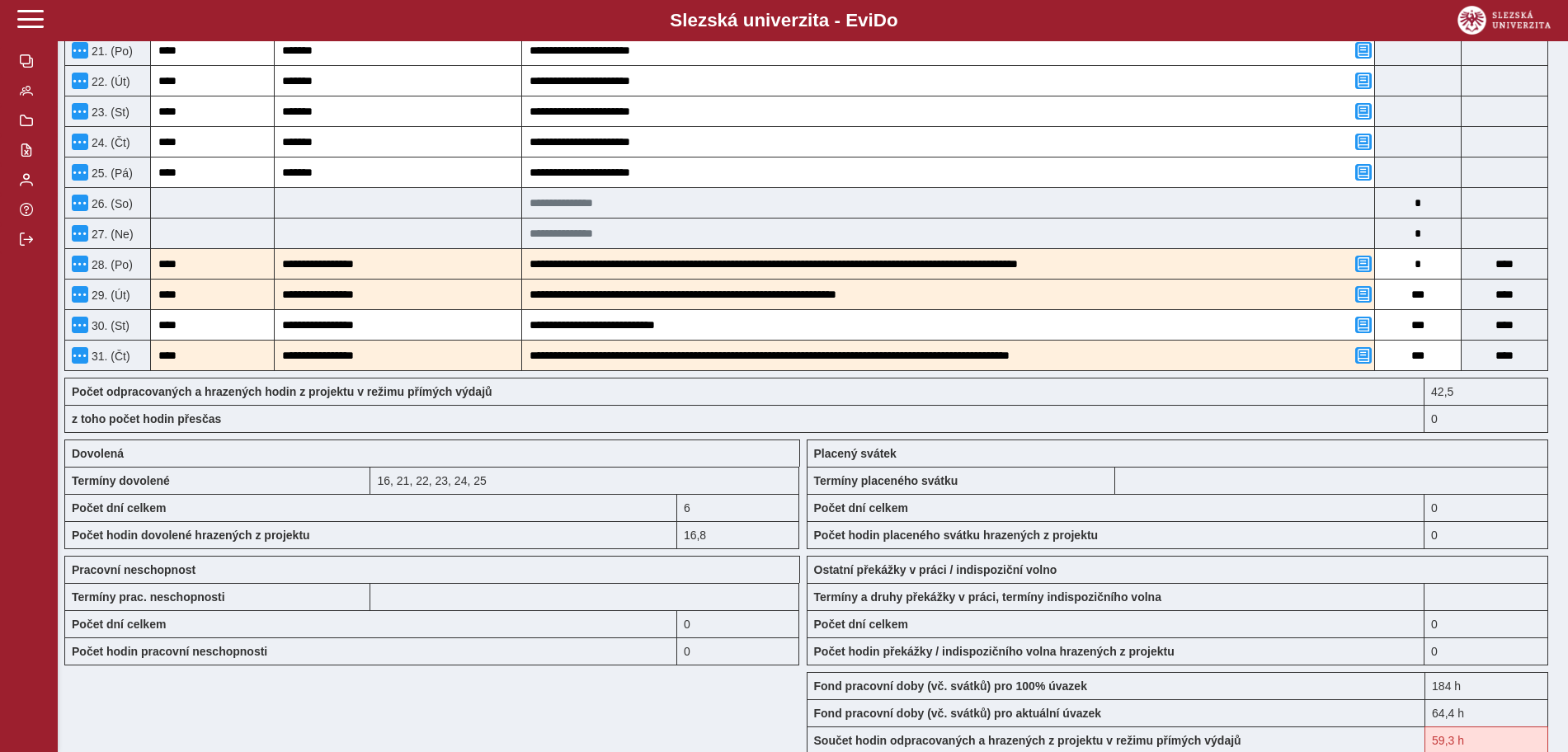 type on "*" 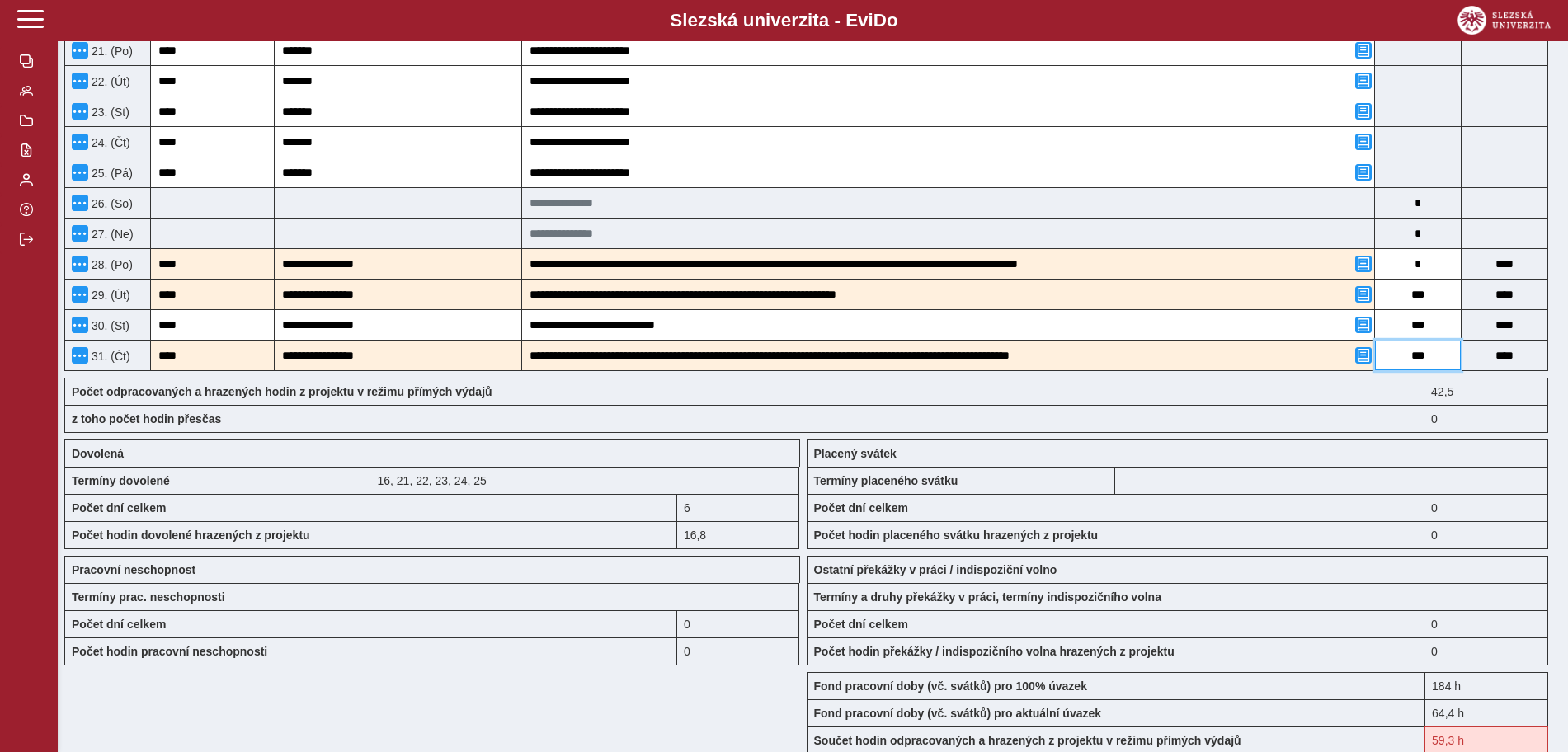 drag, startPoint x: 1428, startPoint y: 357, endPoint x: 1407, endPoint y: 357, distance: 21 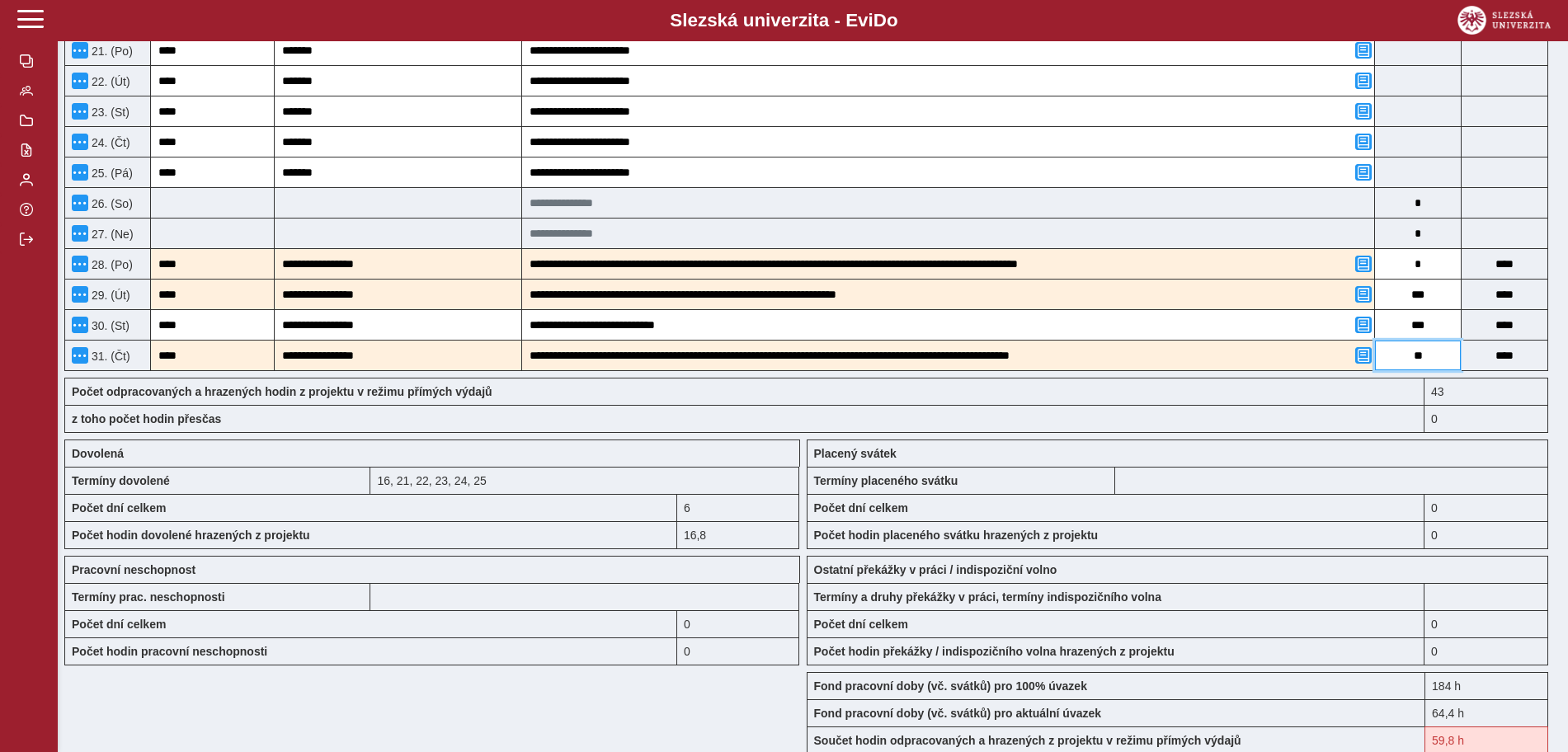 type on "***" 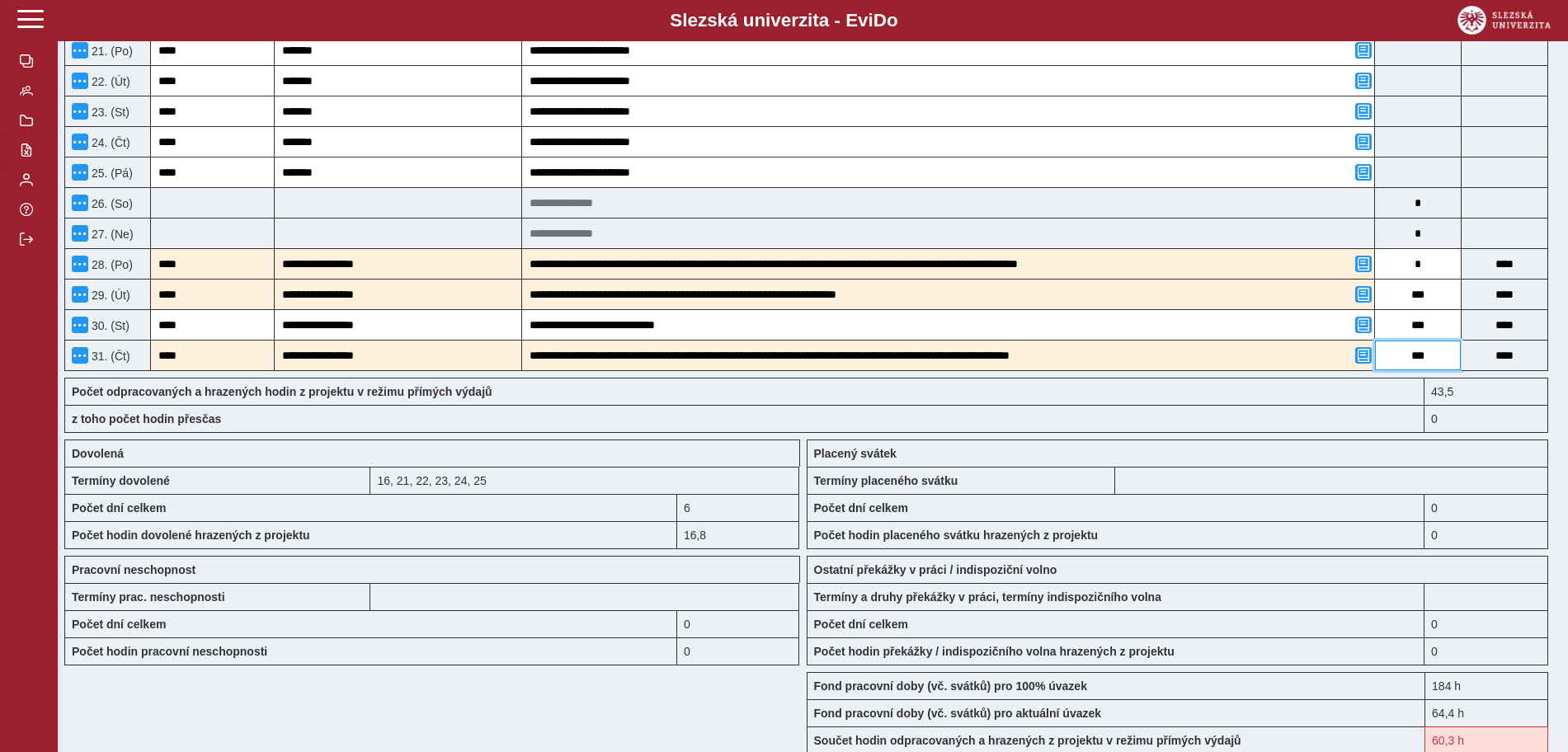 type on "***" 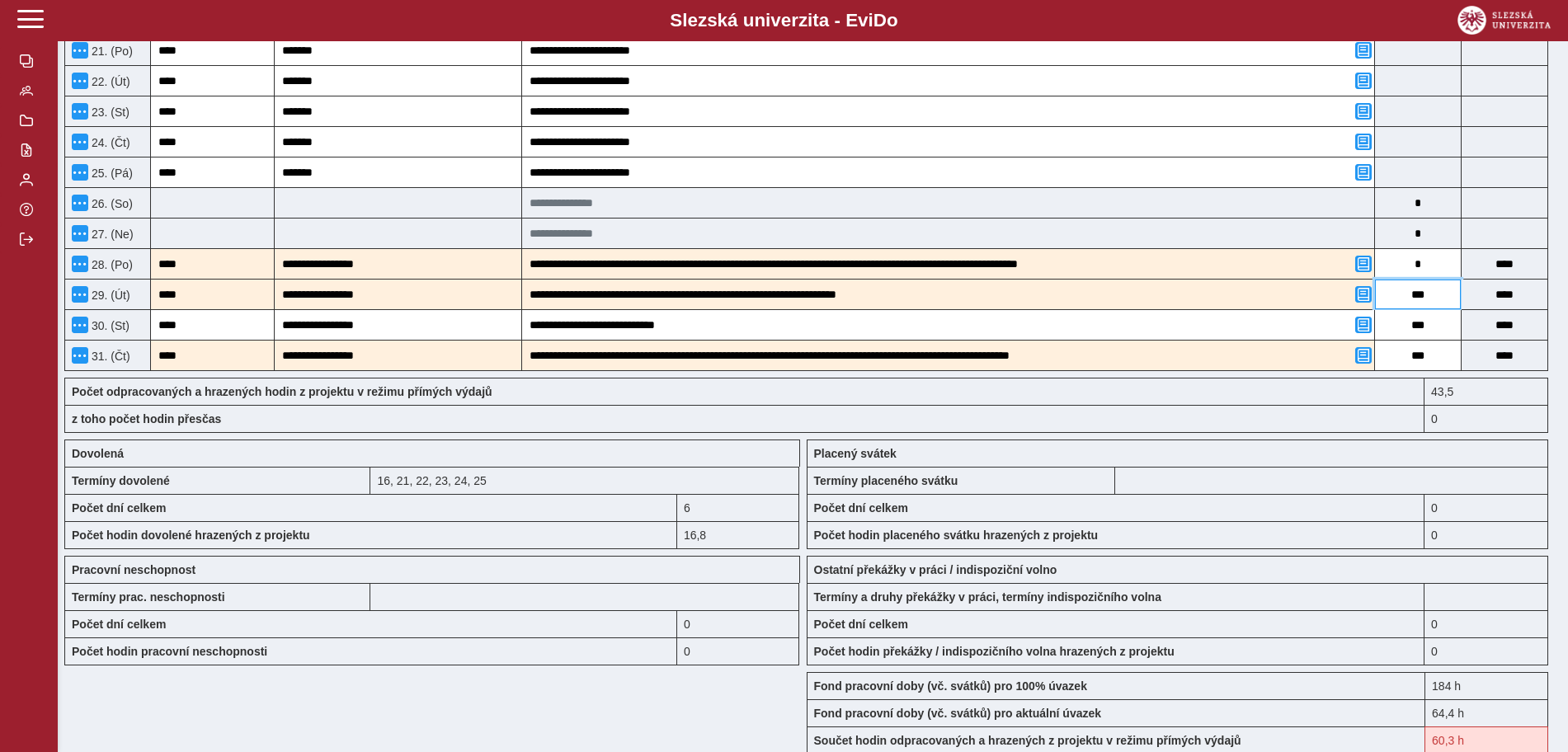 drag, startPoint x: 1431, startPoint y: 299, endPoint x: 1397, endPoint y: 294, distance: 34.3657 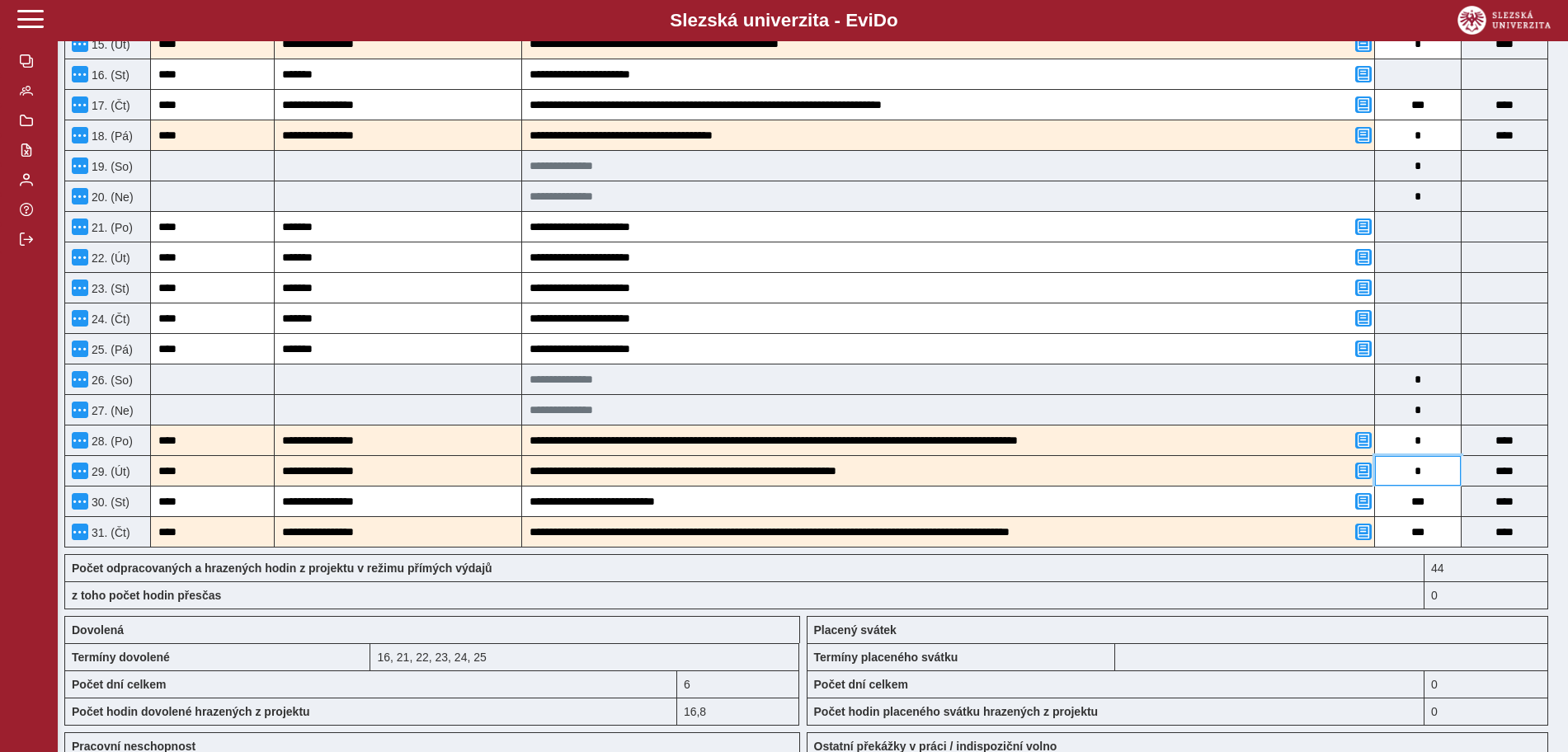 scroll, scrollTop: 825, scrollLeft: 0, axis: vertical 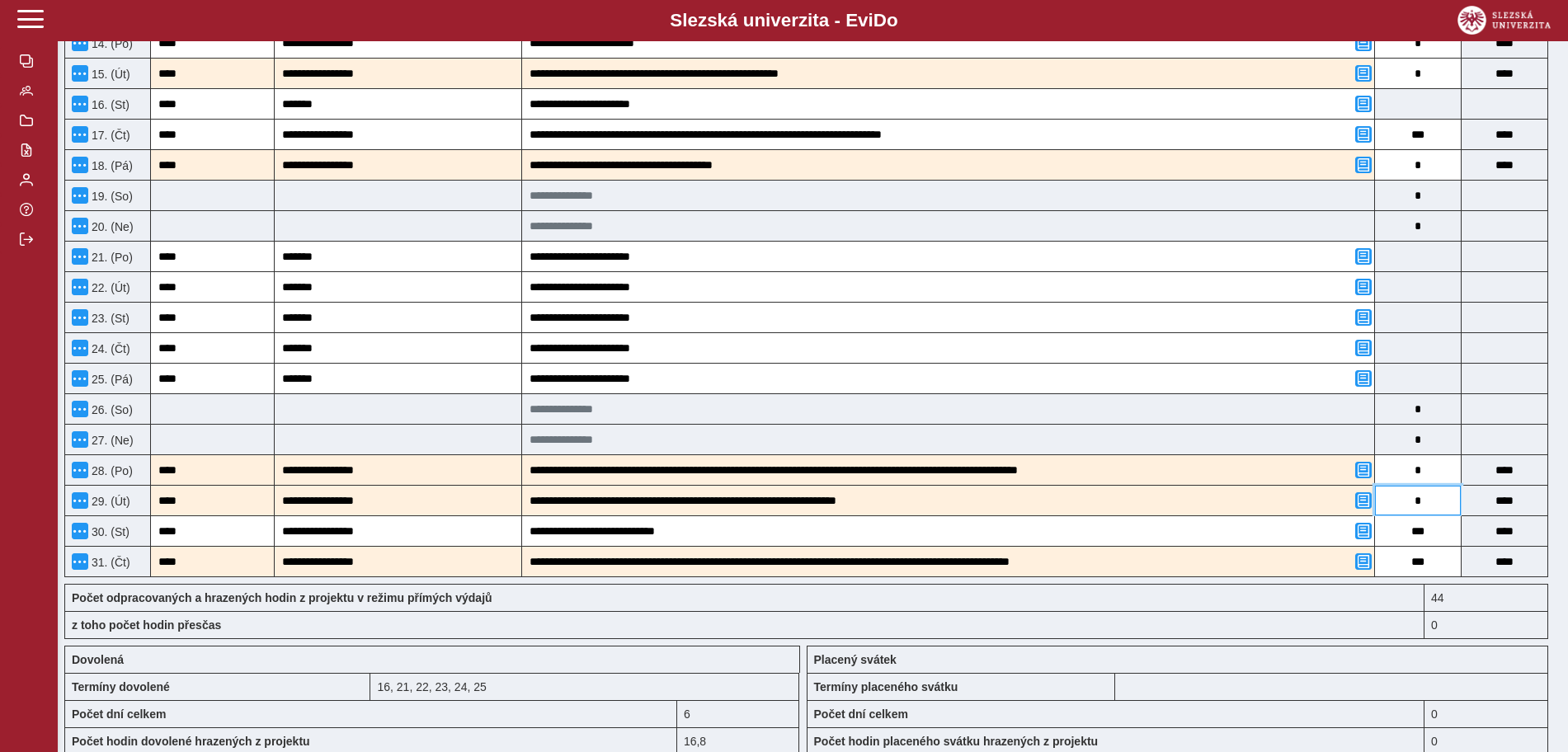 type on "*" 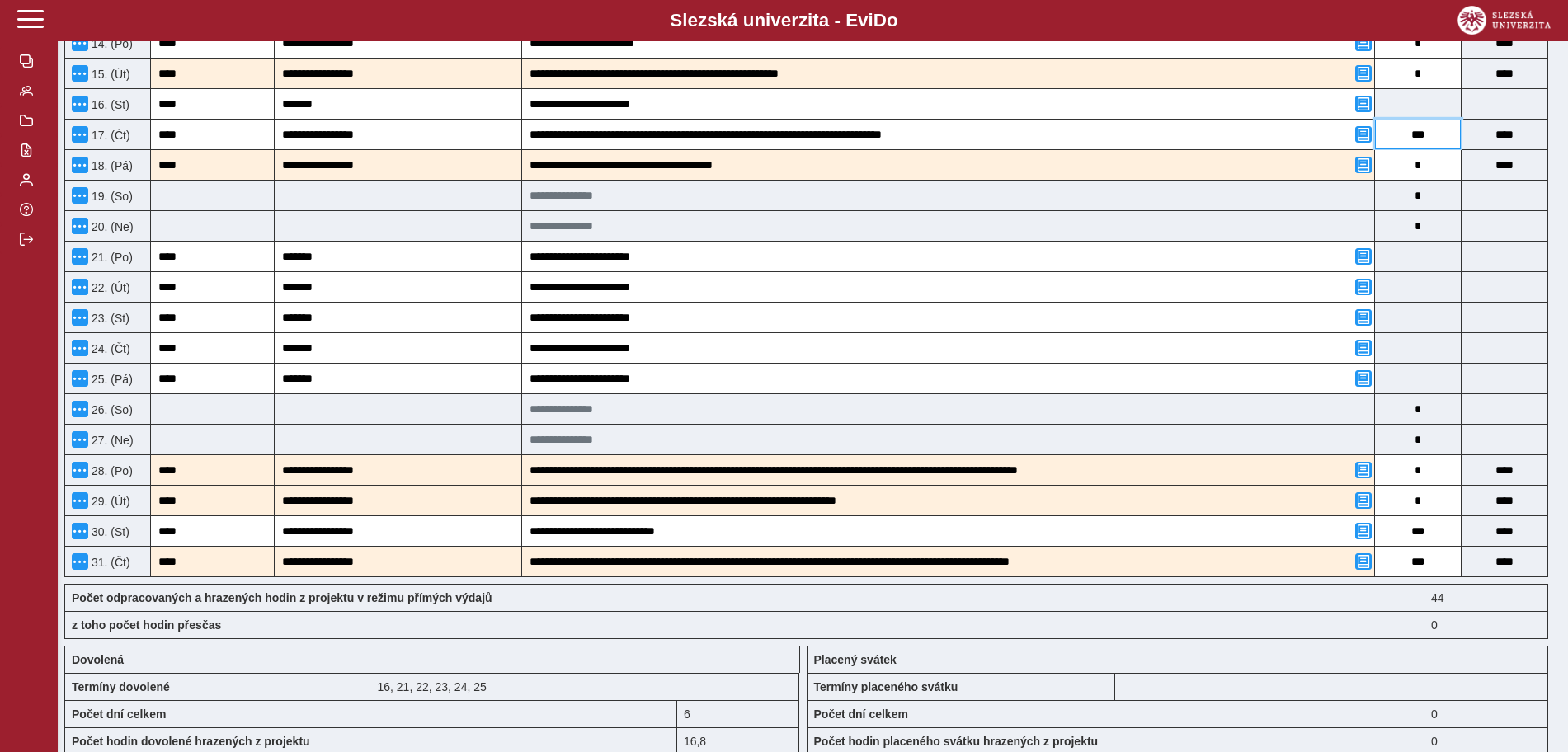 drag, startPoint x: 1434, startPoint y: 139, endPoint x: 1394, endPoint y: 134, distance: 40.311289 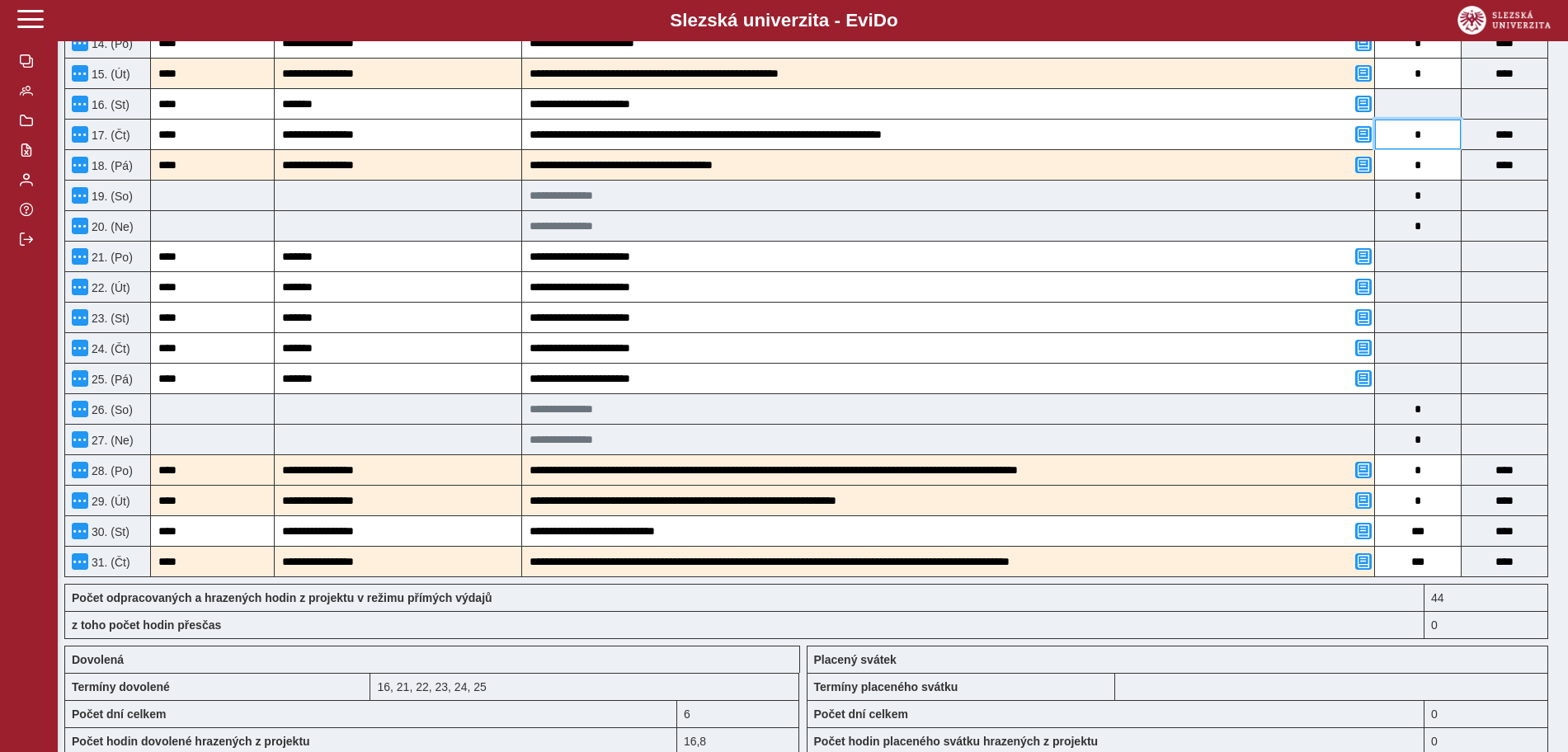 type on "****" 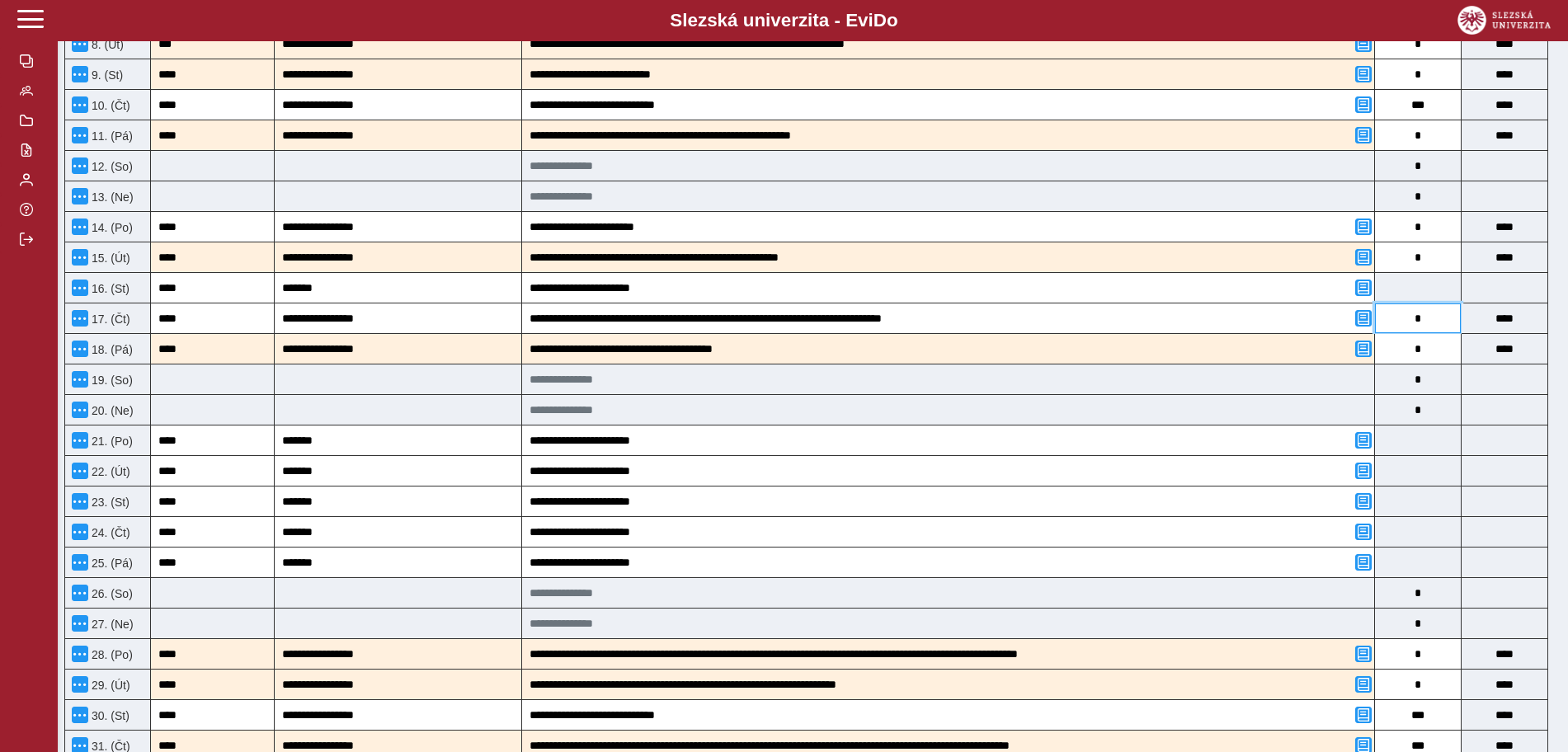 scroll, scrollTop: 515, scrollLeft: 0, axis: vertical 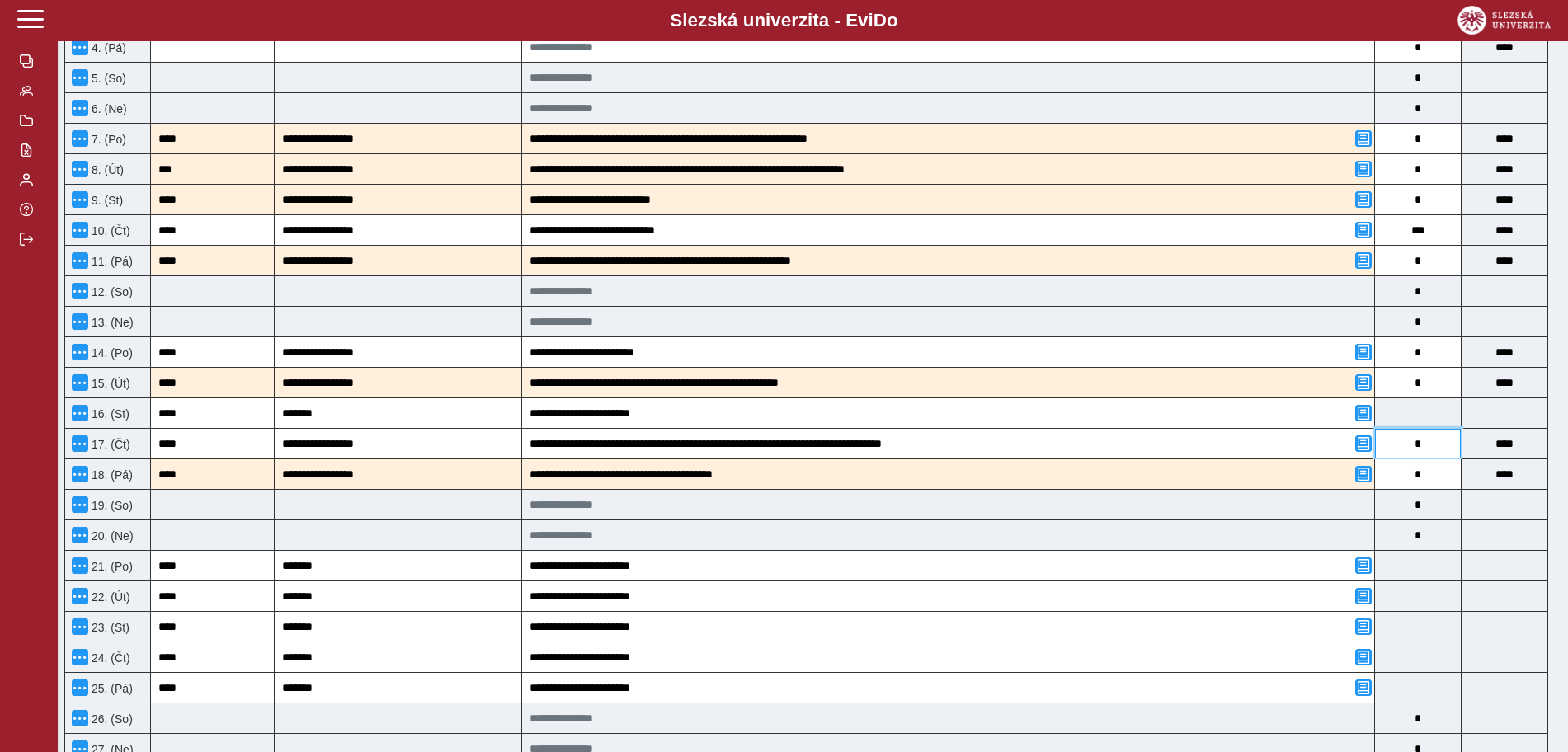 type on "*" 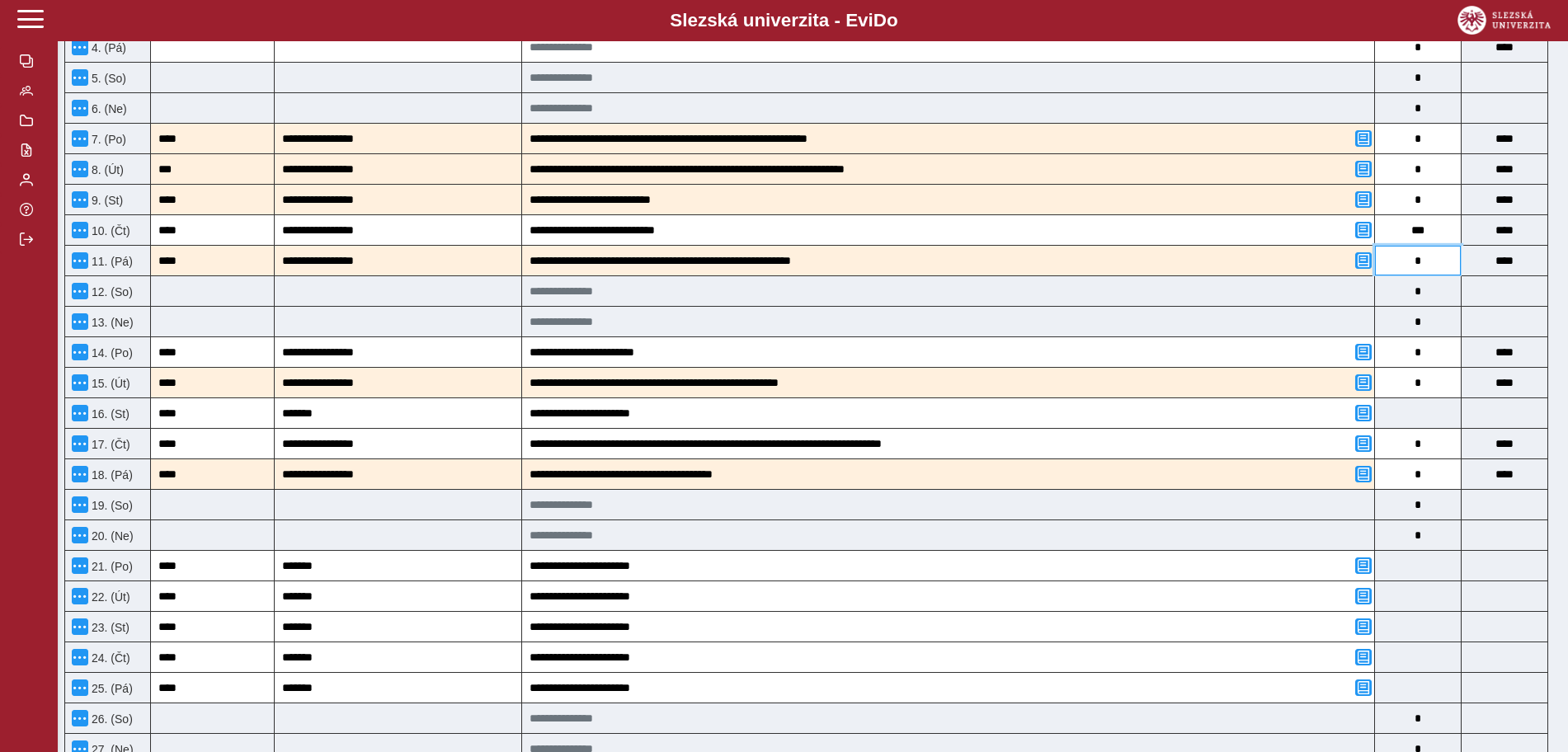 drag, startPoint x: 1426, startPoint y: 256, endPoint x: 1416, endPoint y: 256, distance: 10 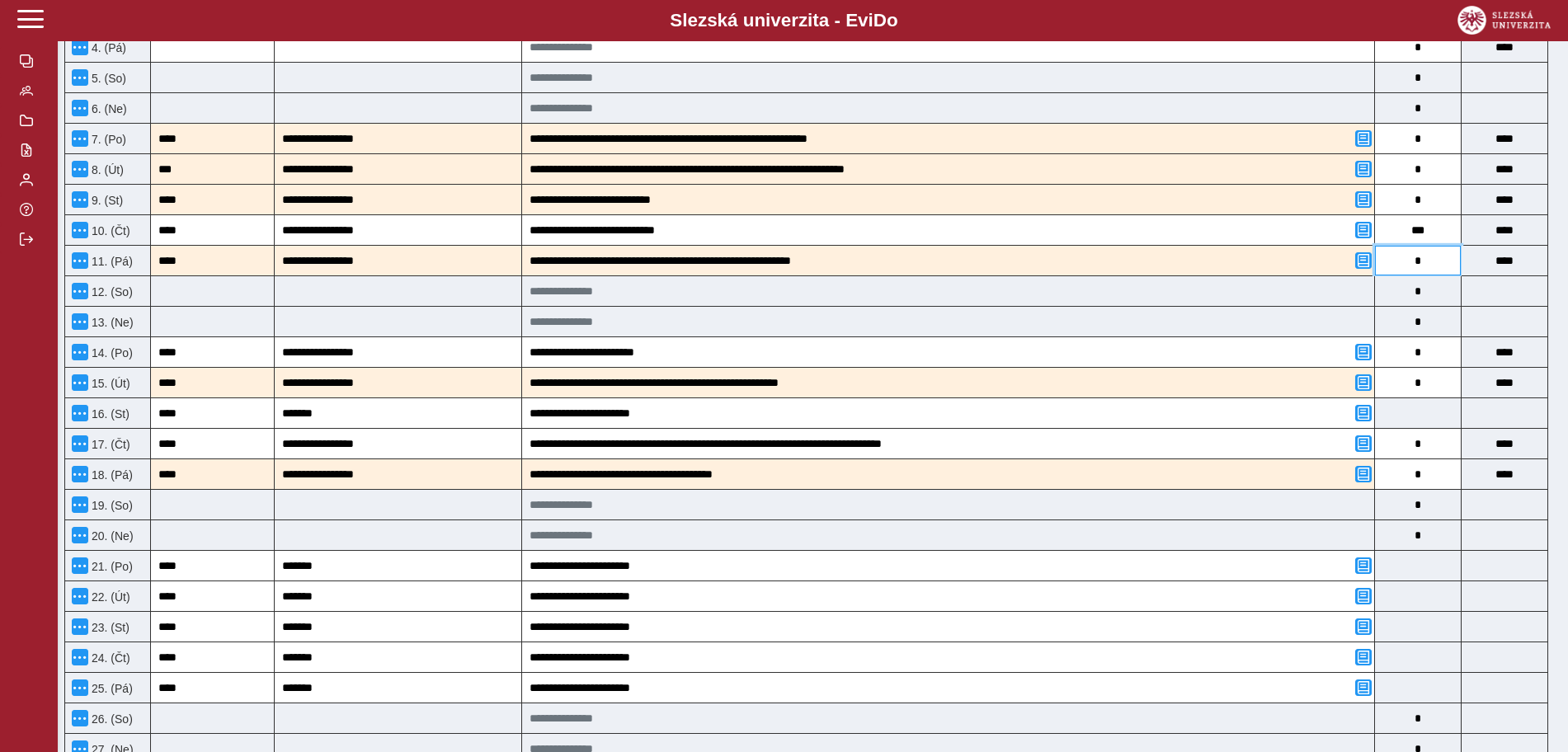 scroll, scrollTop: 309, scrollLeft: 0, axis: vertical 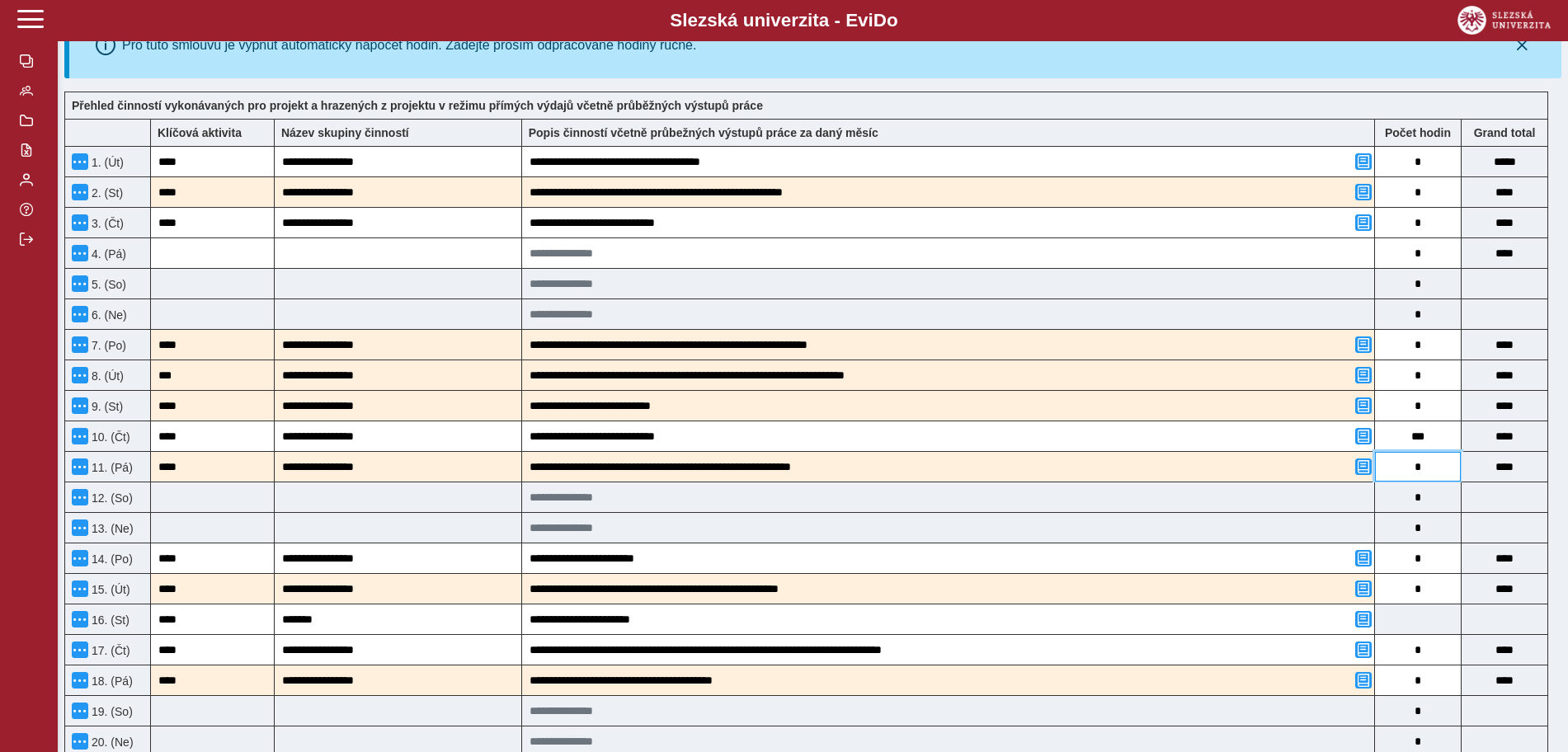 type on "*" 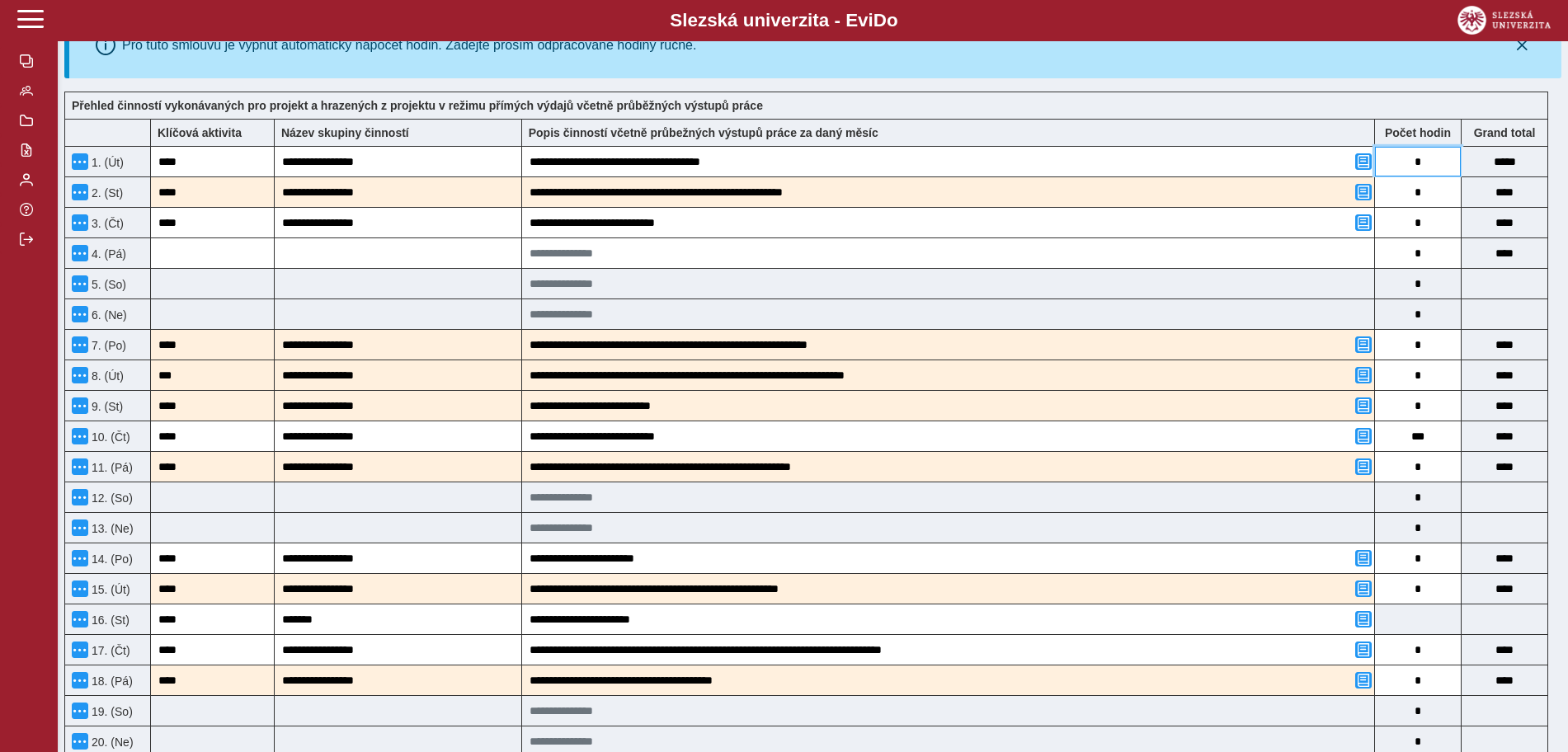 drag, startPoint x: 1421, startPoint y: 157, endPoint x: 1398, endPoint y: 158, distance: 23.02173 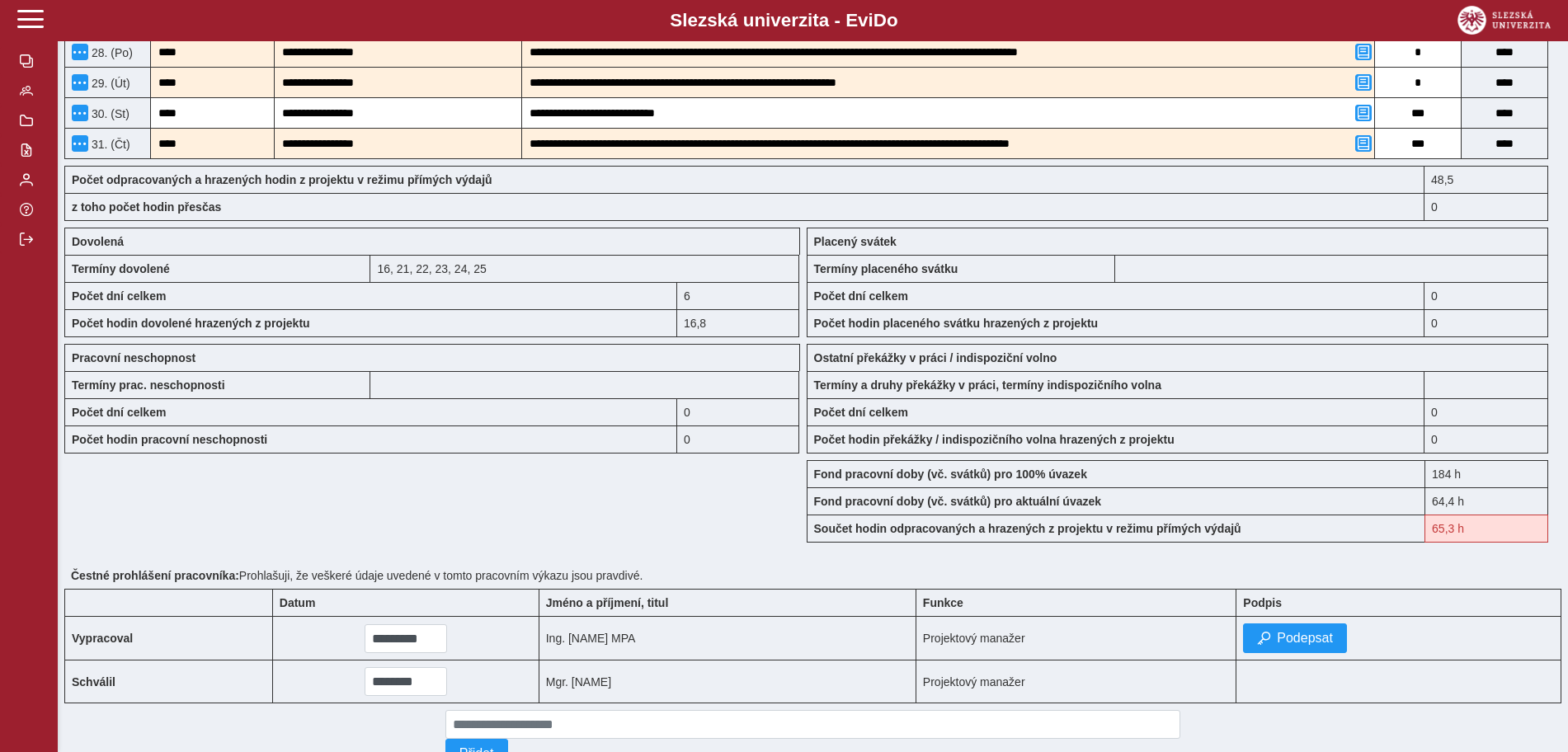 scroll, scrollTop: 1207, scrollLeft: 0, axis: vertical 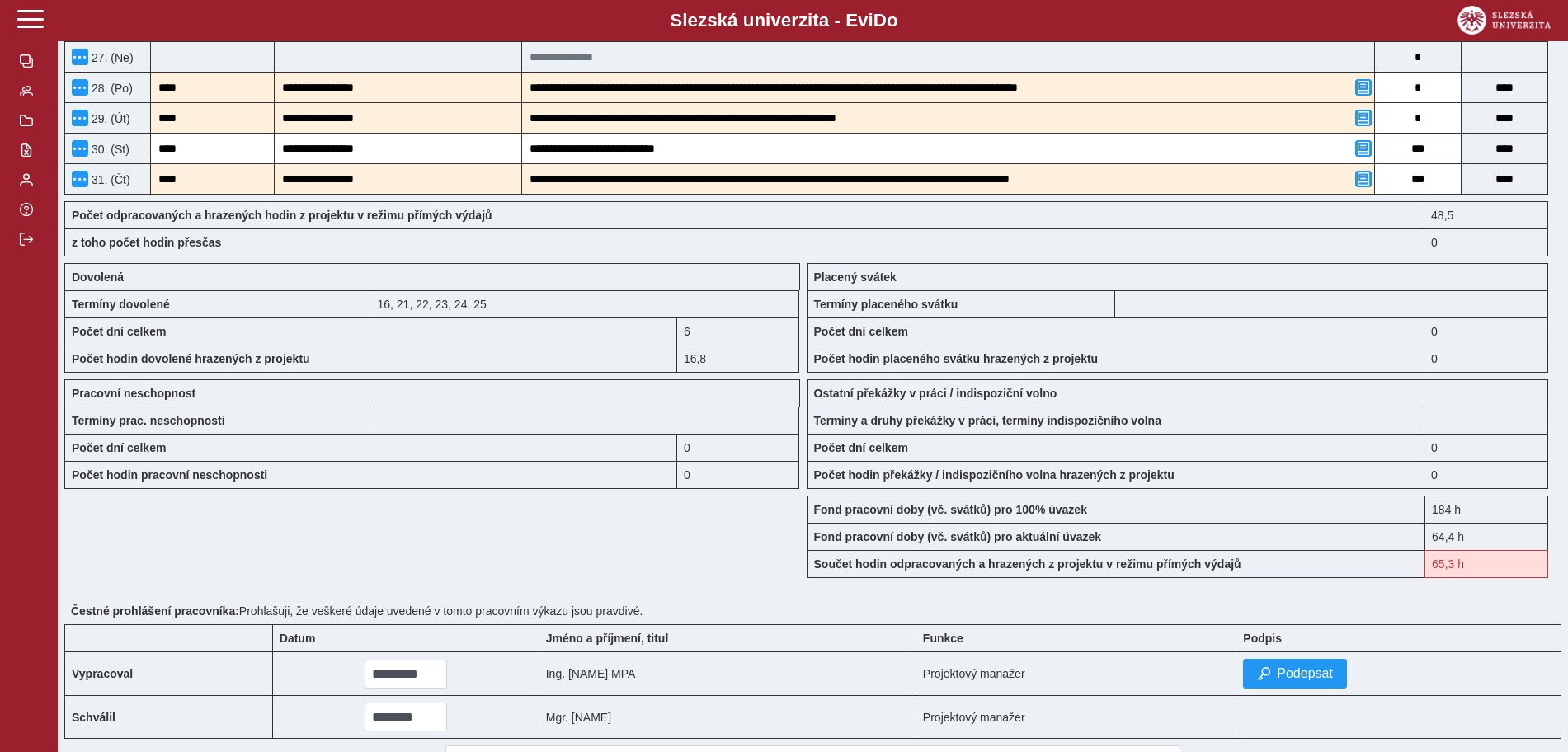 type on "*" 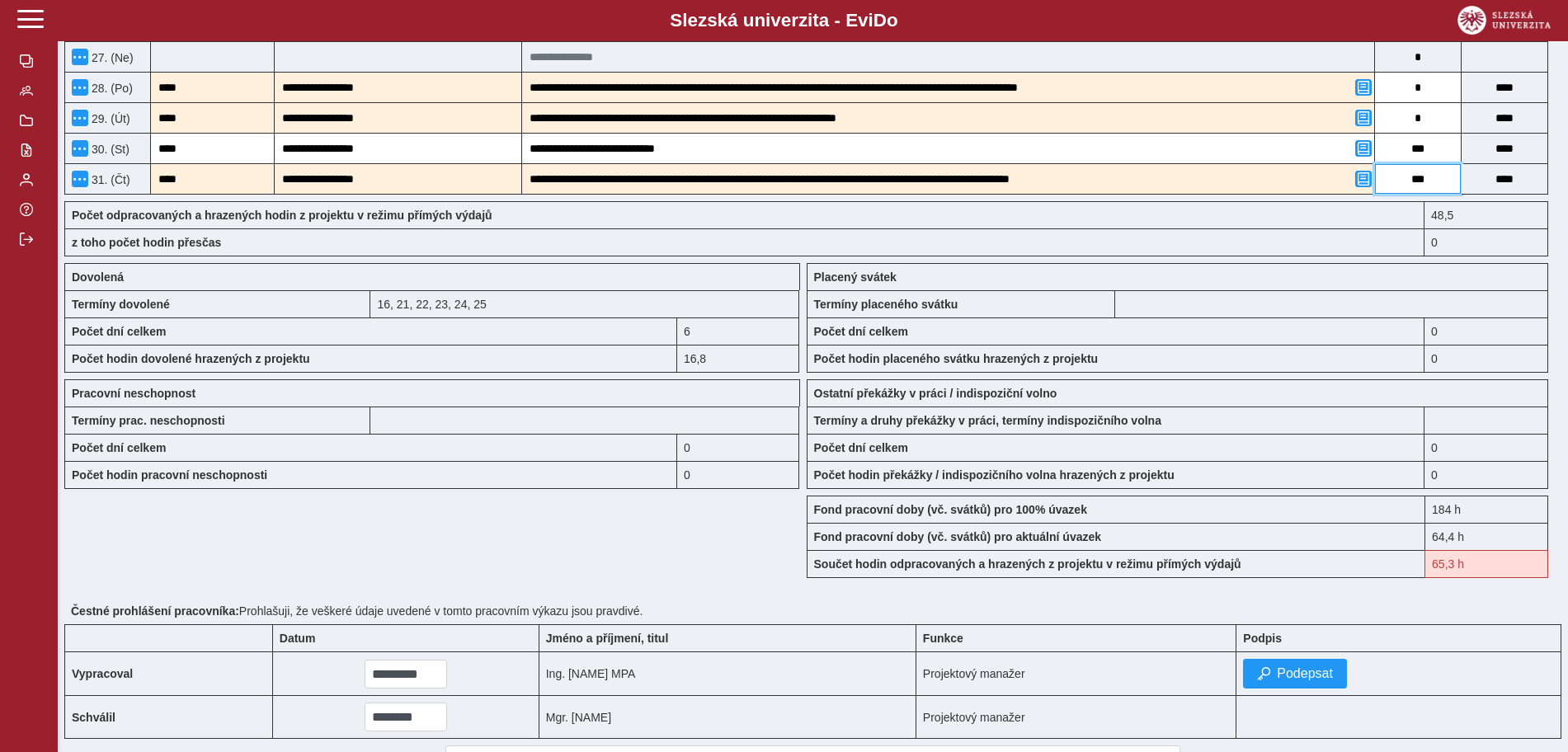 click on "***" at bounding box center [1418, 179] 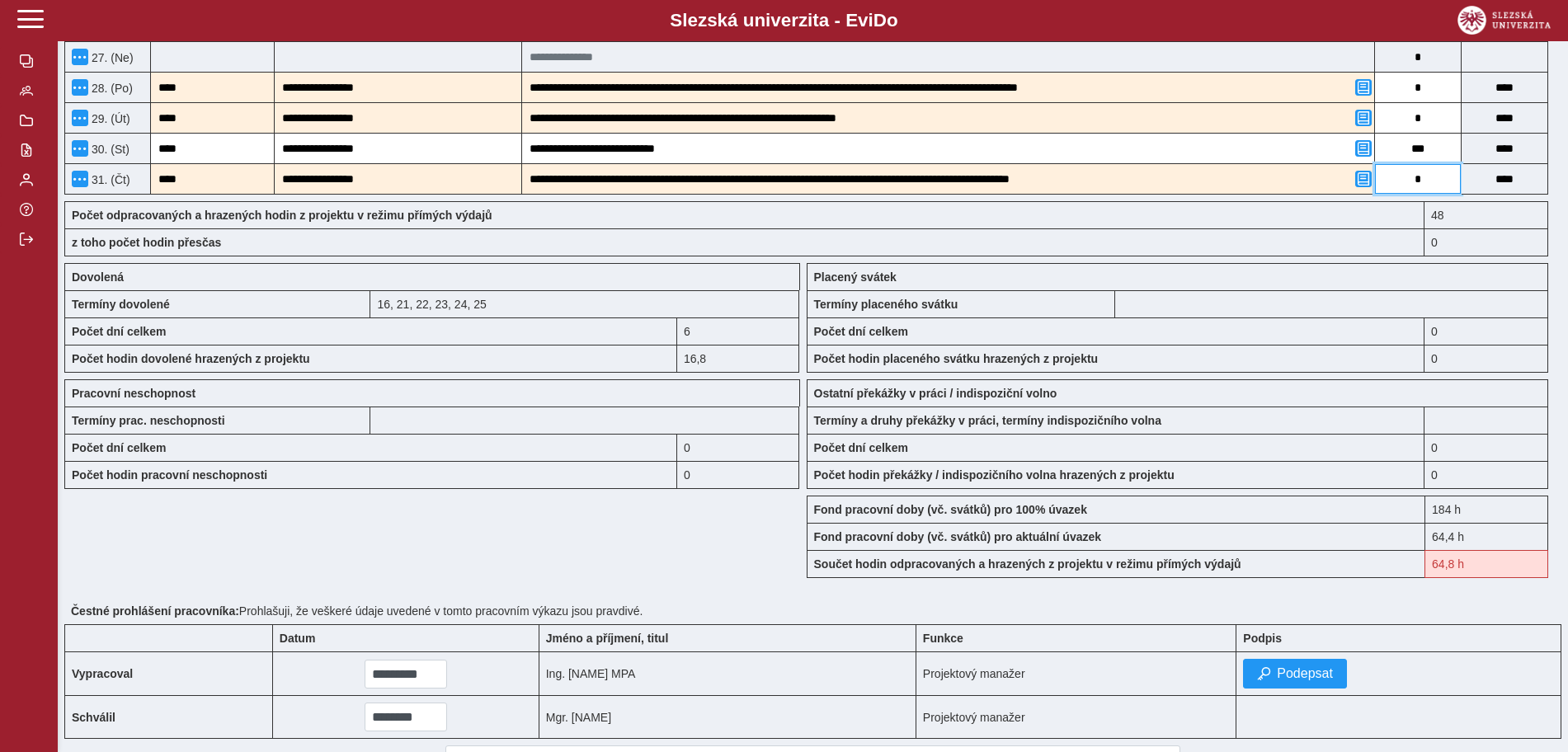 scroll, scrollTop: 1104, scrollLeft: 0, axis: vertical 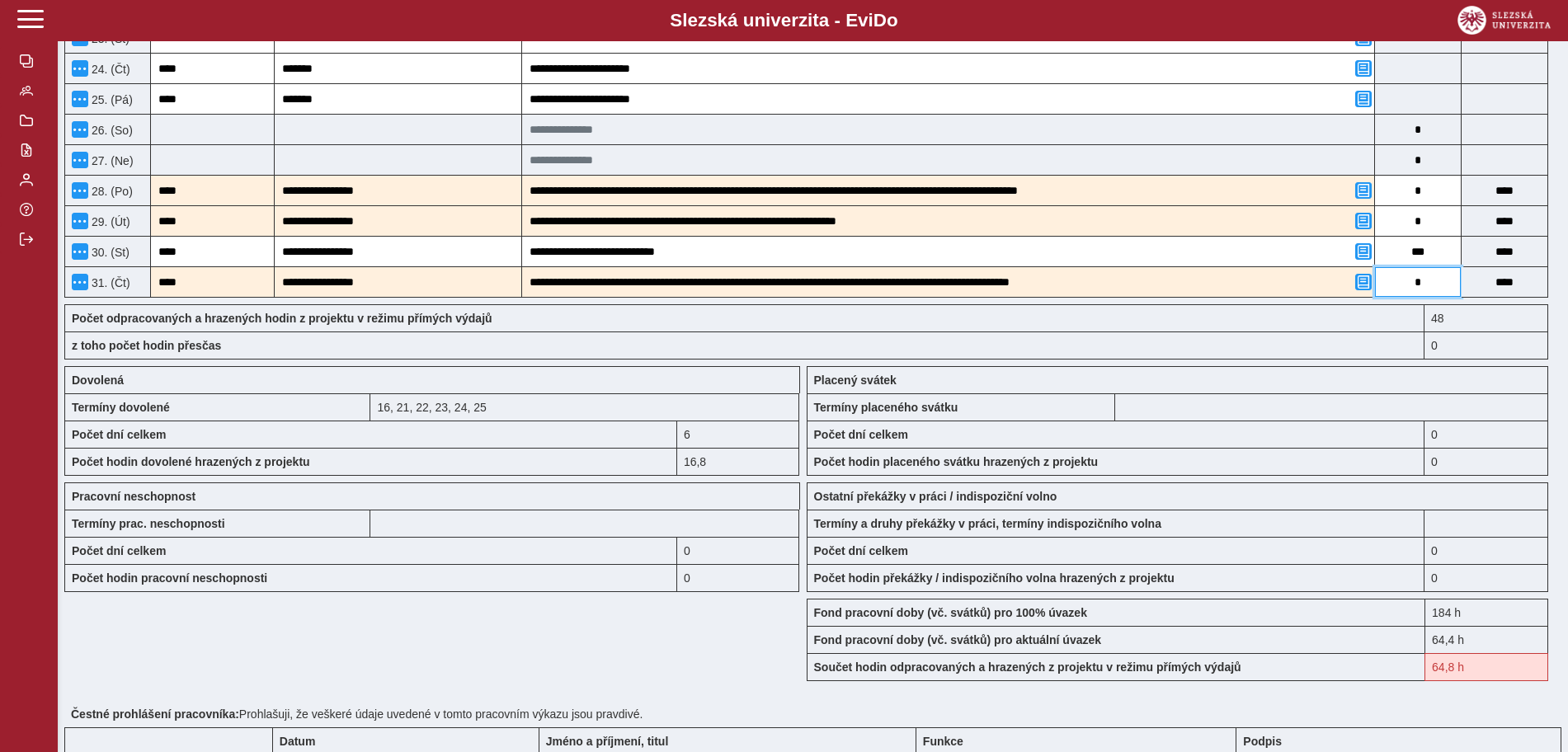 type on "*" 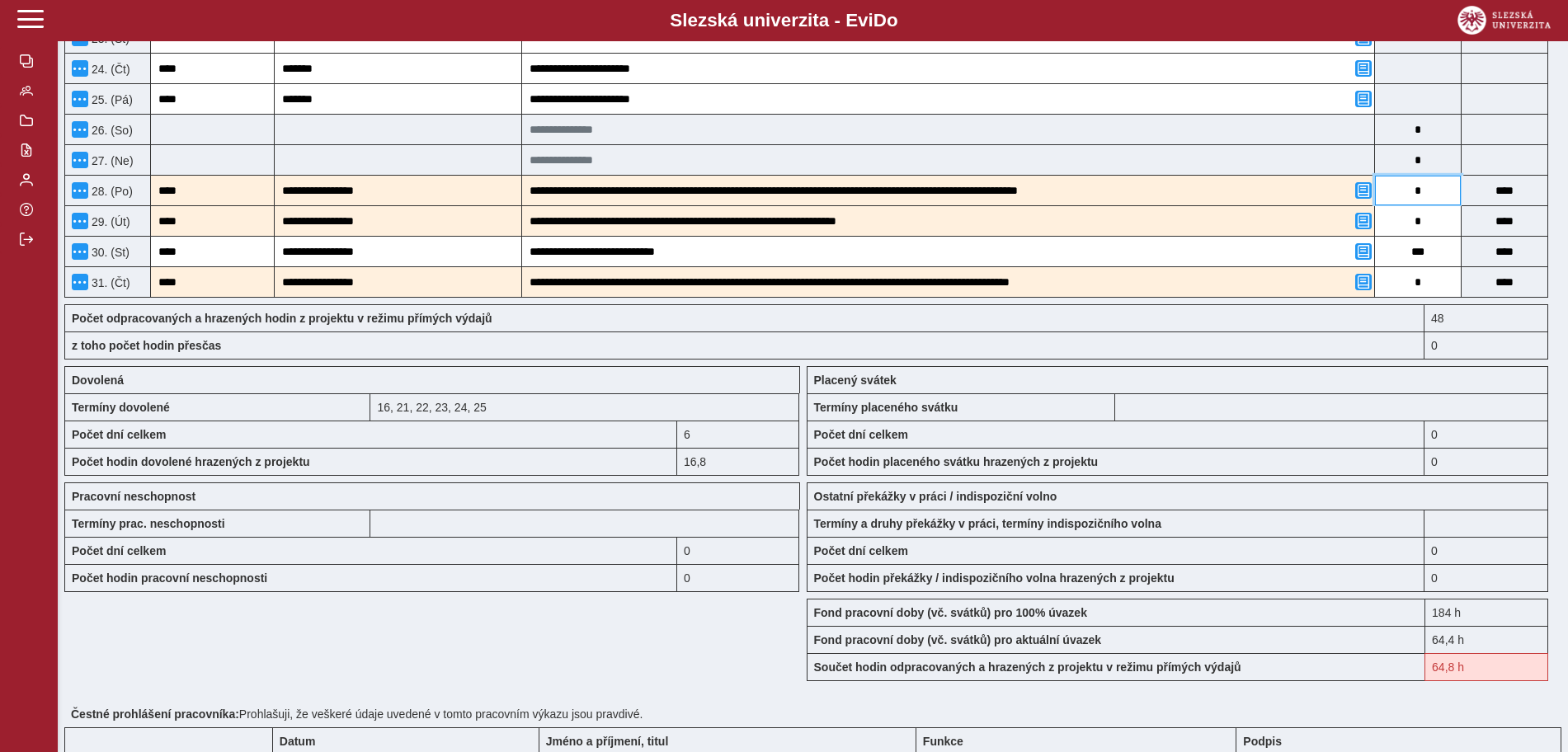 click on "*" at bounding box center [1418, 190] 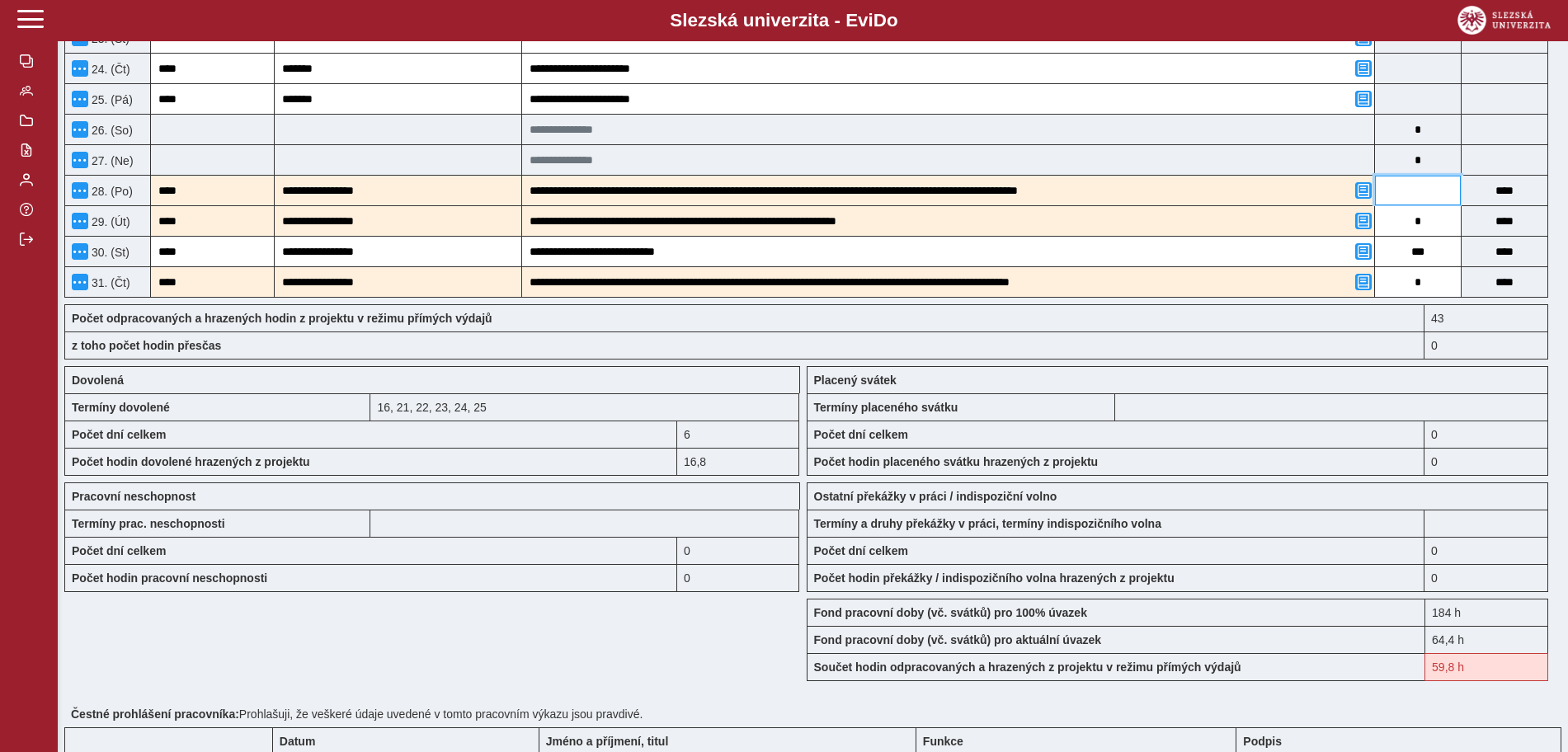 type on "*" 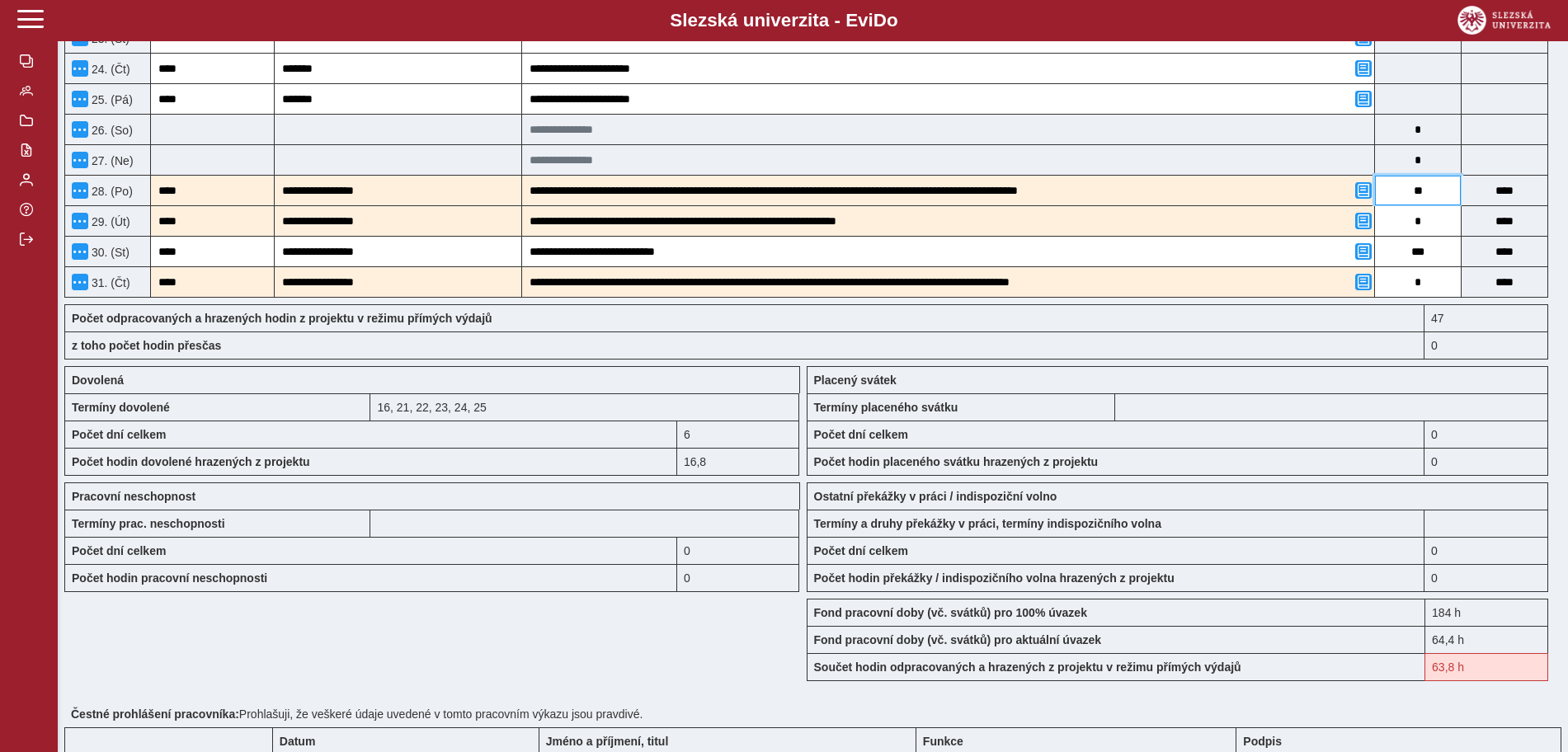 type on "***" 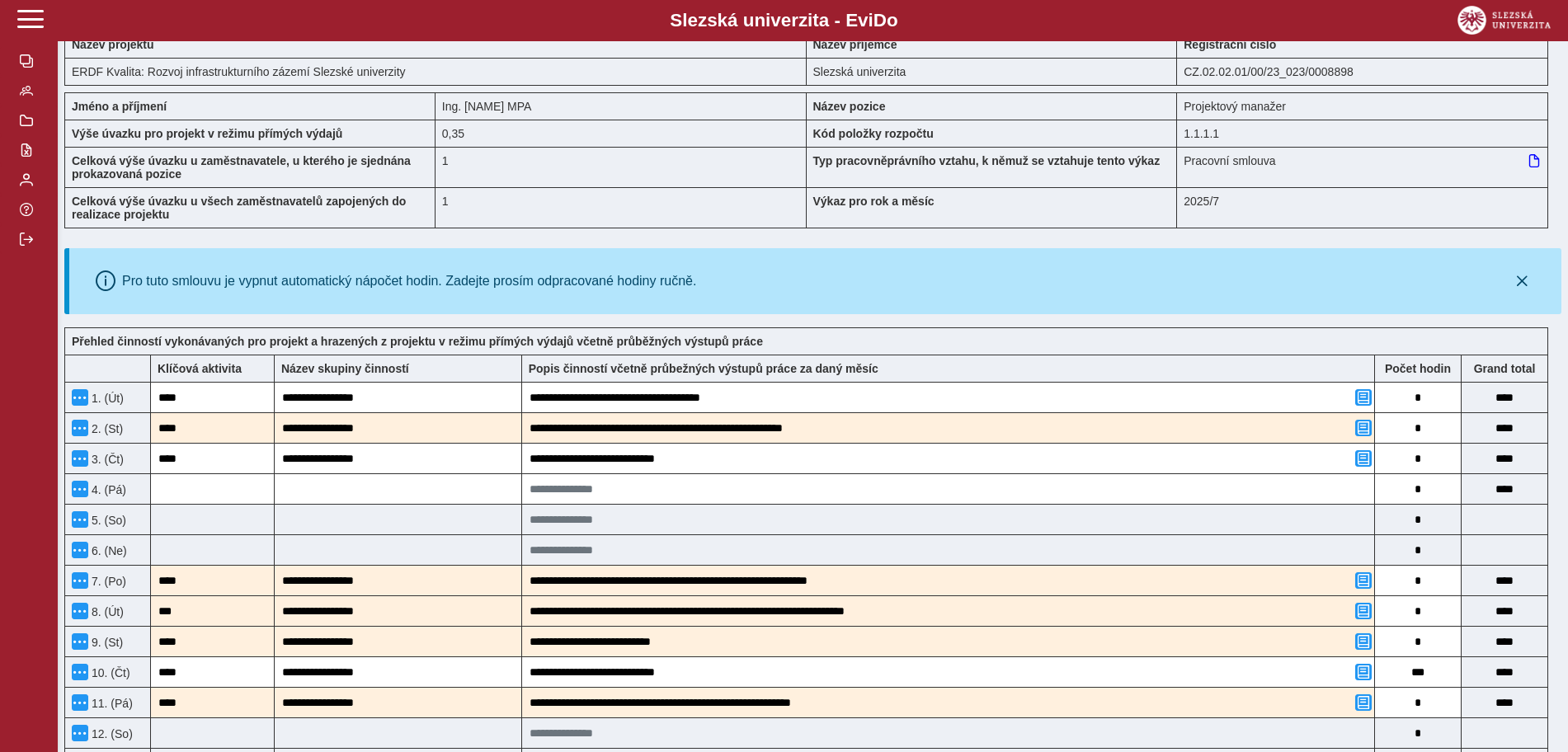 scroll, scrollTop: 0, scrollLeft: 0, axis: both 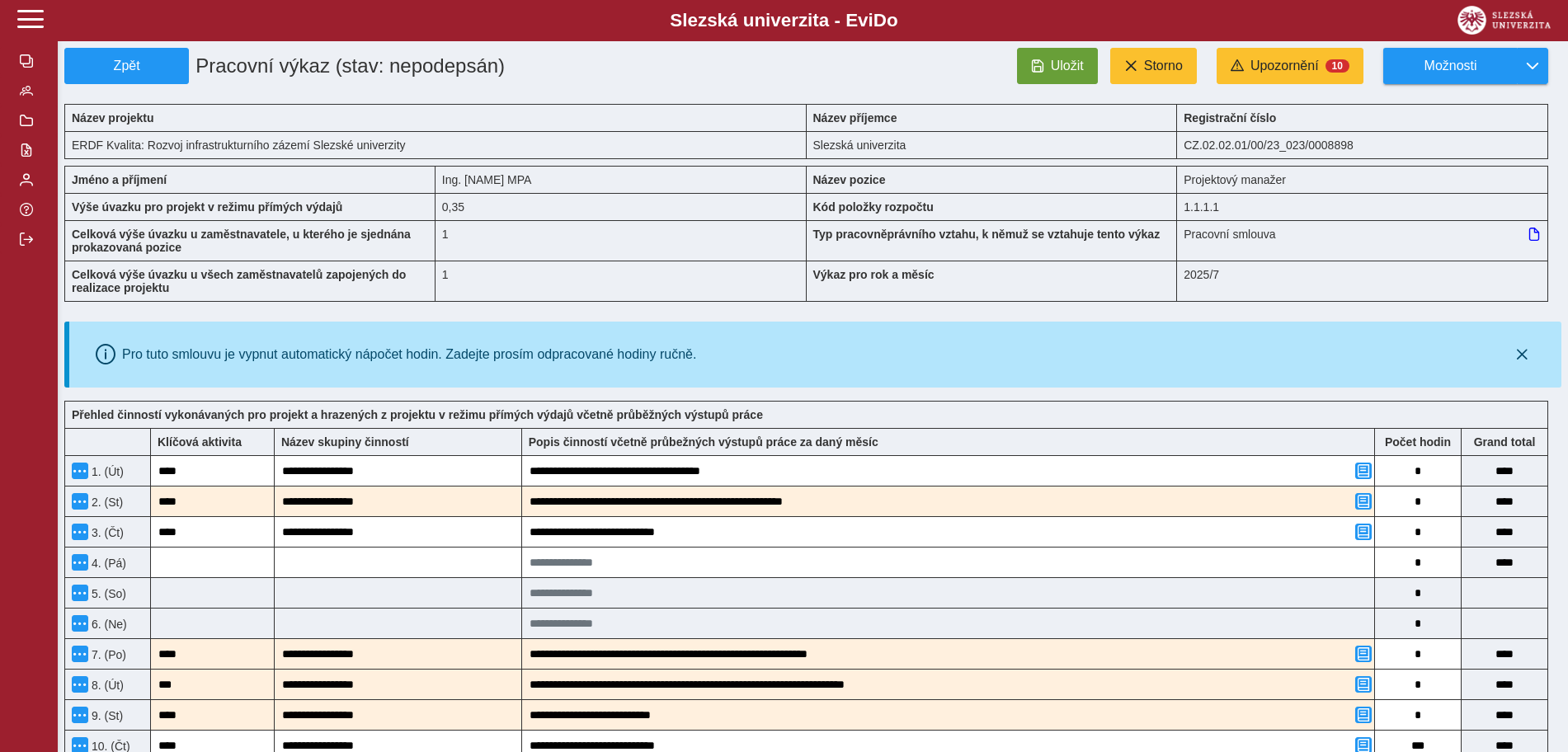 type on "***" 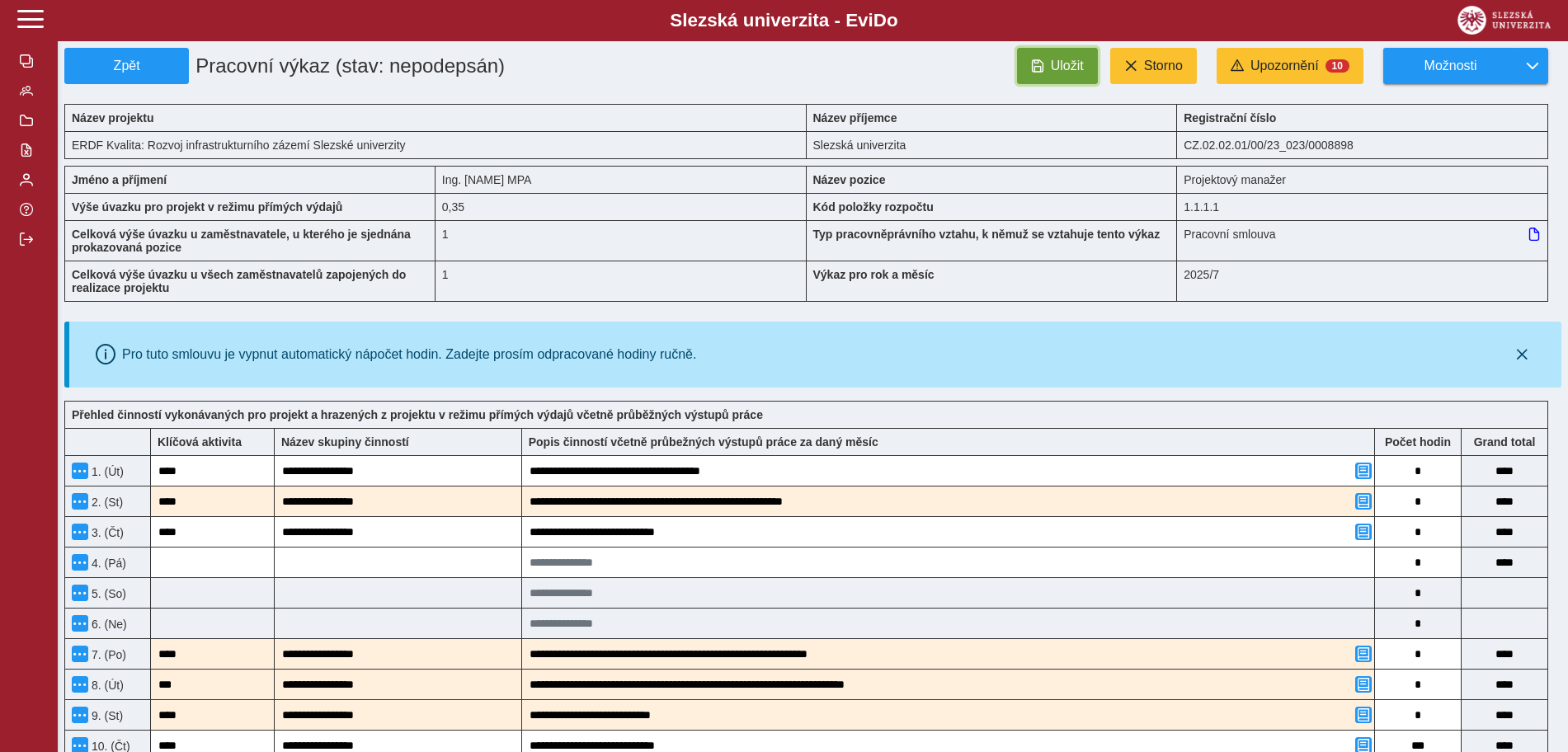 click on "Uložit" at bounding box center [1067, 66] 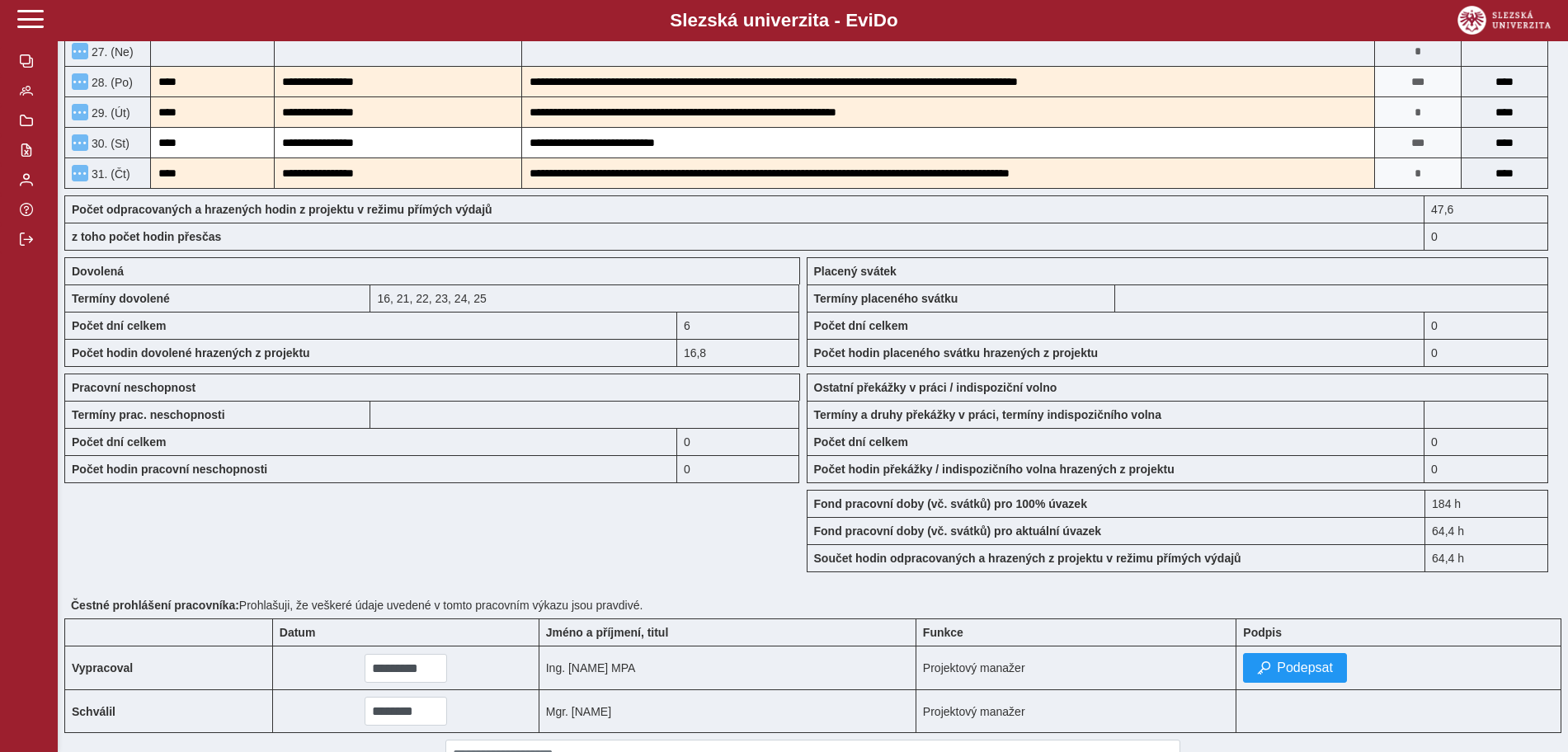 scroll, scrollTop: 1218, scrollLeft: 0, axis: vertical 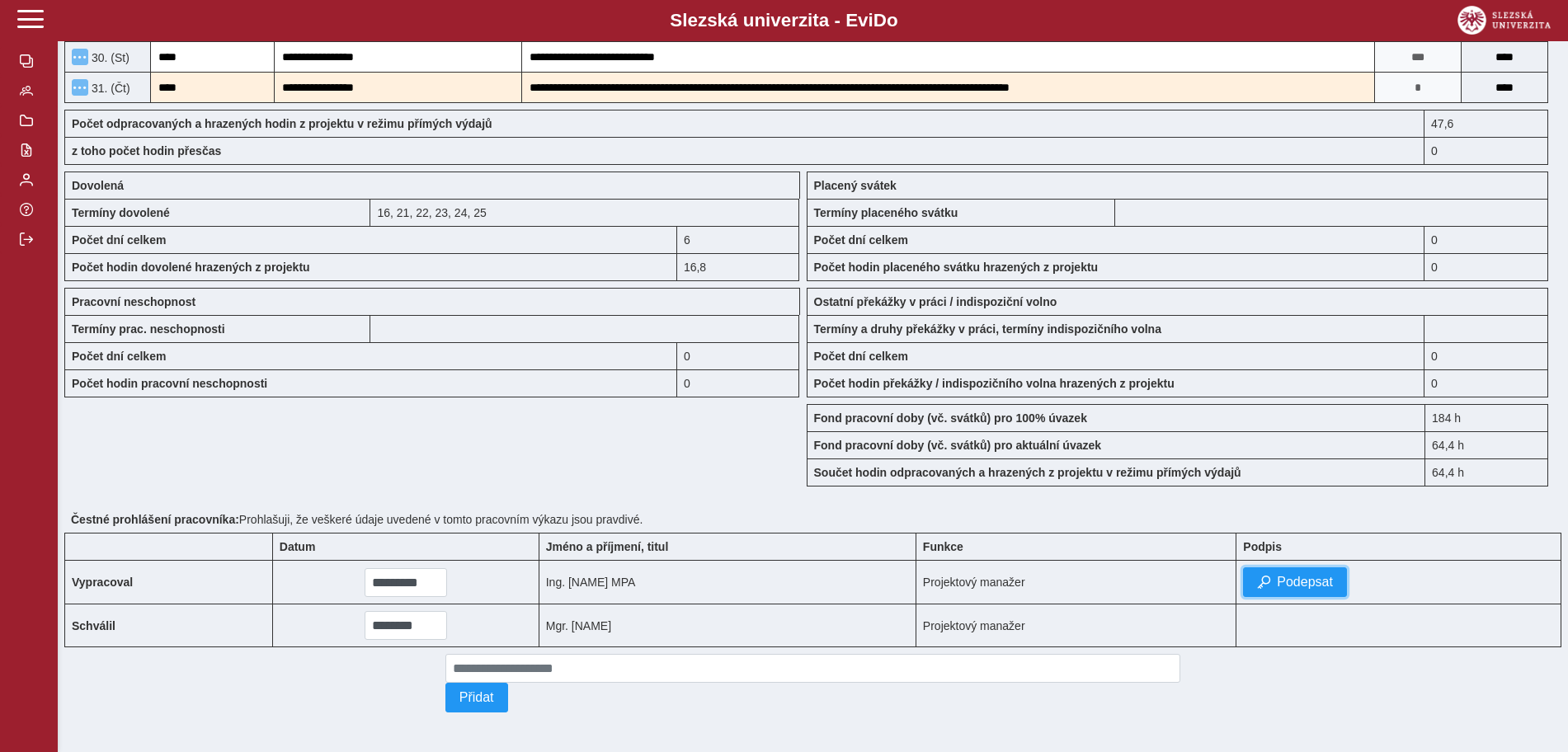 click on "Podepsat" at bounding box center (1305, 582) 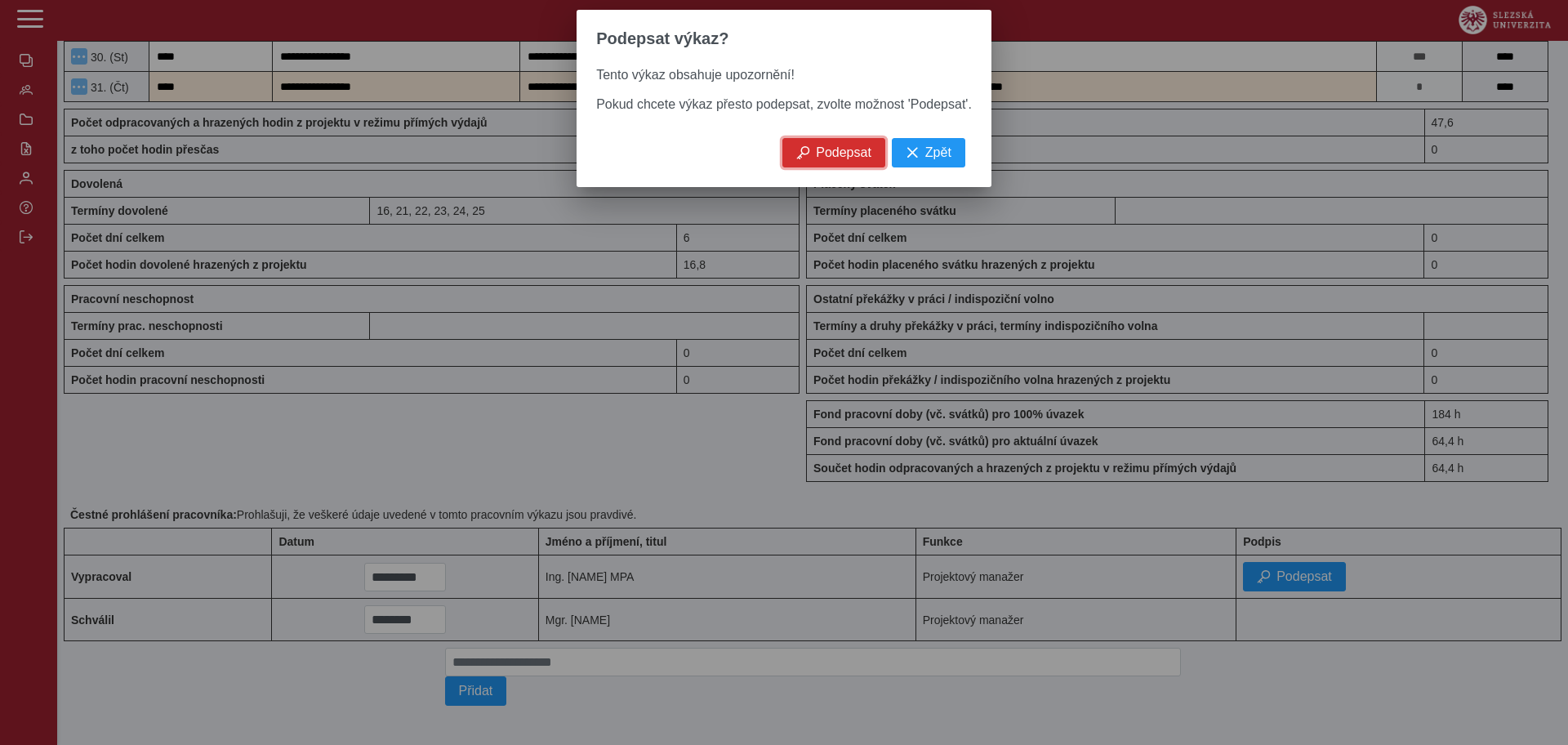 click on "Podepsat" at bounding box center [834, 153] 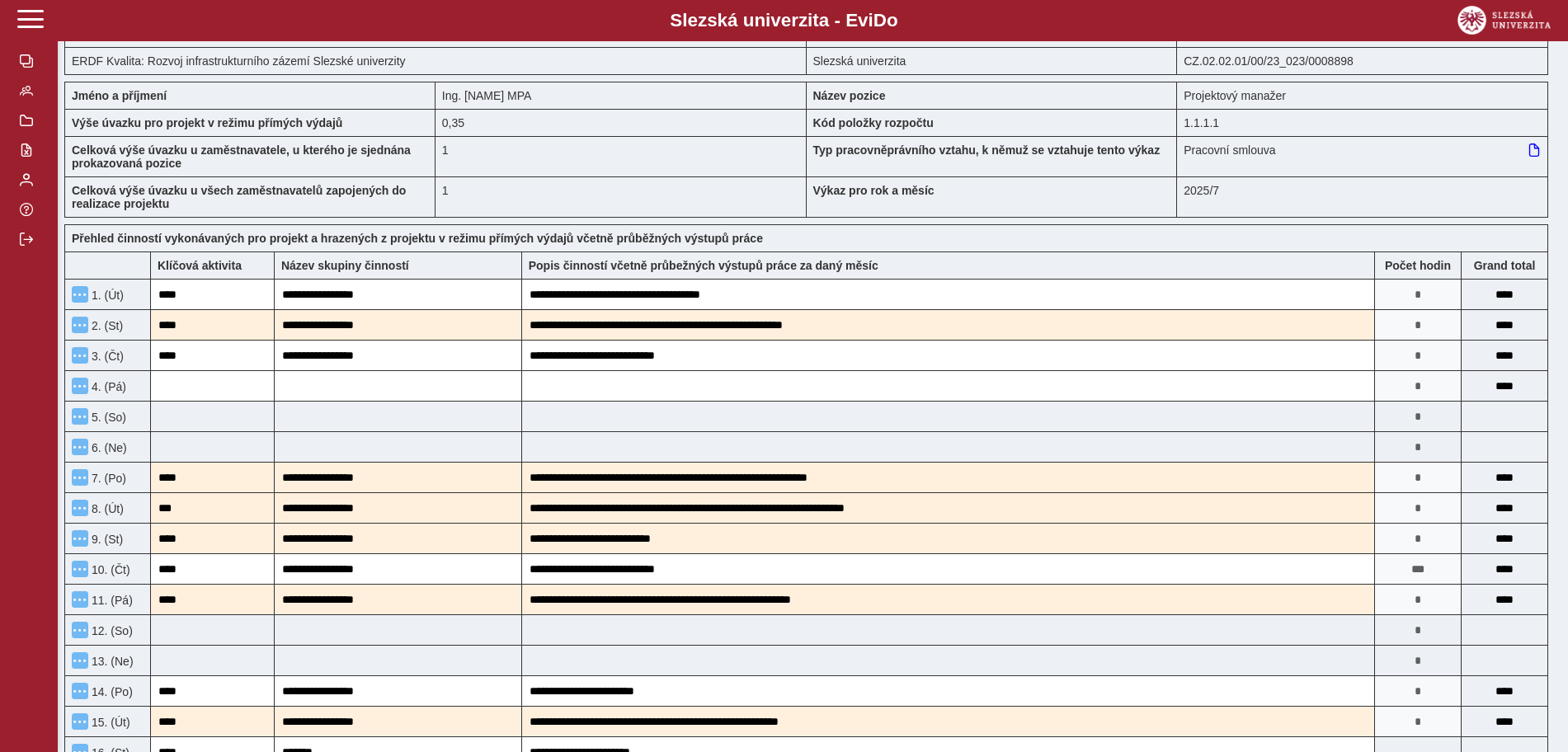 scroll, scrollTop: 0, scrollLeft: 0, axis: both 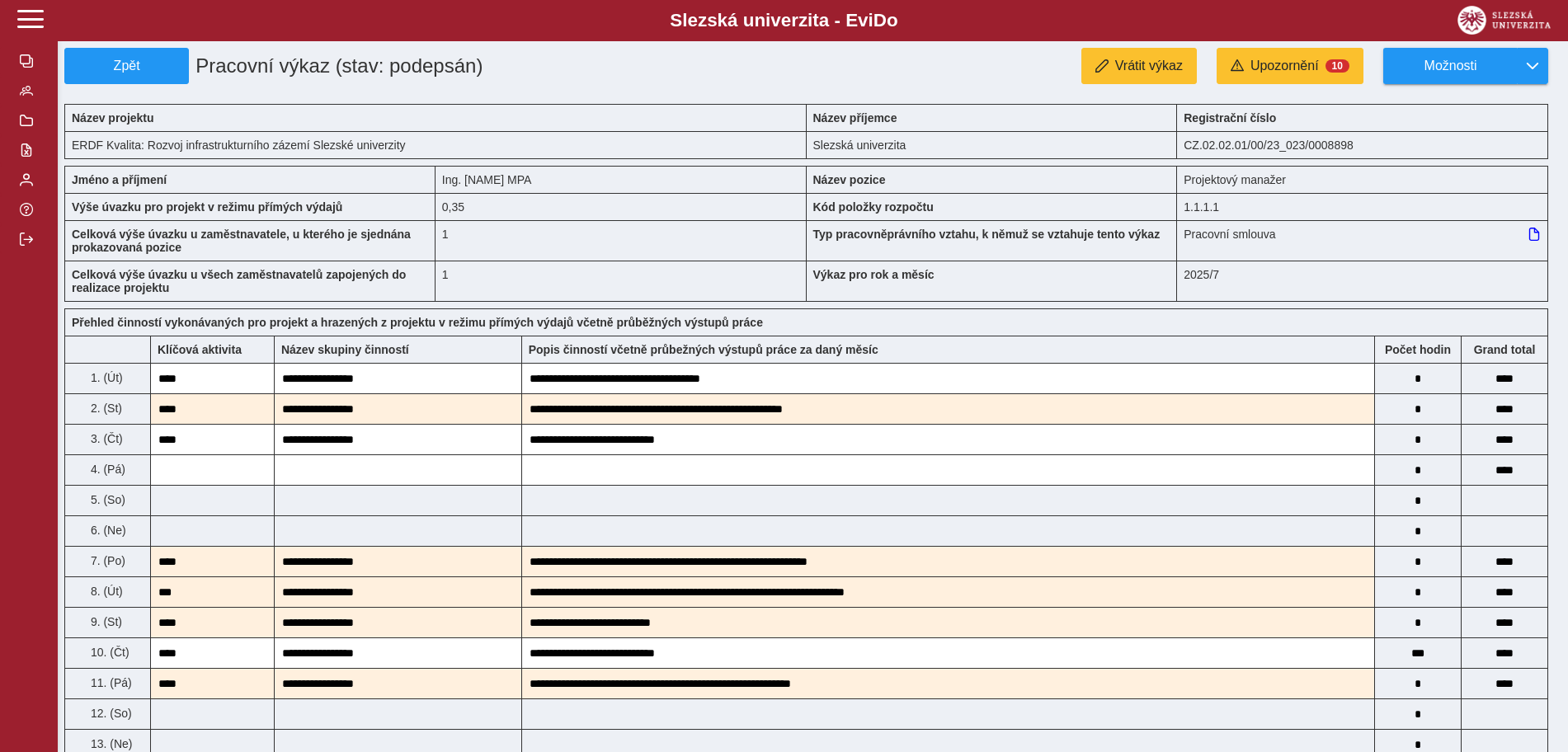 click at bounding box center [29, 61] 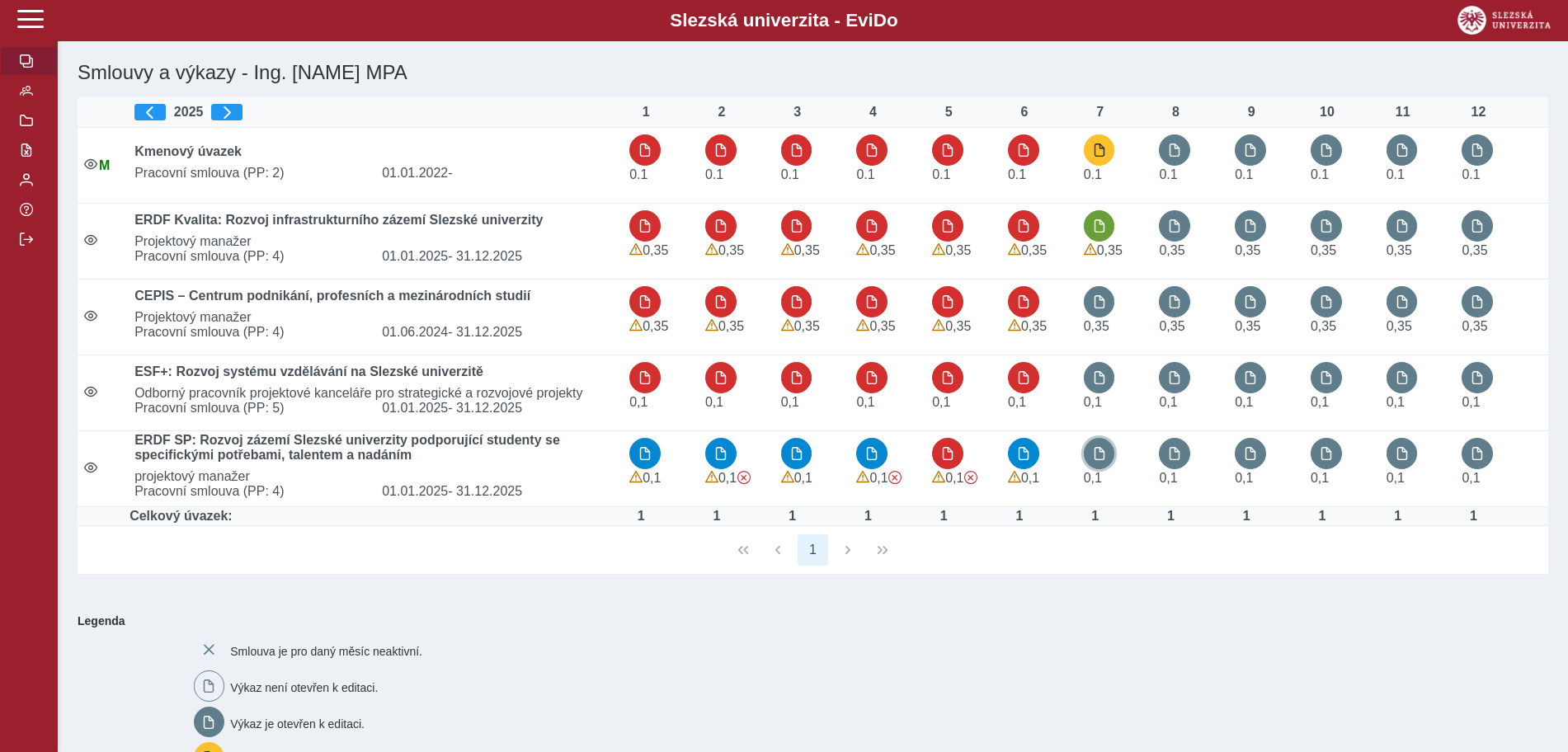 click at bounding box center (1099, 454) 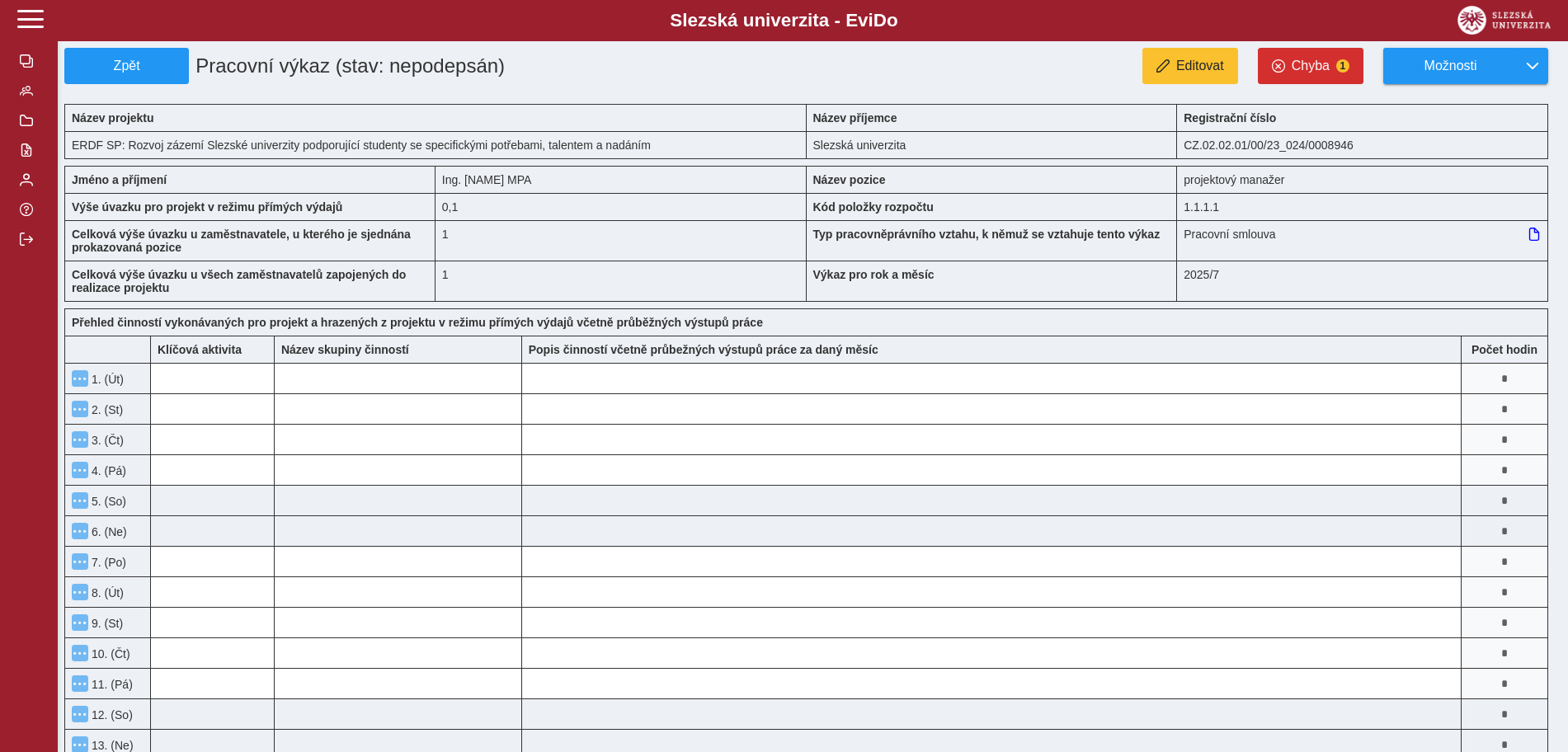 type 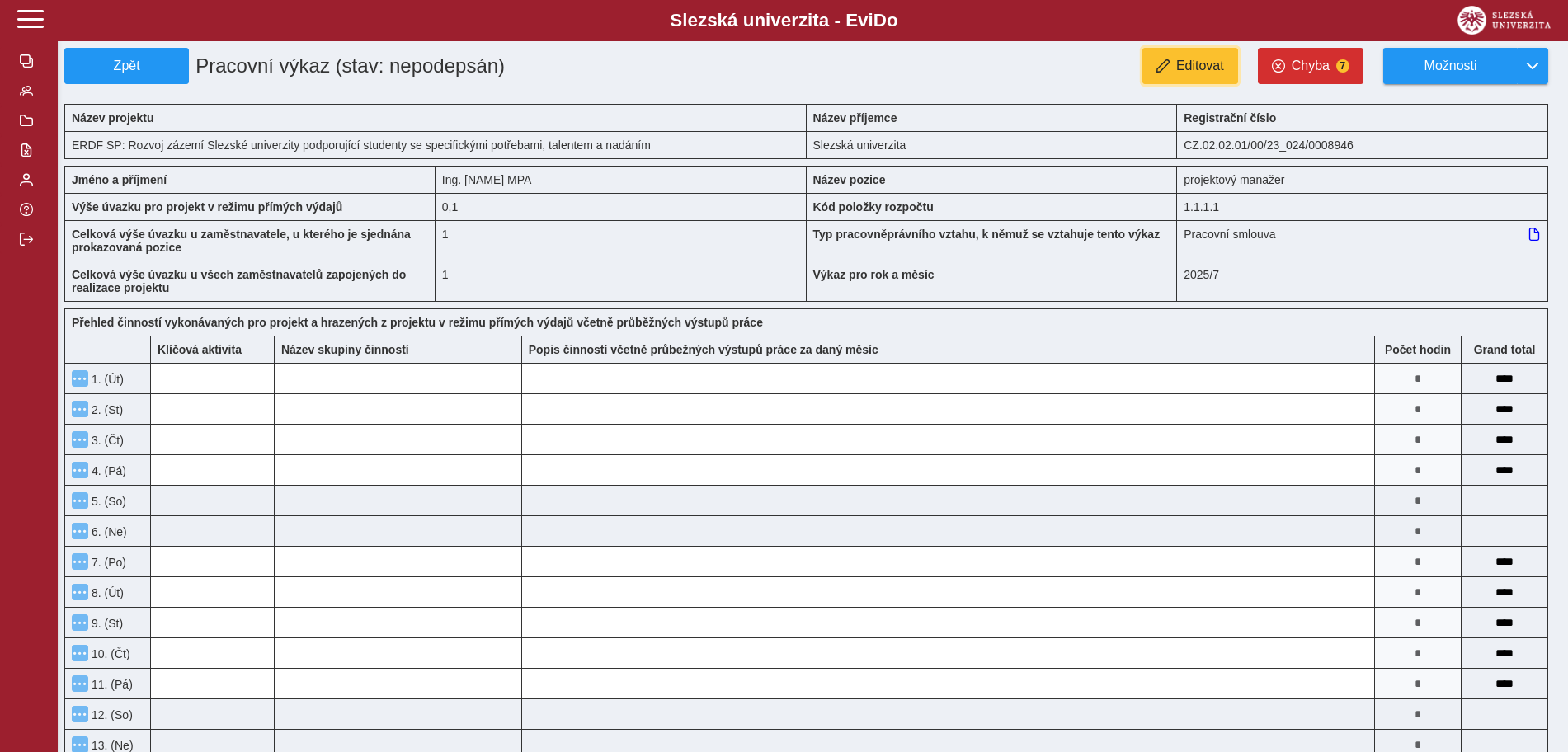 click on "Editovat" at bounding box center [1200, 66] 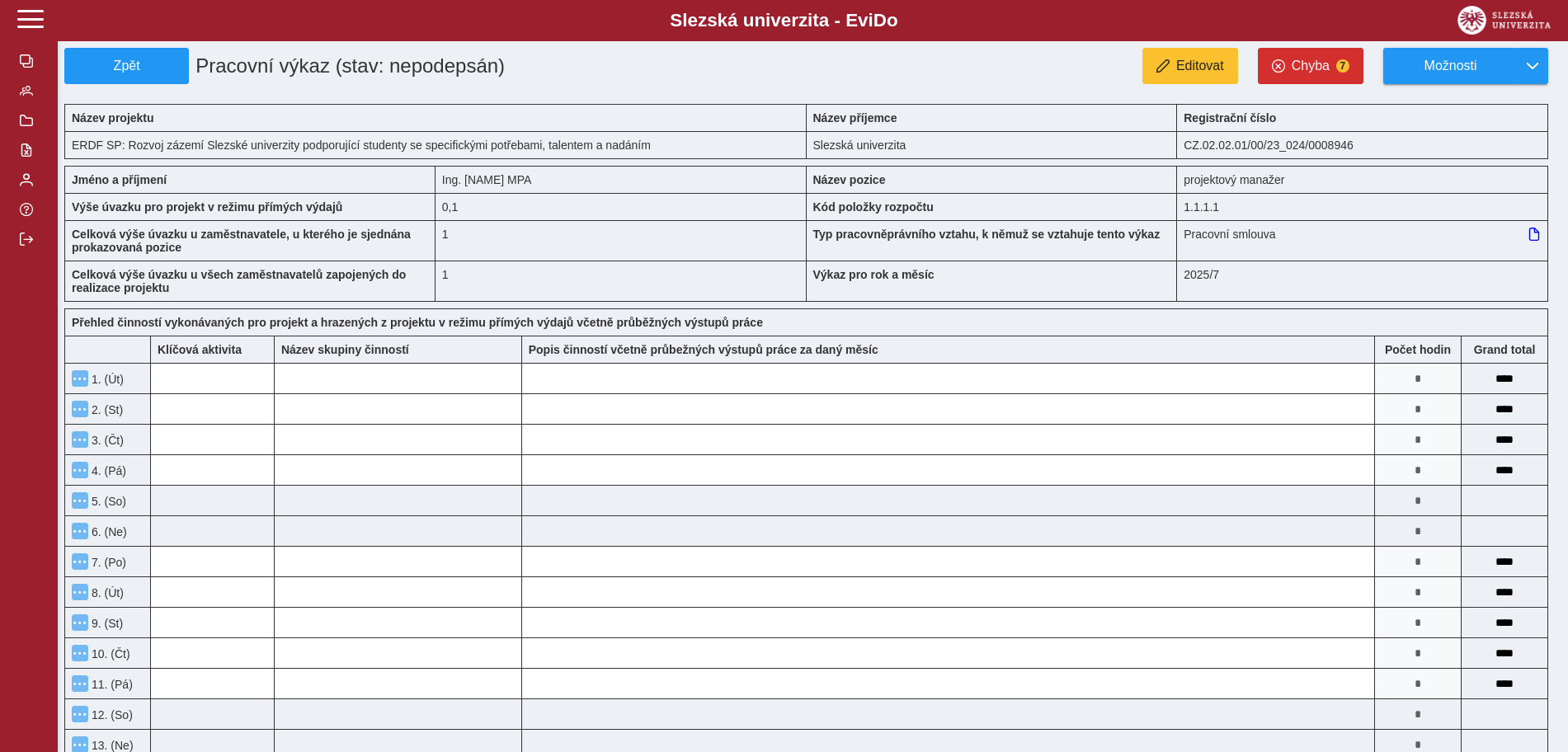 type on "*******" 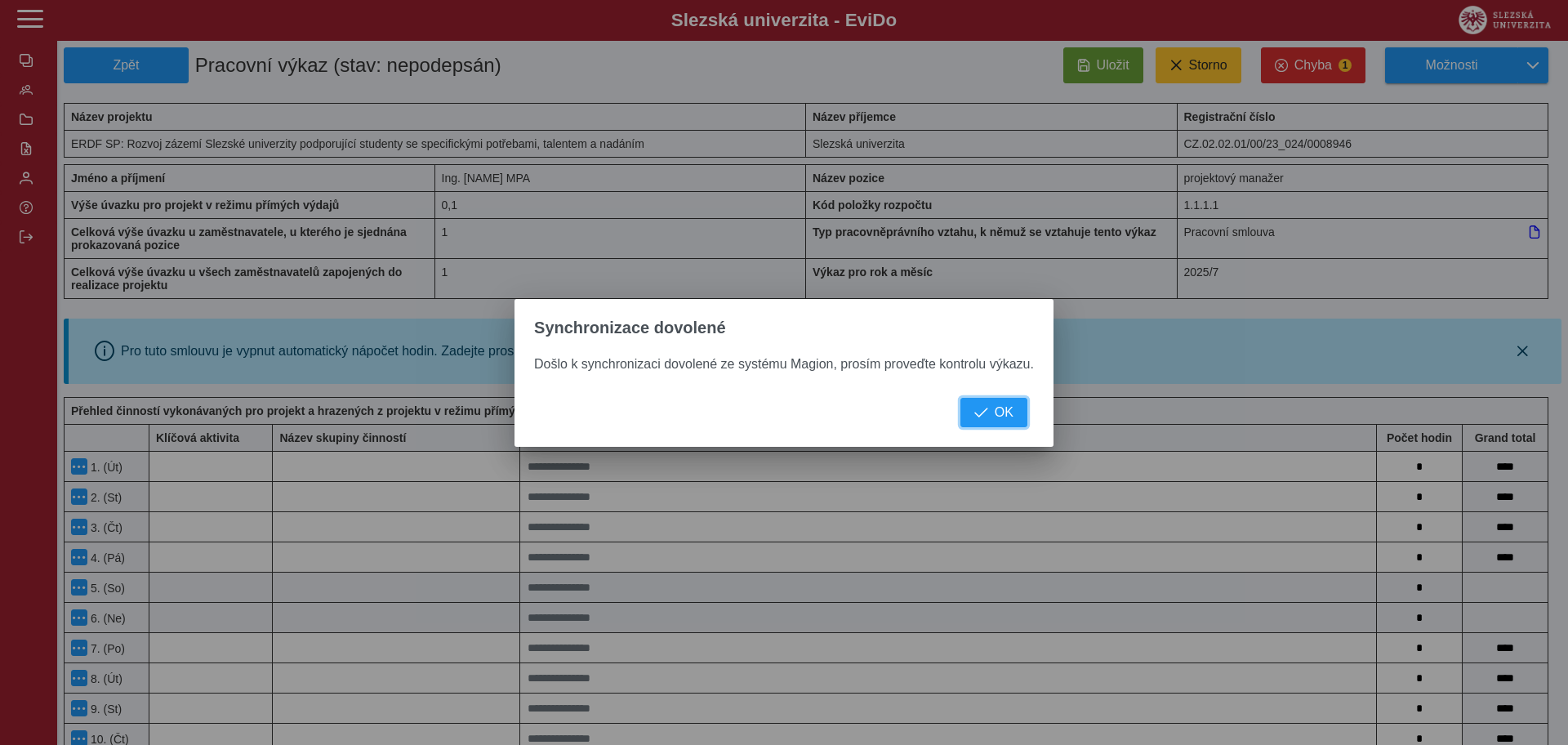 click on "OK" at bounding box center (1004, 413) 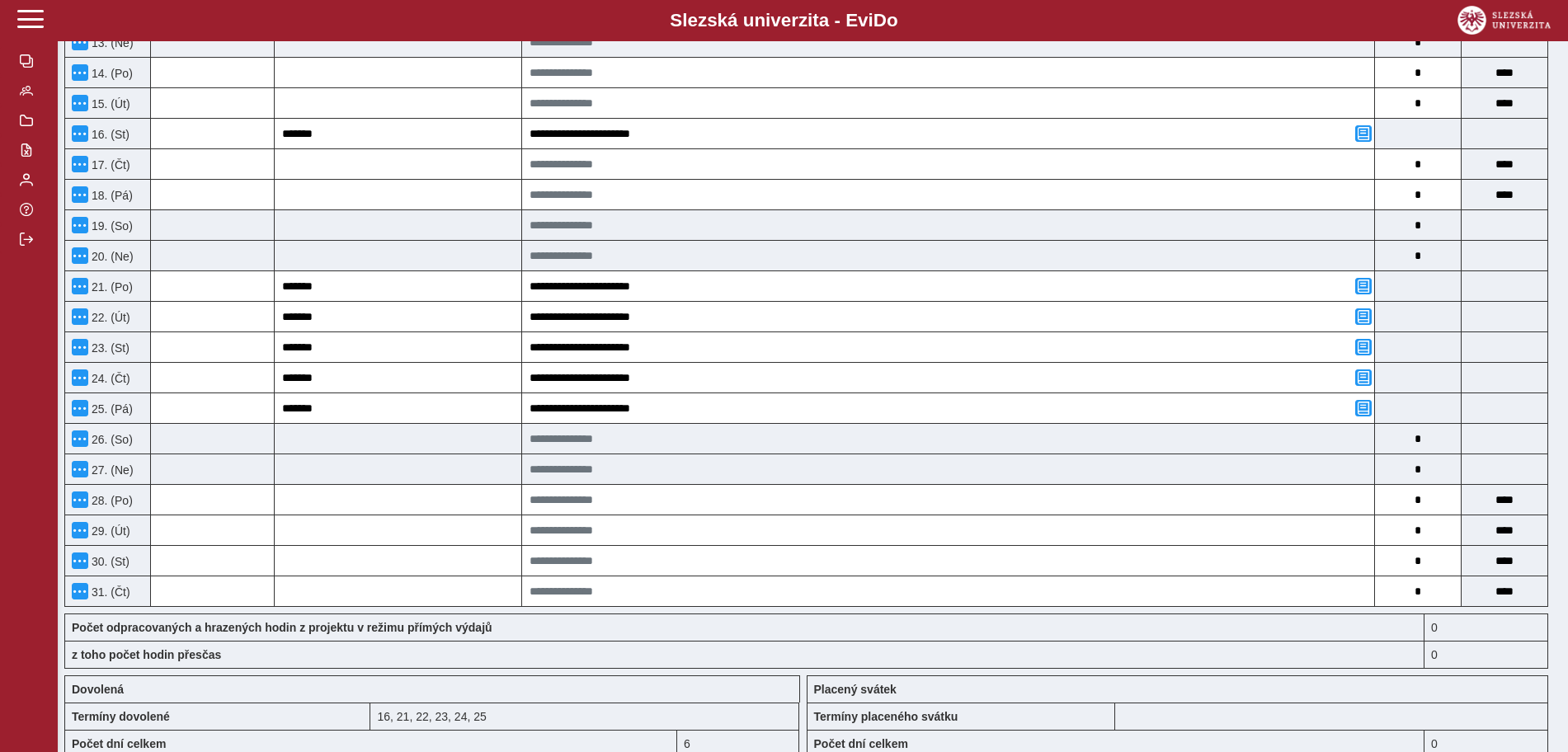 scroll, scrollTop: 825, scrollLeft: 0, axis: vertical 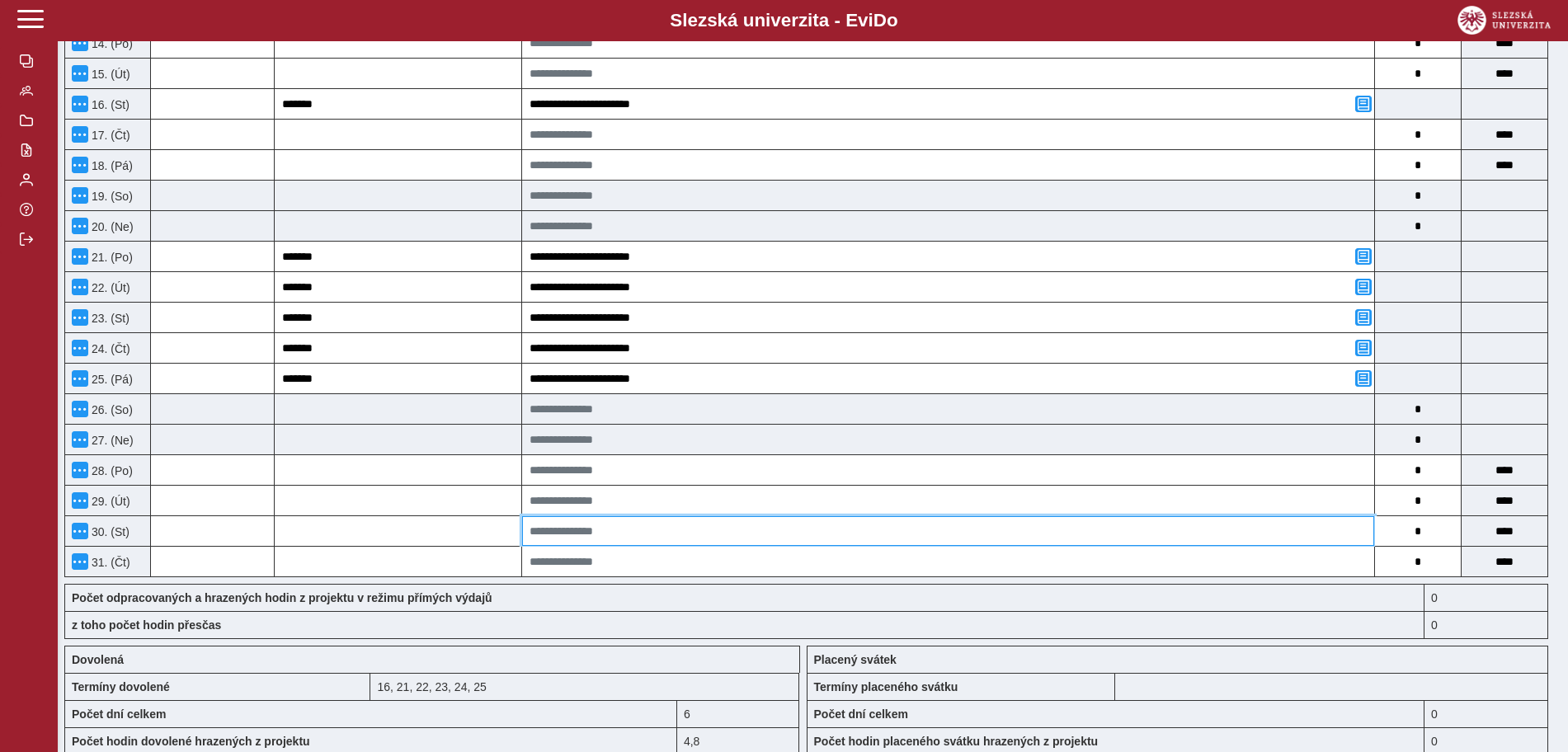click at bounding box center (948, 531) 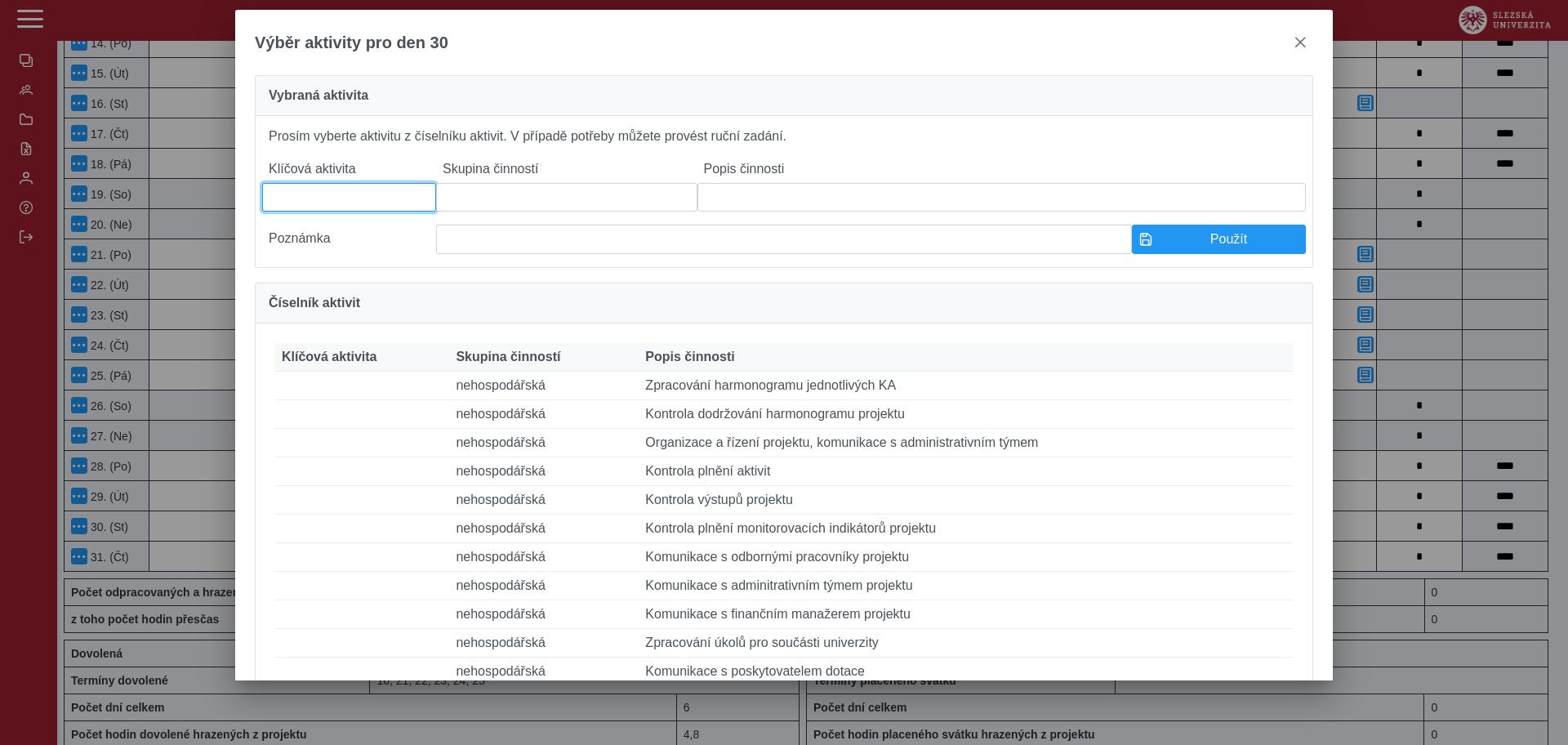click at bounding box center [349, 197] 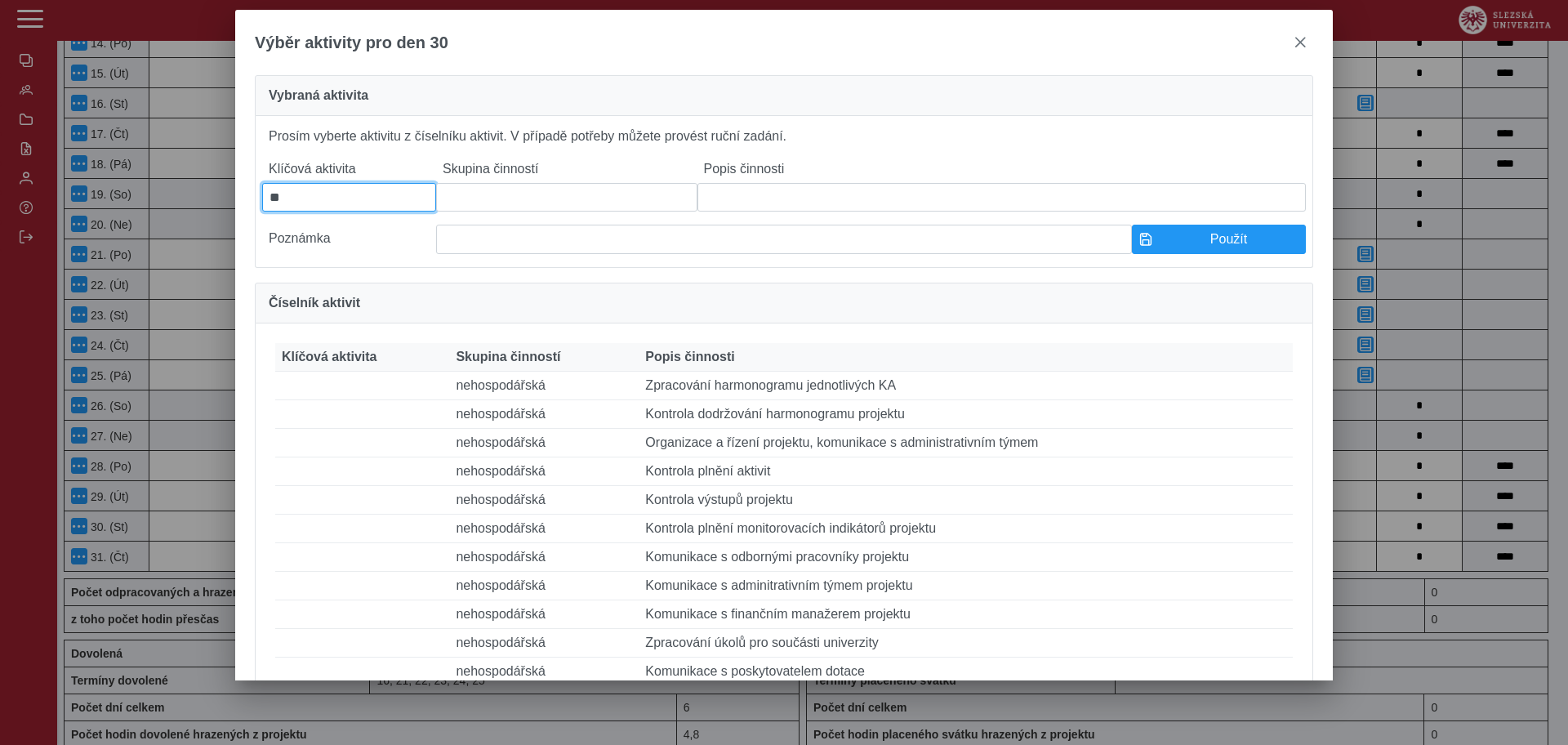 type on "*" 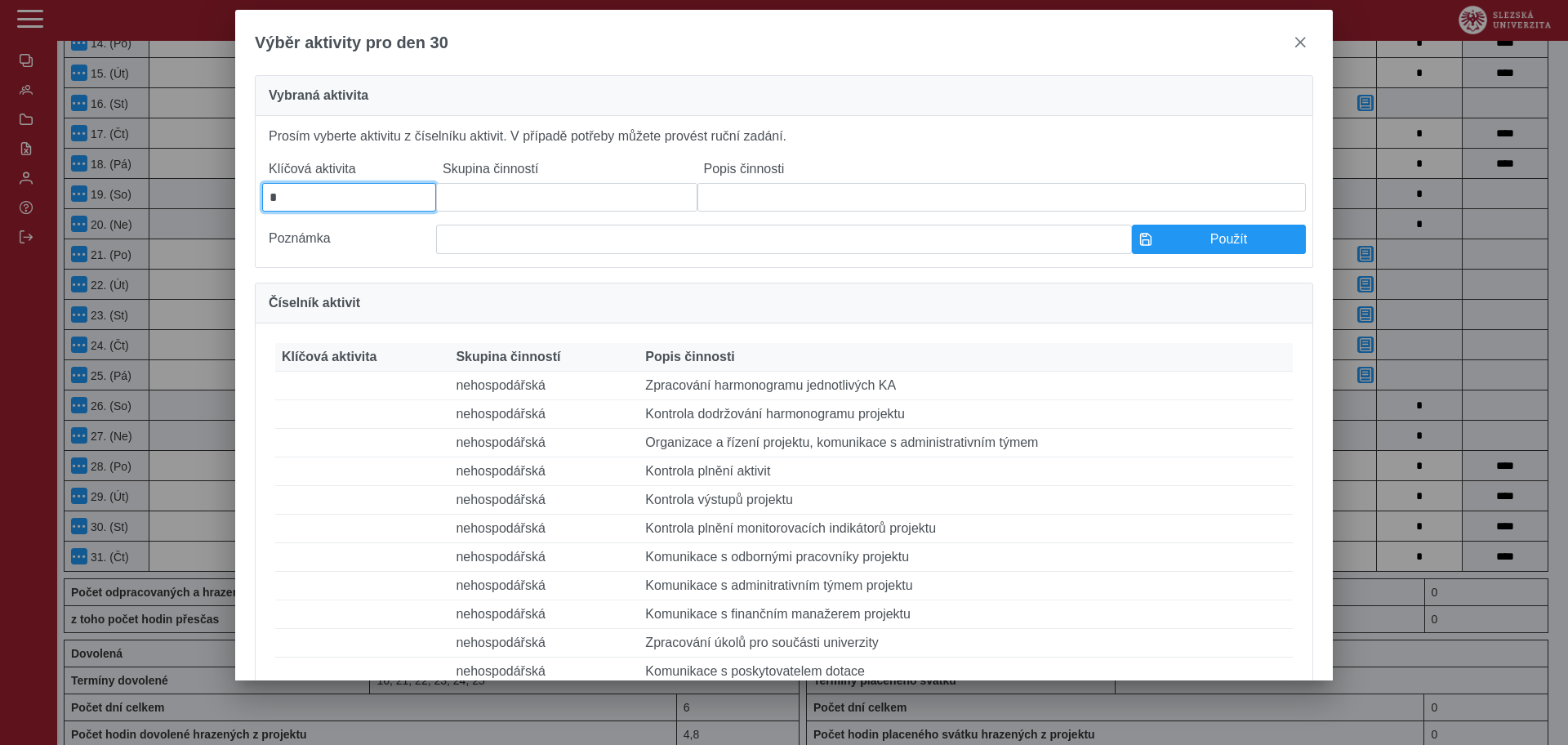 type 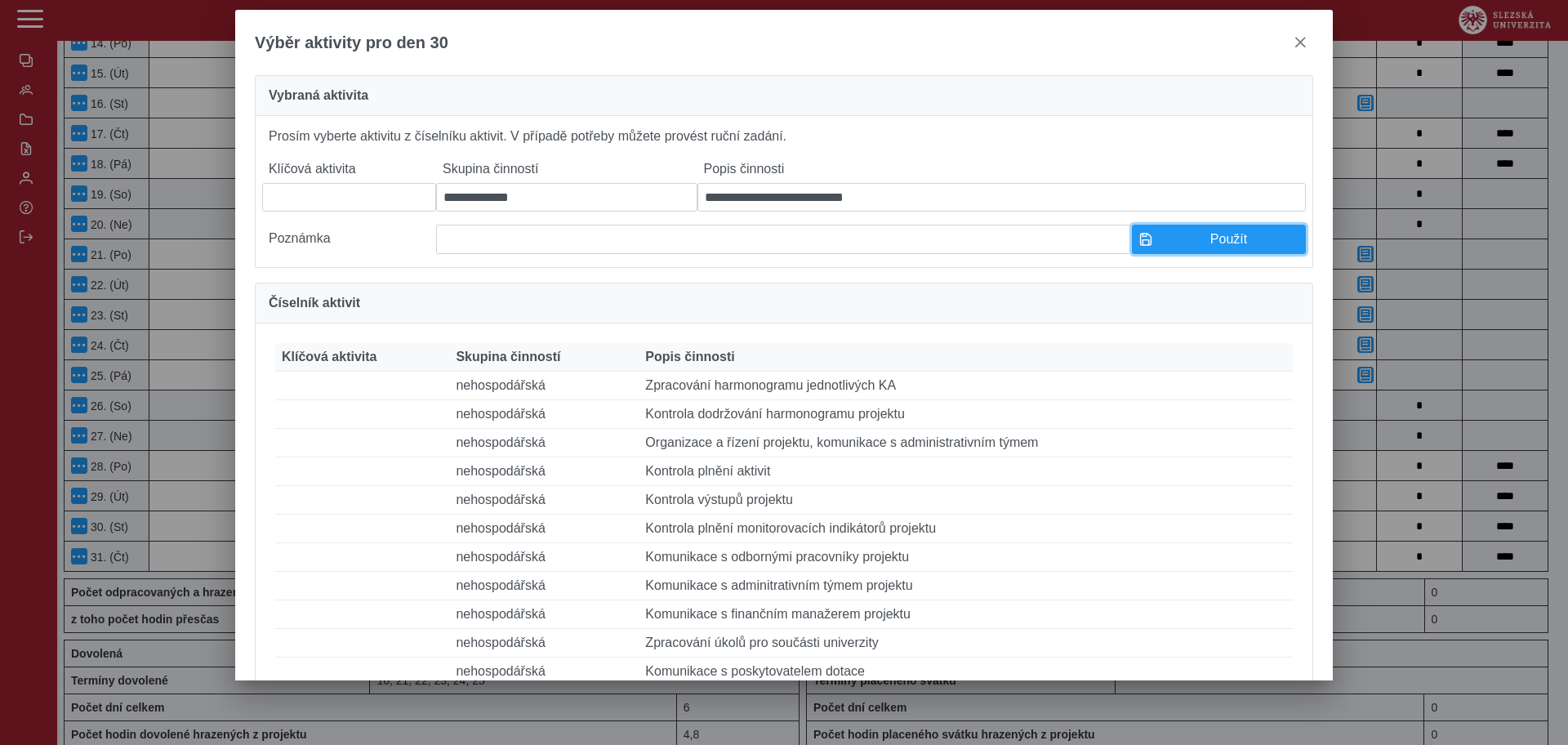 click on "Použít" at bounding box center (1228, 239) 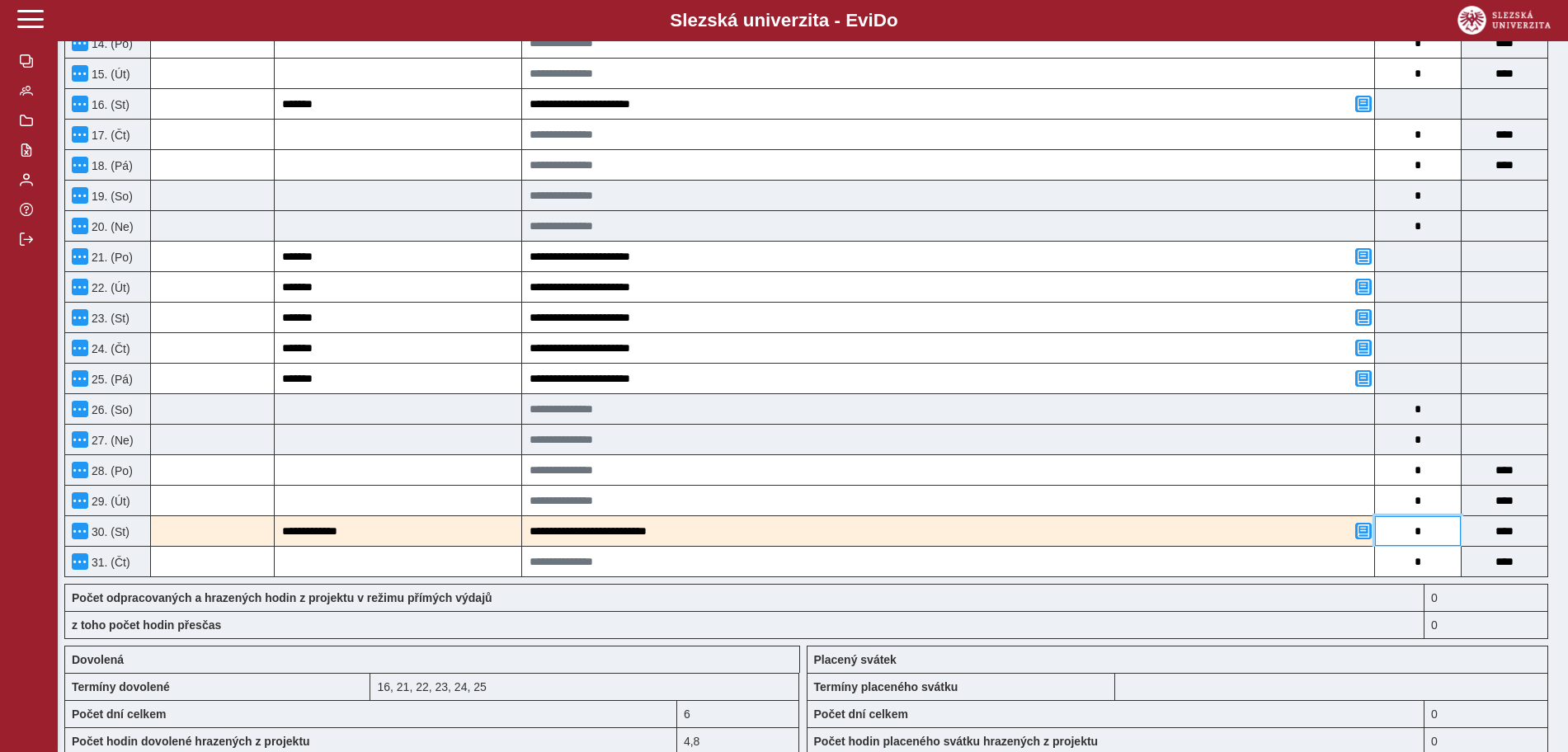 drag, startPoint x: 1422, startPoint y: 529, endPoint x: 1398, endPoint y: 529, distance: 24 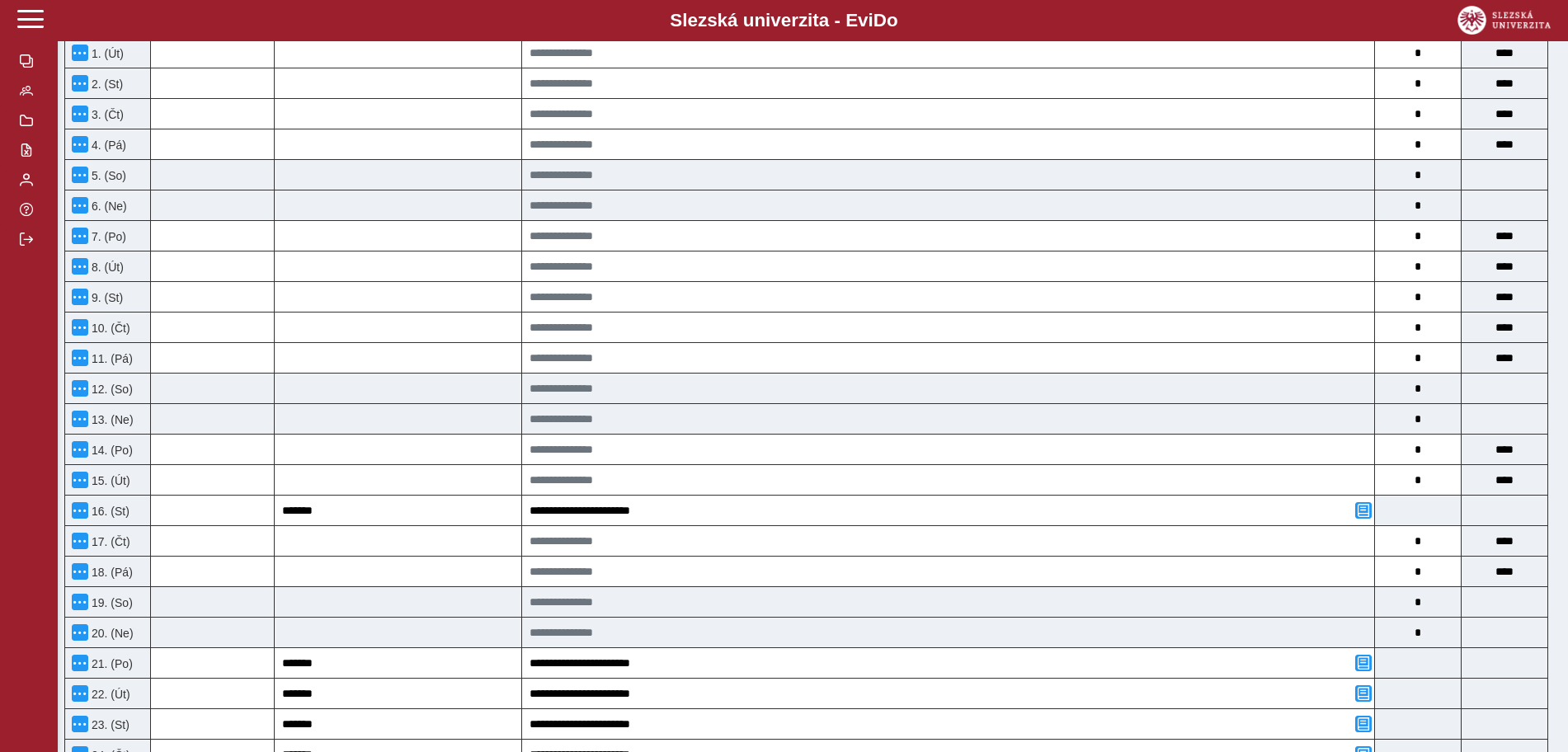 scroll, scrollTop: 309, scrollLeft: 0, axis: vertical 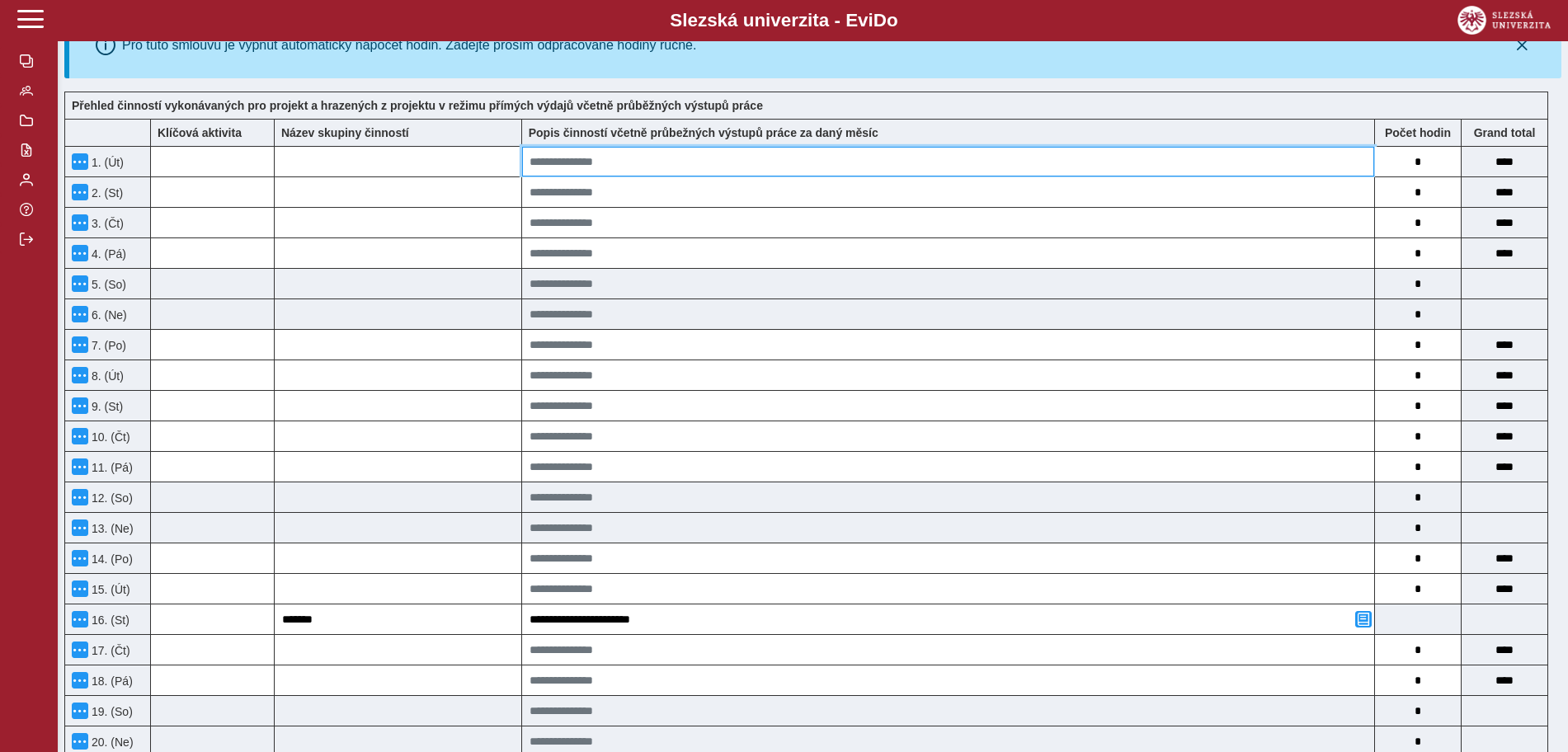 click at bounding box center (948, 162) 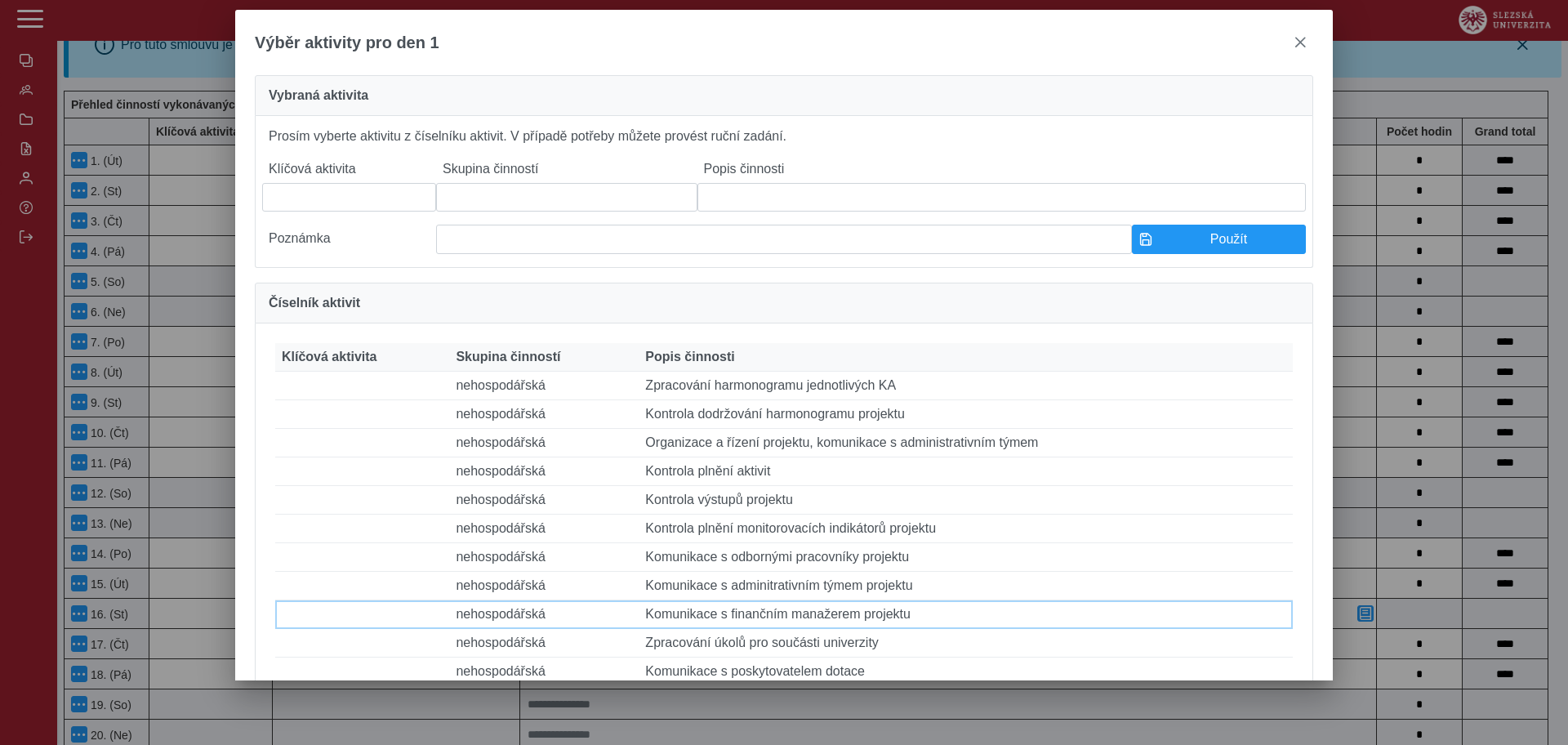 click on "Popis činnosti Komunikace s finančním manažerem projektu" at bounding box center [965, 614] 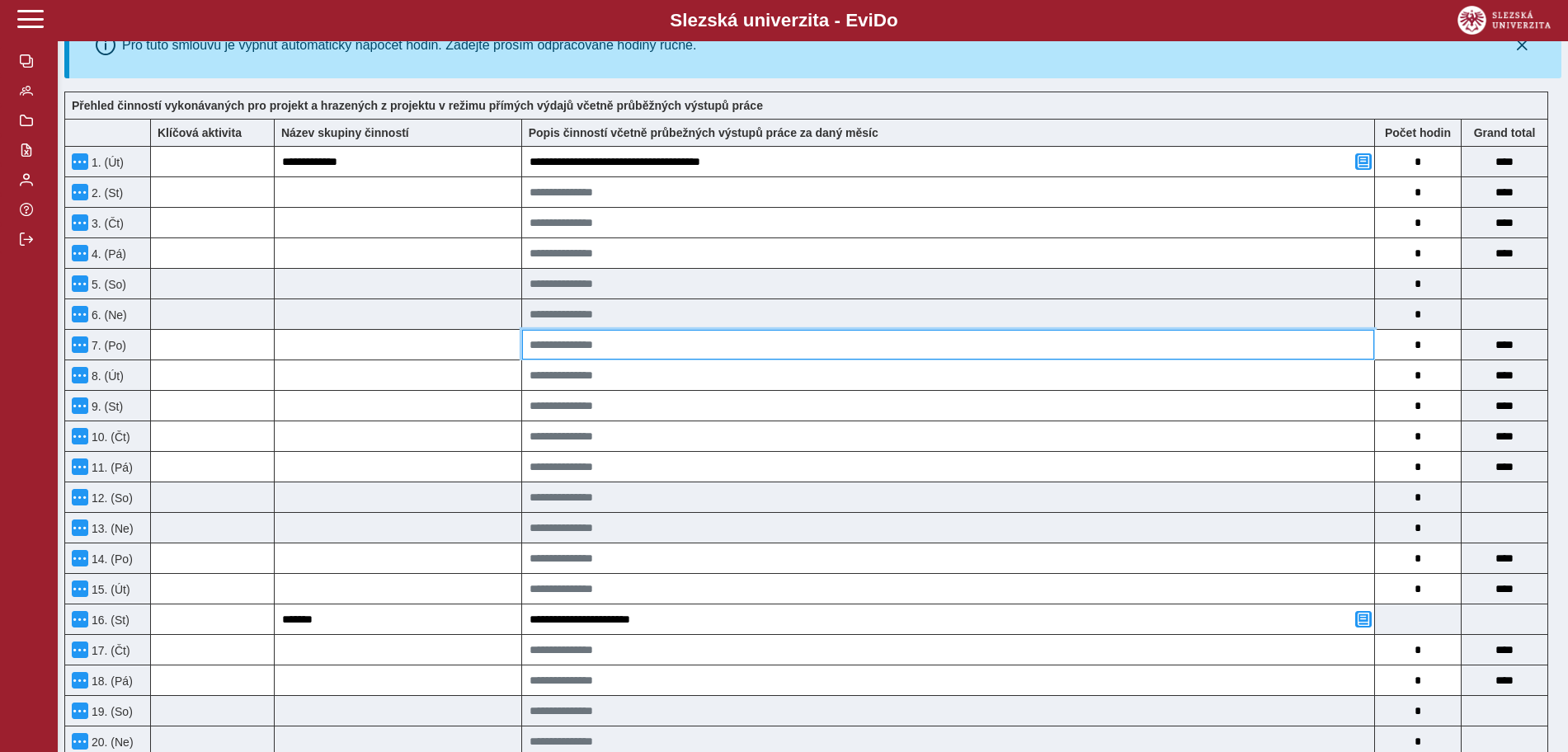 click at bounding box center [948, 345] 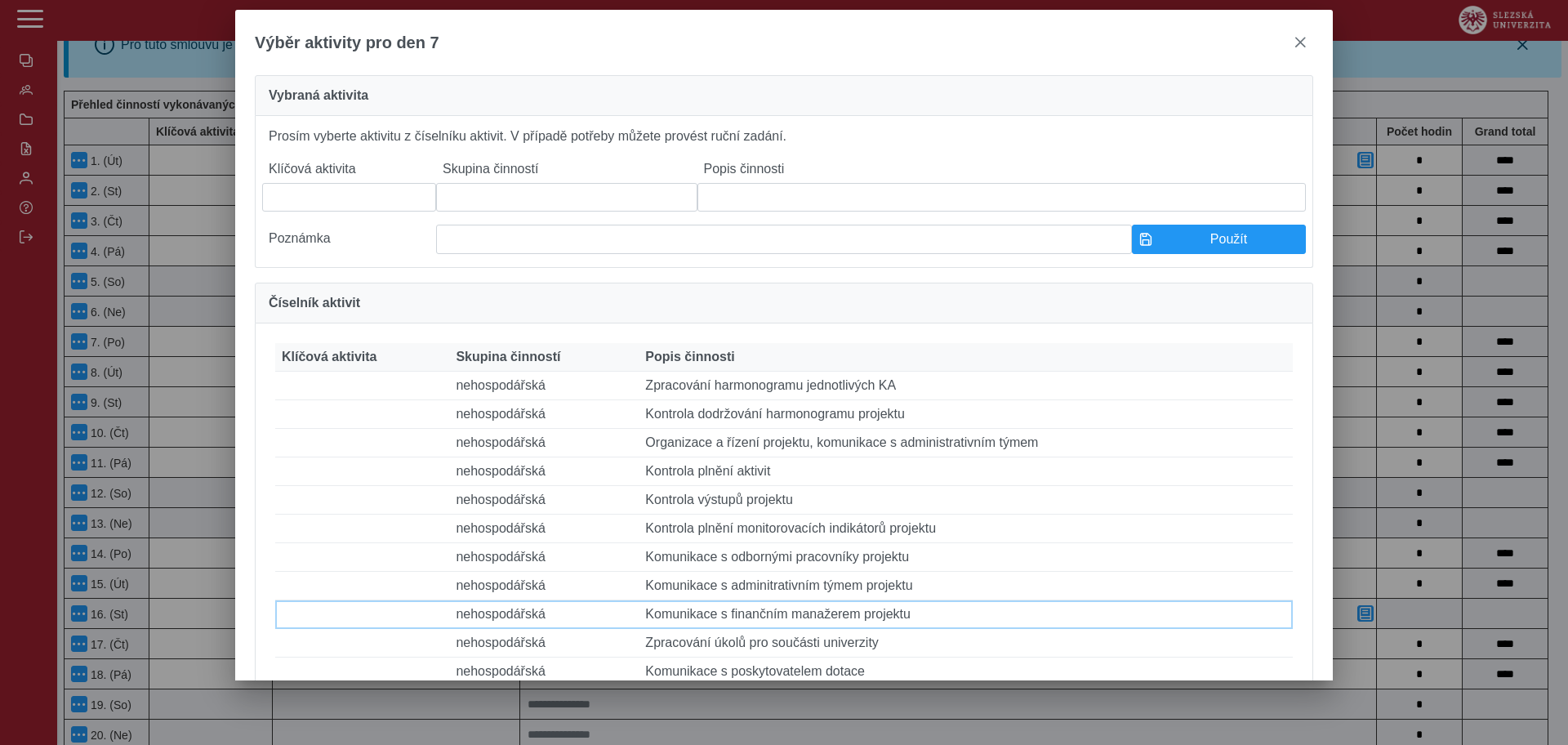 click on "Popis činnosti Komunikace s finančním manažerem projektu" at bounding box center [965, 614] 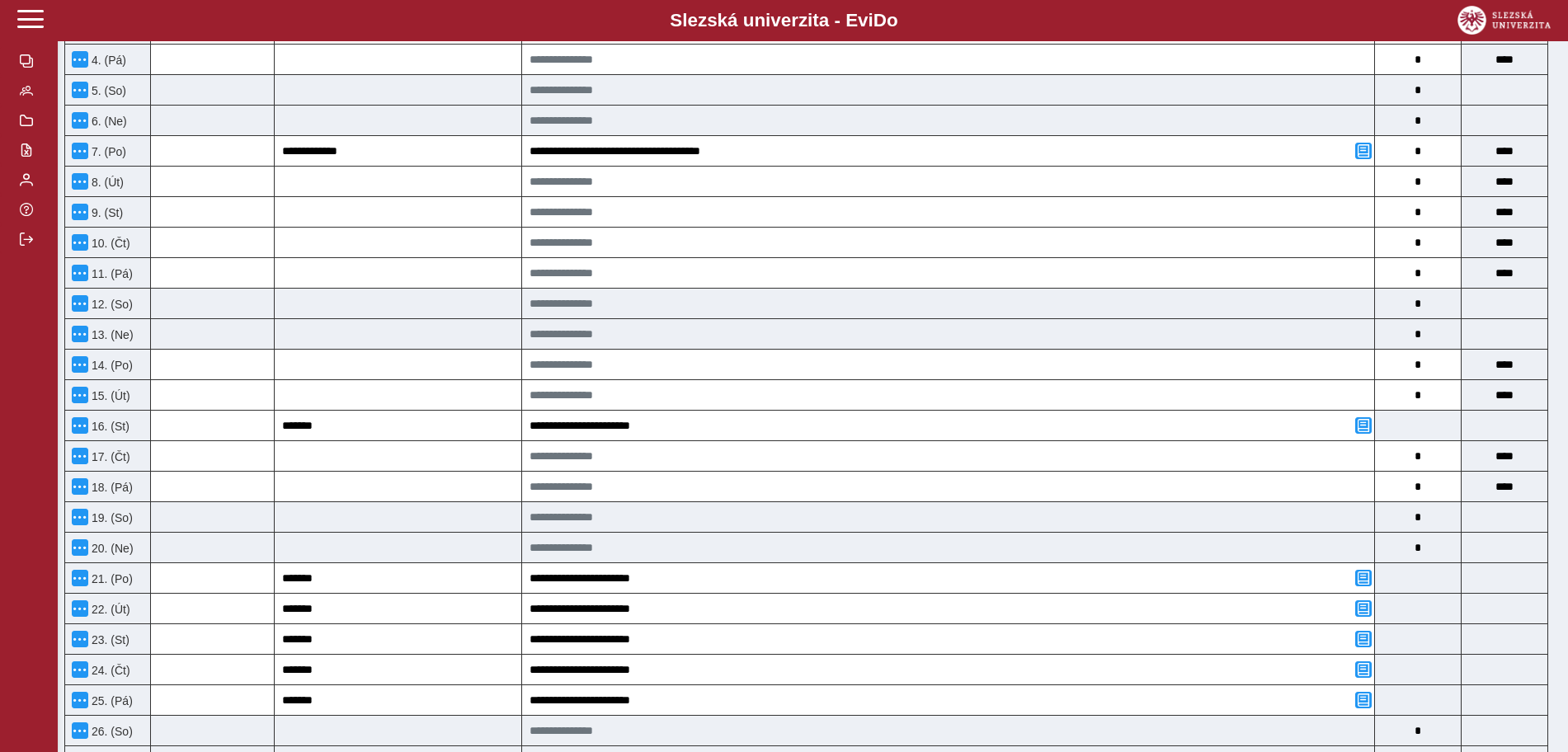 scroll, scrollTop: 515, scrollLeft: 0, axis: vertical 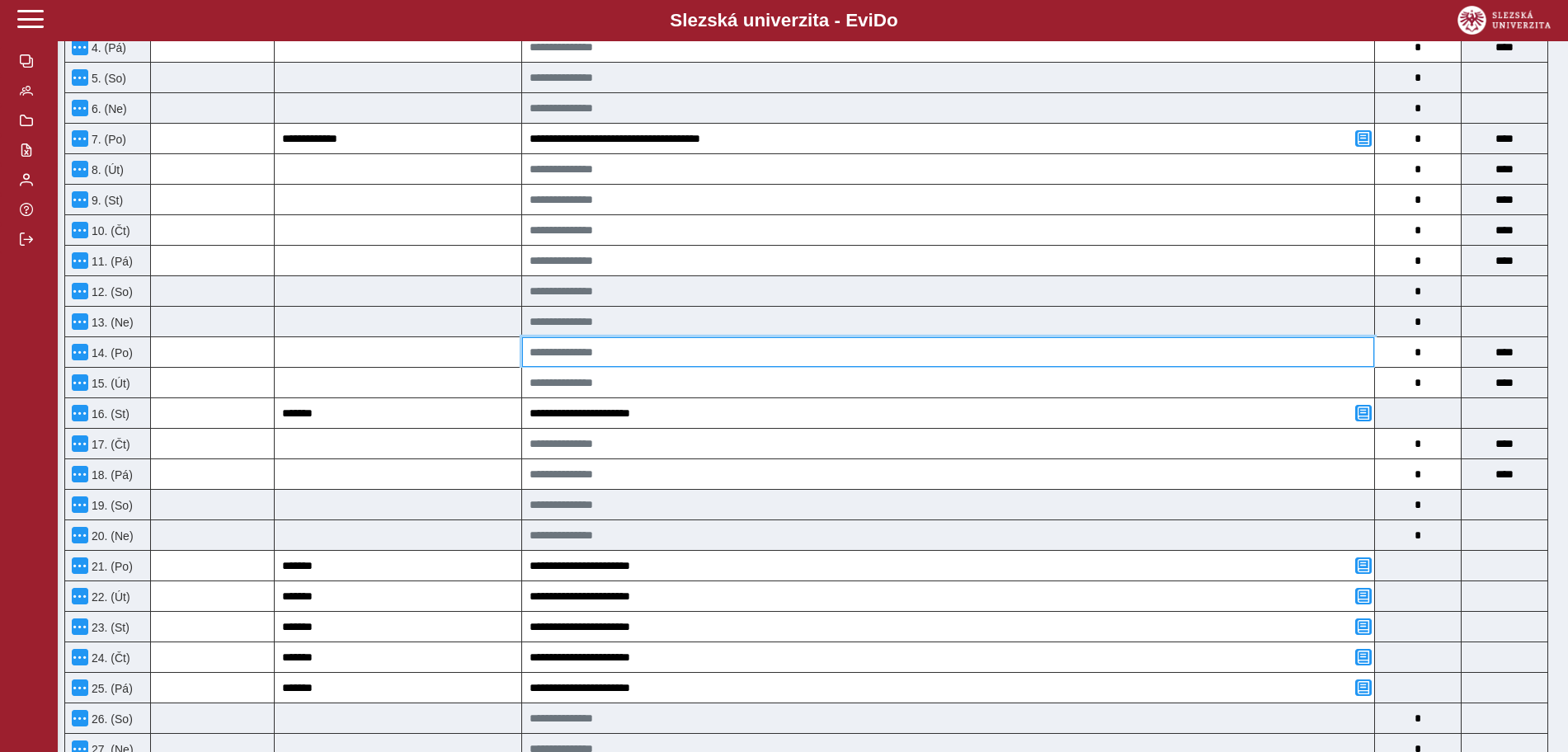 click at bounding box center (948, 352) 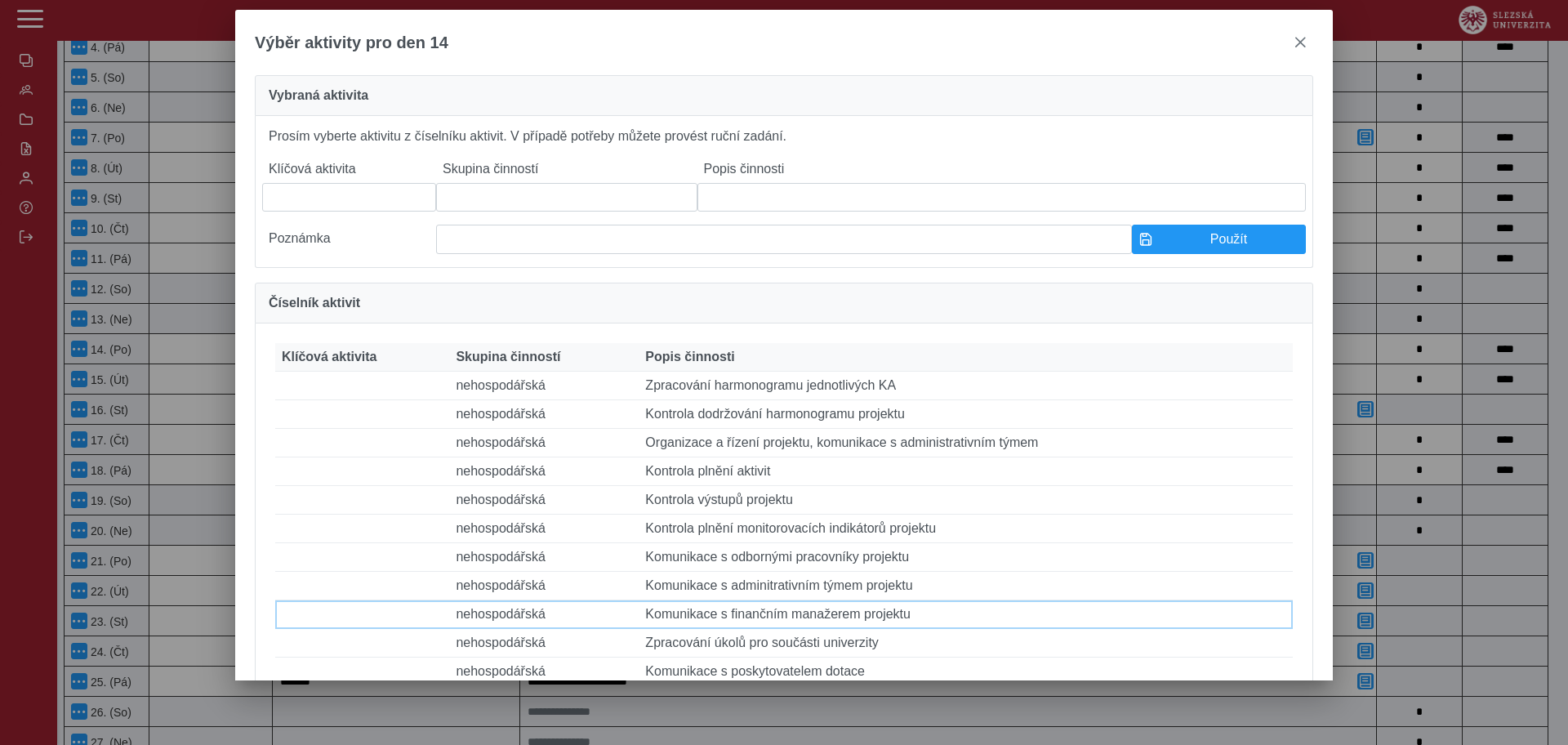 click on "Popis činnosti Komunikace s finančním manažerem projektu" at bounding box center [965, 614] 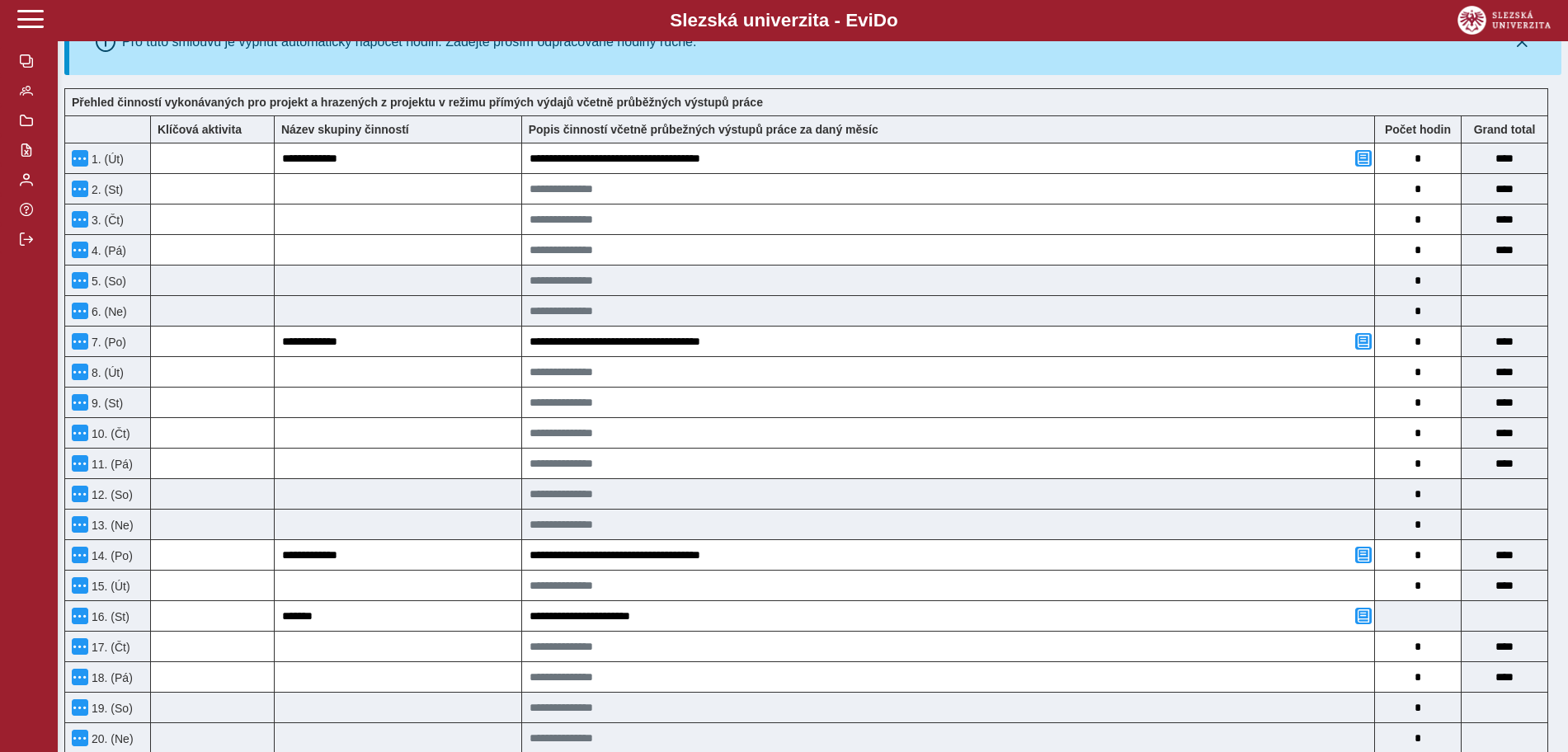 scroll, scrollTop: 309, scrollLeft: 0, axis: vertical 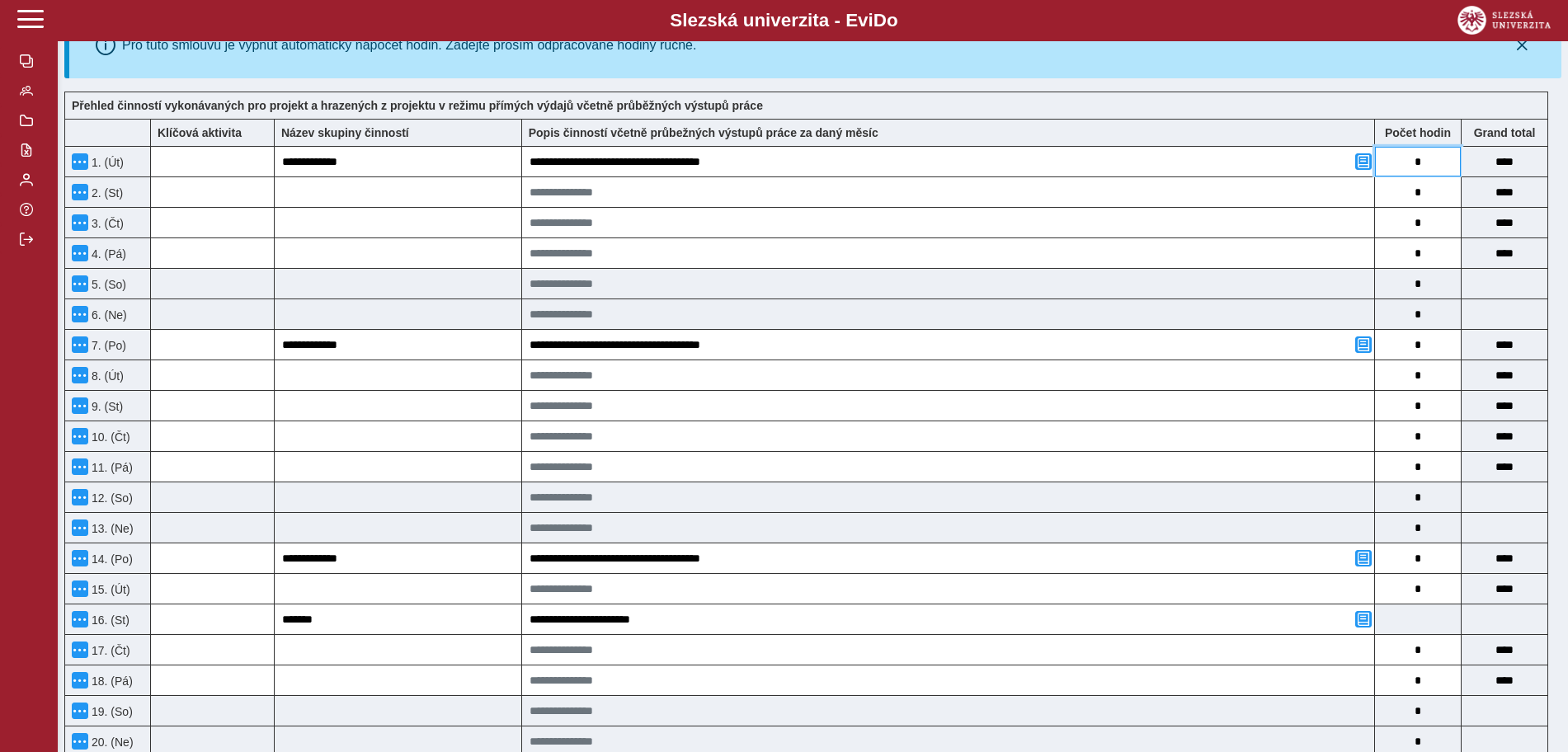 drag, startPoint x: 1436, startPoint y: 156, endPoint x: 1404, endPoint y: 156, distance: 32 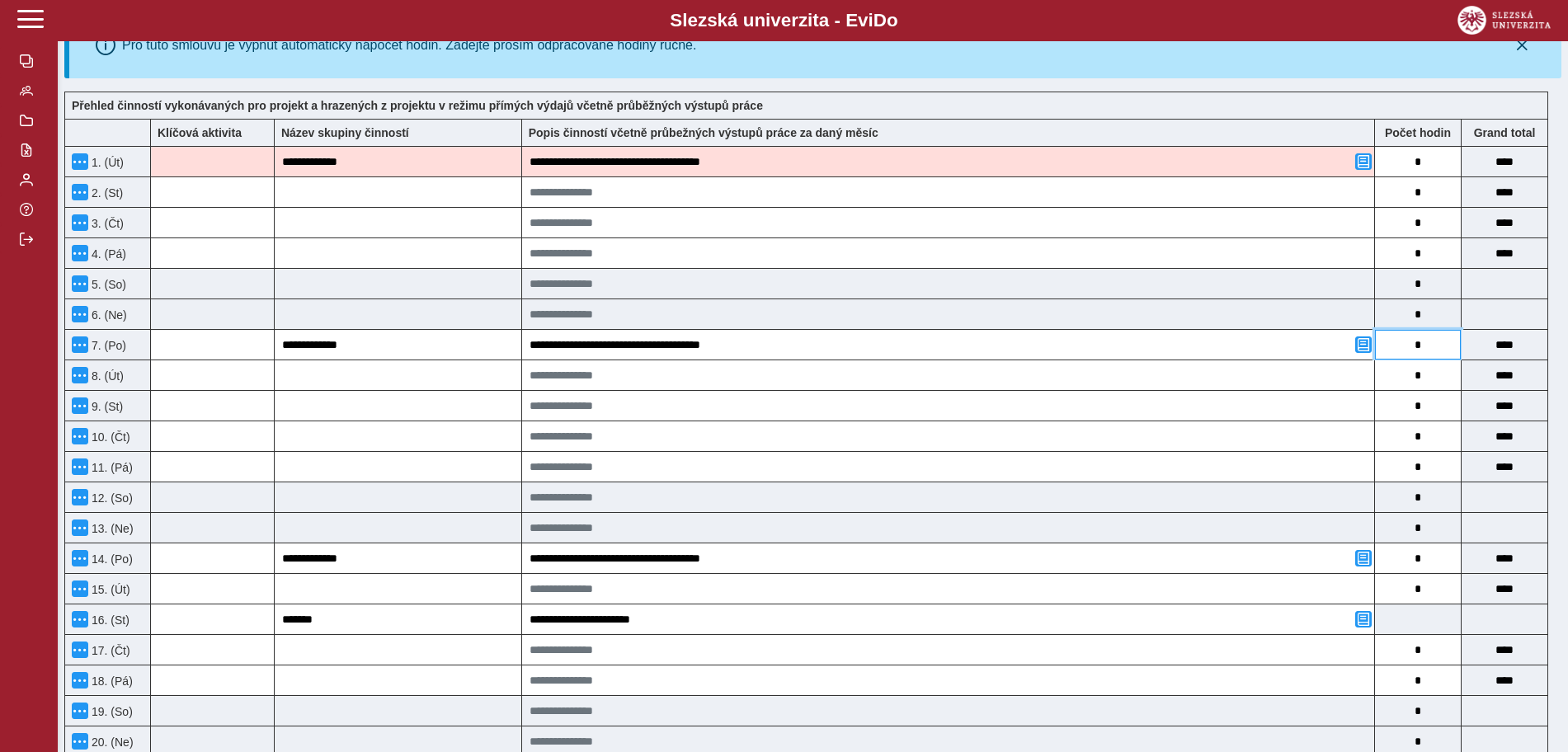 drag, startPoint x: 1426, startPoint y: 338, endPoint x: 1409, endPoint y: 339, distance: 17.029386 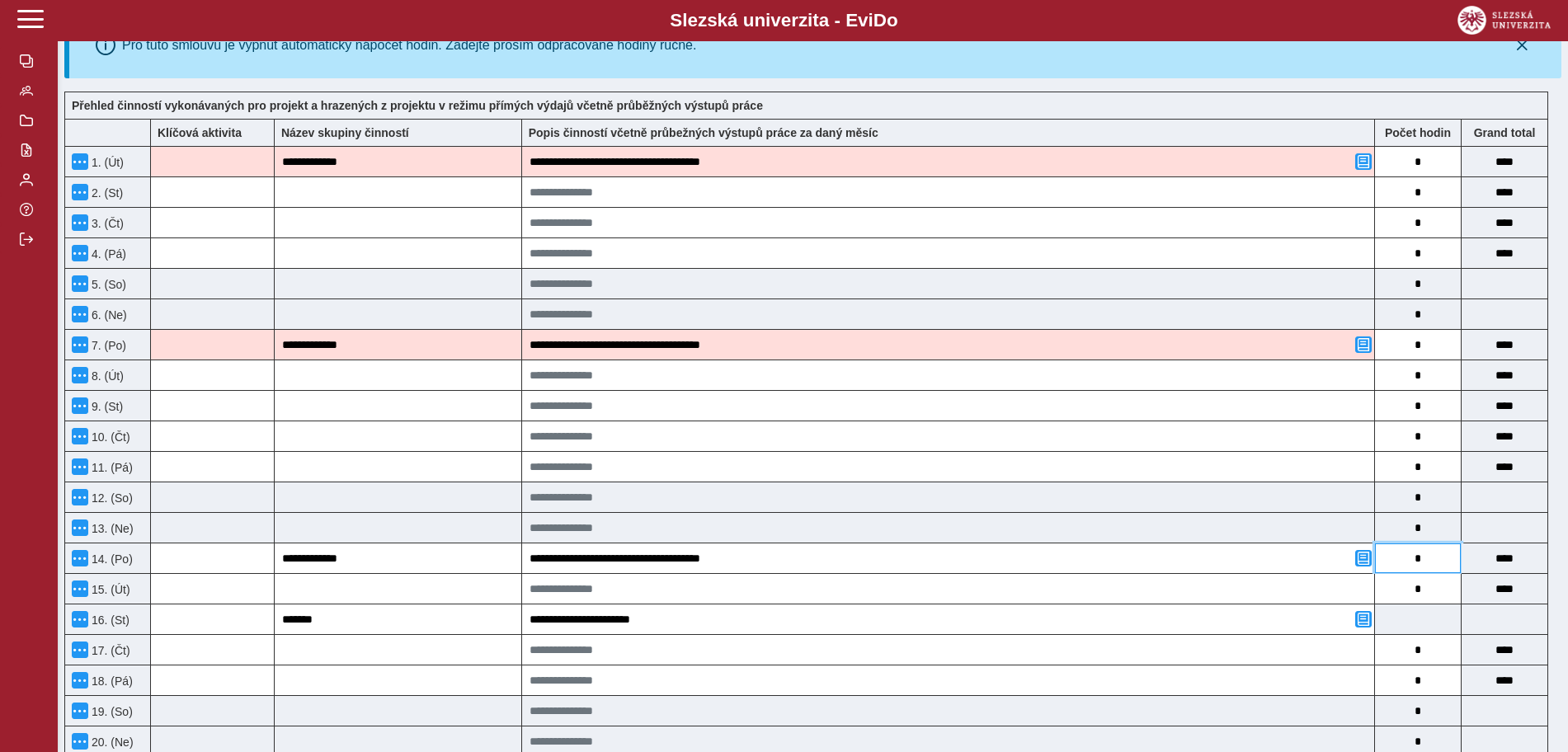 drag, startPoint x: 1436, startPoint y: 555, endPoint x: 1414, endPoint y: 562, distance: 23.086793 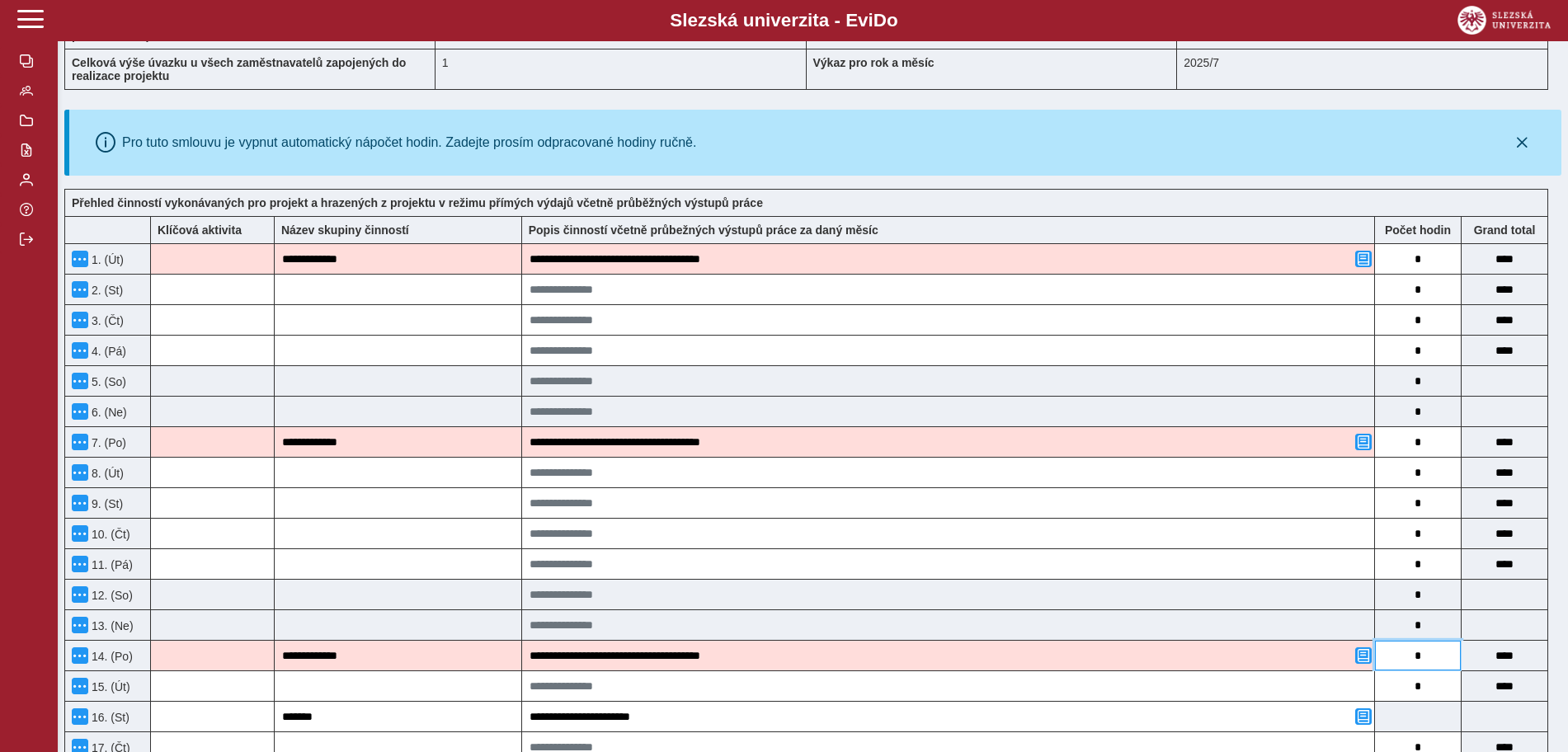 scroll, scrollTop: 176, scrollLeft: 0, axis: vertical 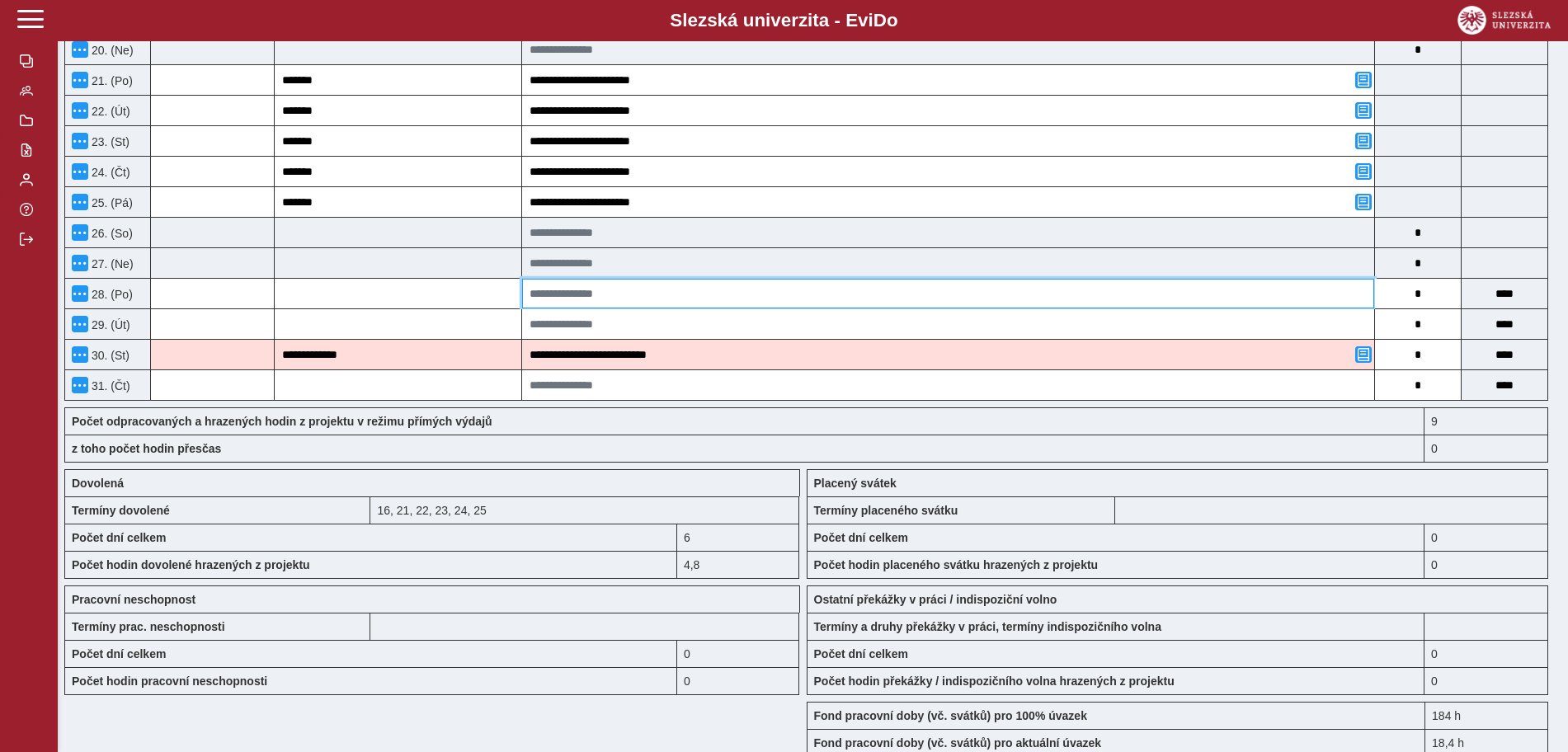 click at bounding box center [948, 294] 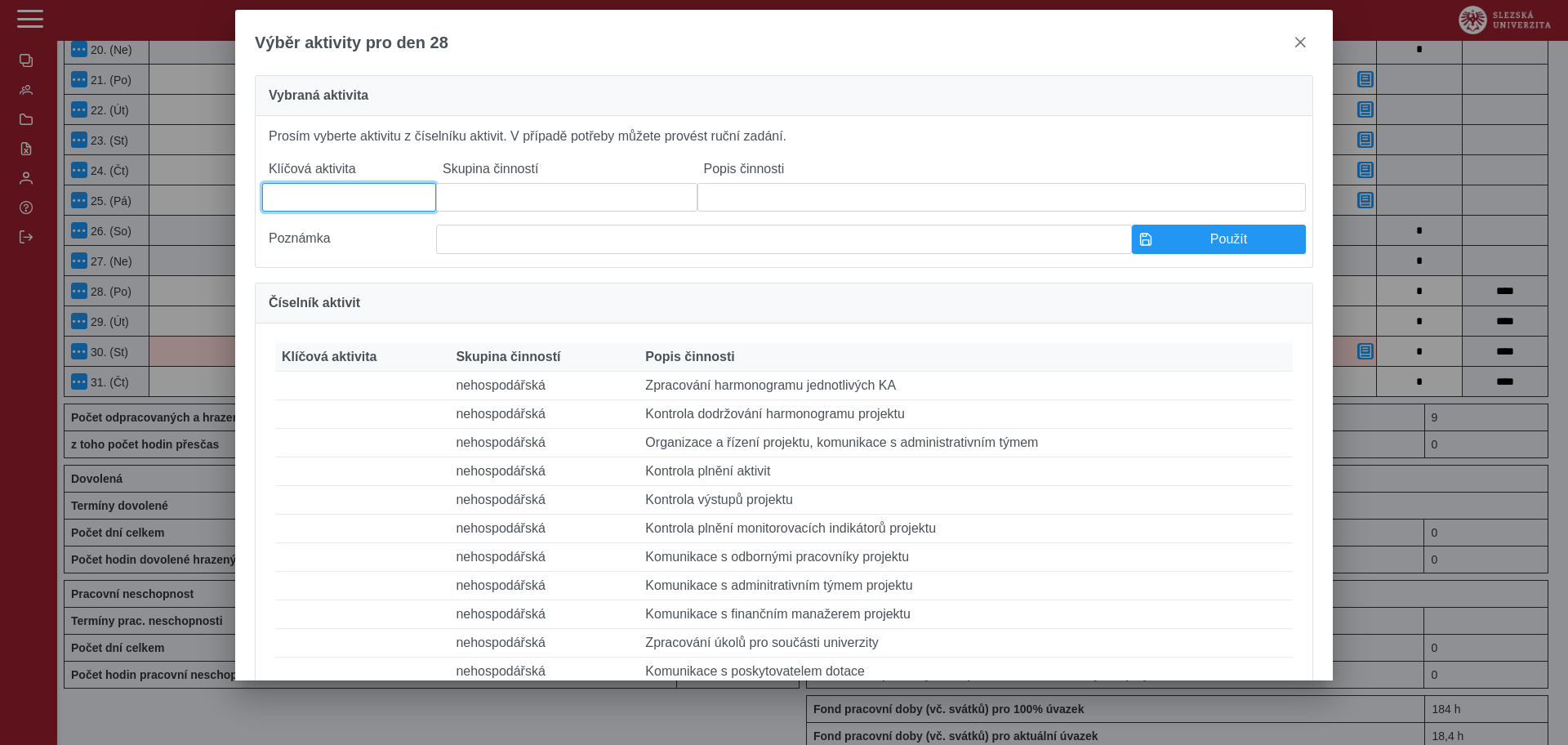 click at bounding box center (349, 197) 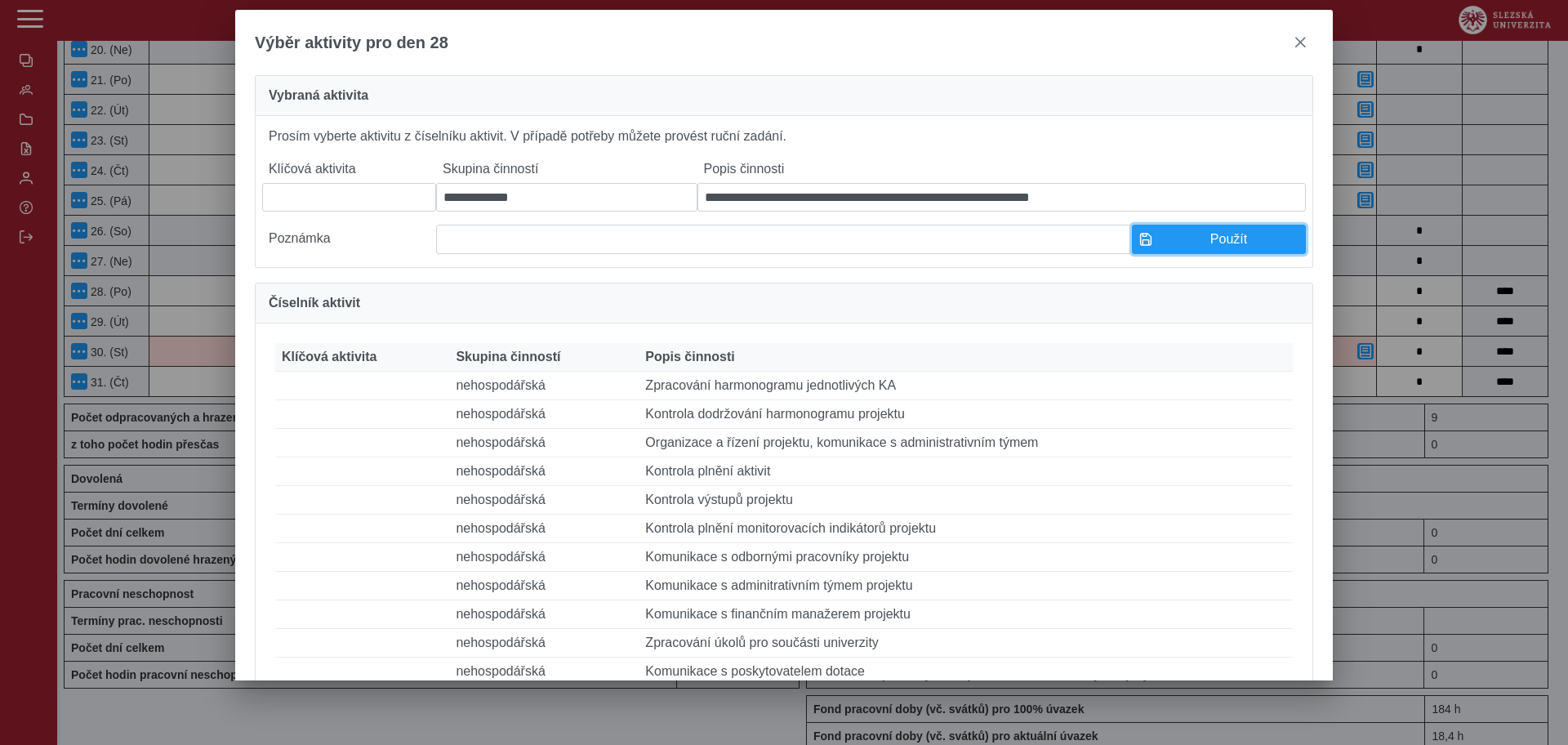 click on "Použít" at bounding box center (1218, 239) 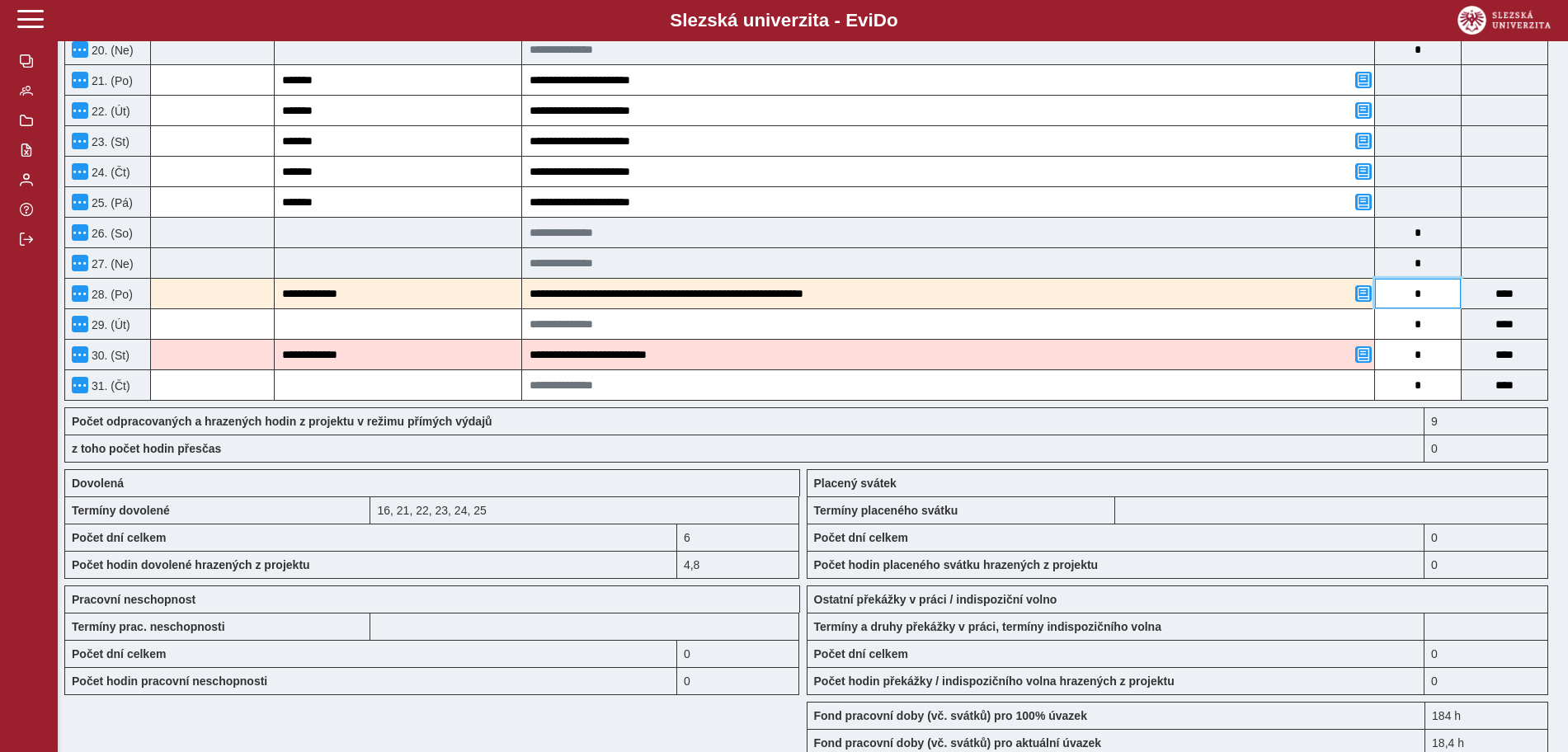 drag, startPoint x: 1427, startPoint y: 290, endPoint x: 1342, endPoint y: 290, distance: 85 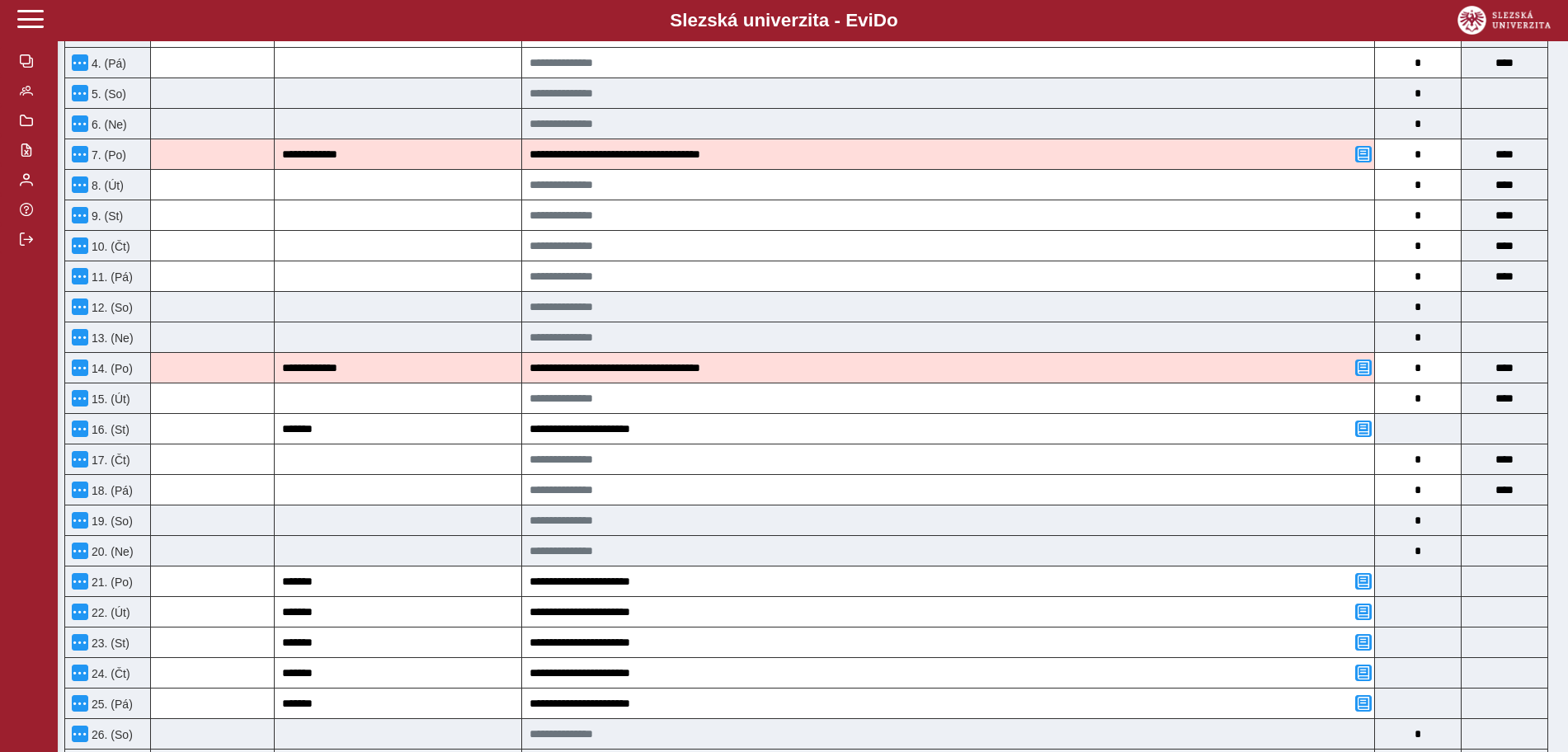 scroll, scrollTop: 486, scrollLeft: 0, axis: vertical 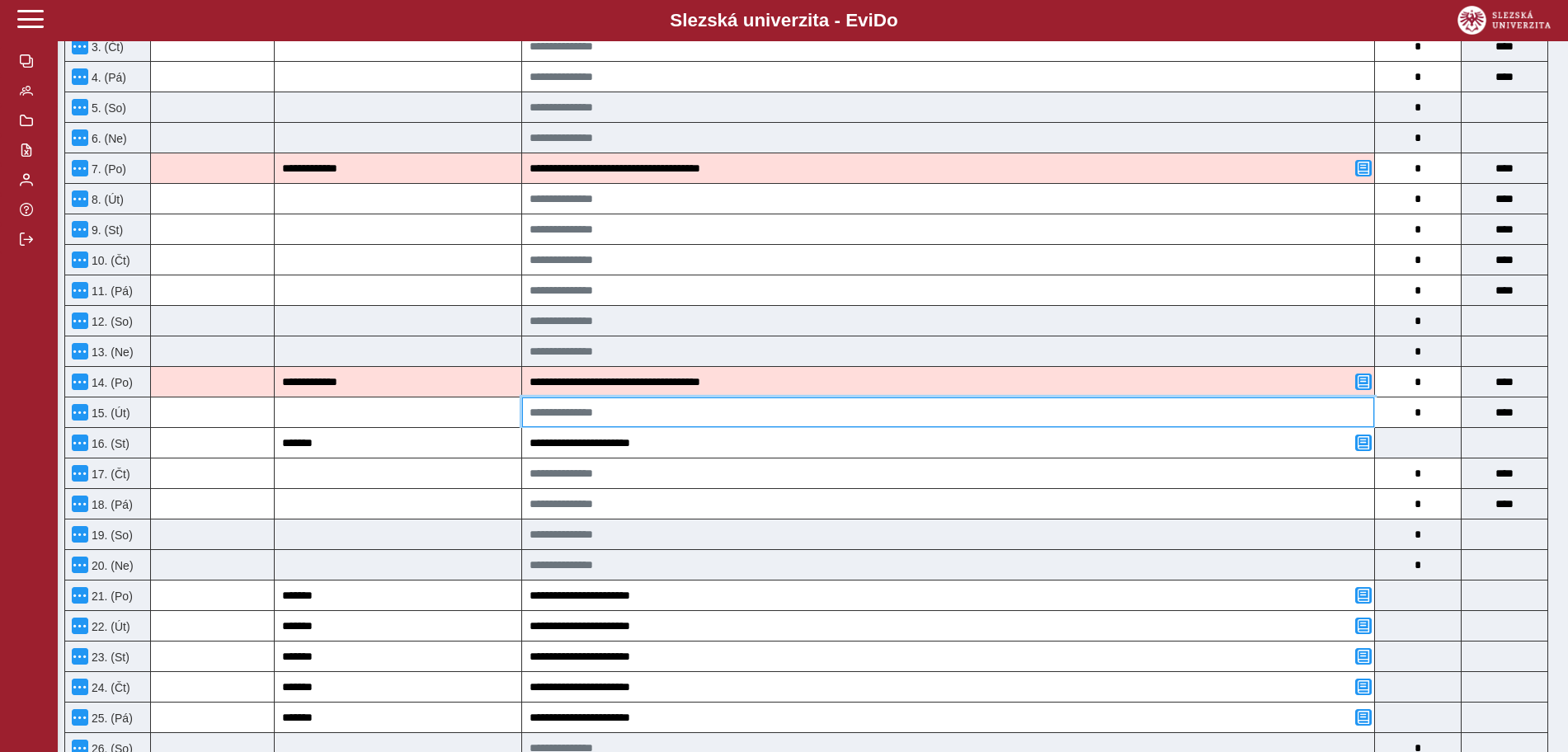 click at bounding box center [948, 412] 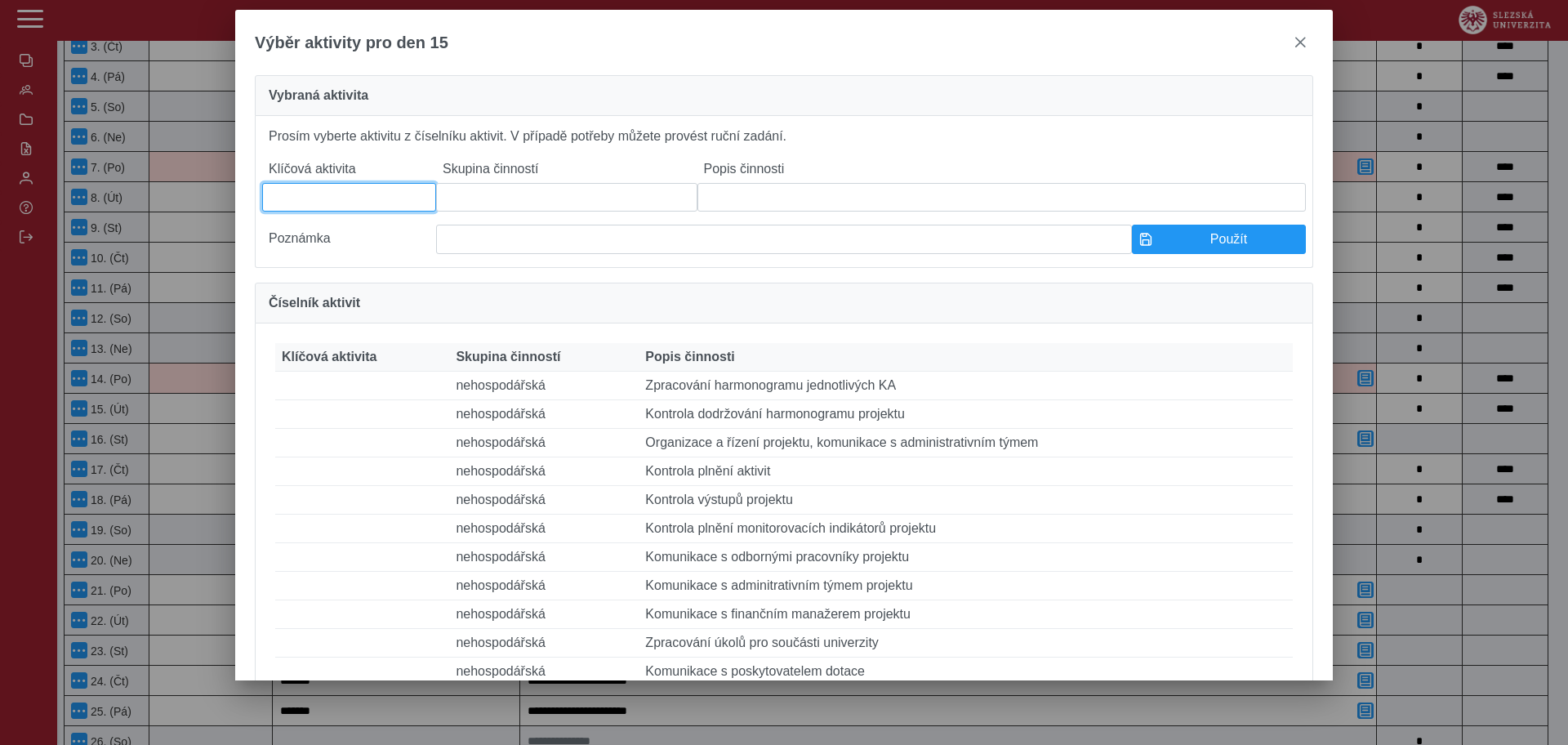 click at bounding box center (349, 197) 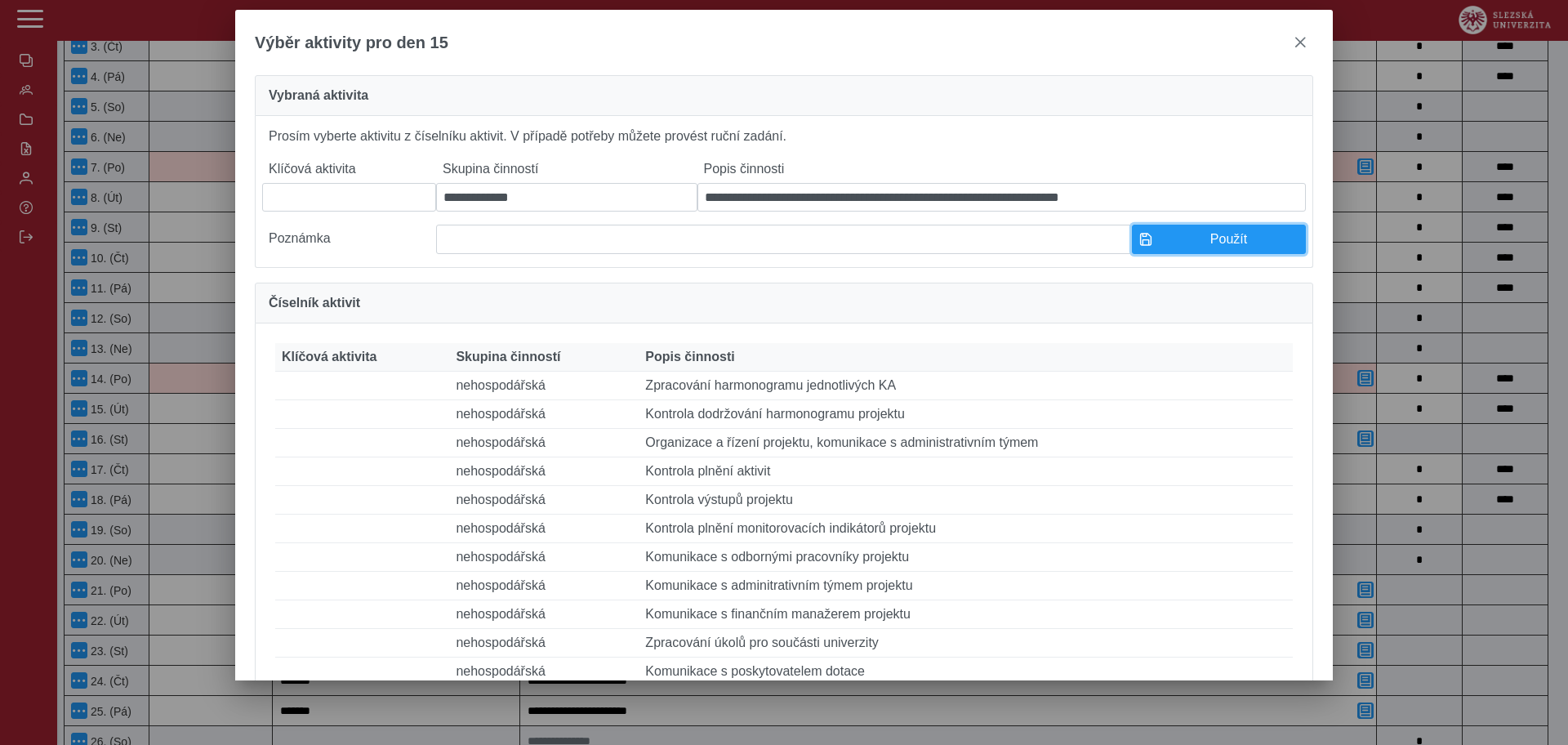 click on "Použít" at bounding box center [1228, 239] 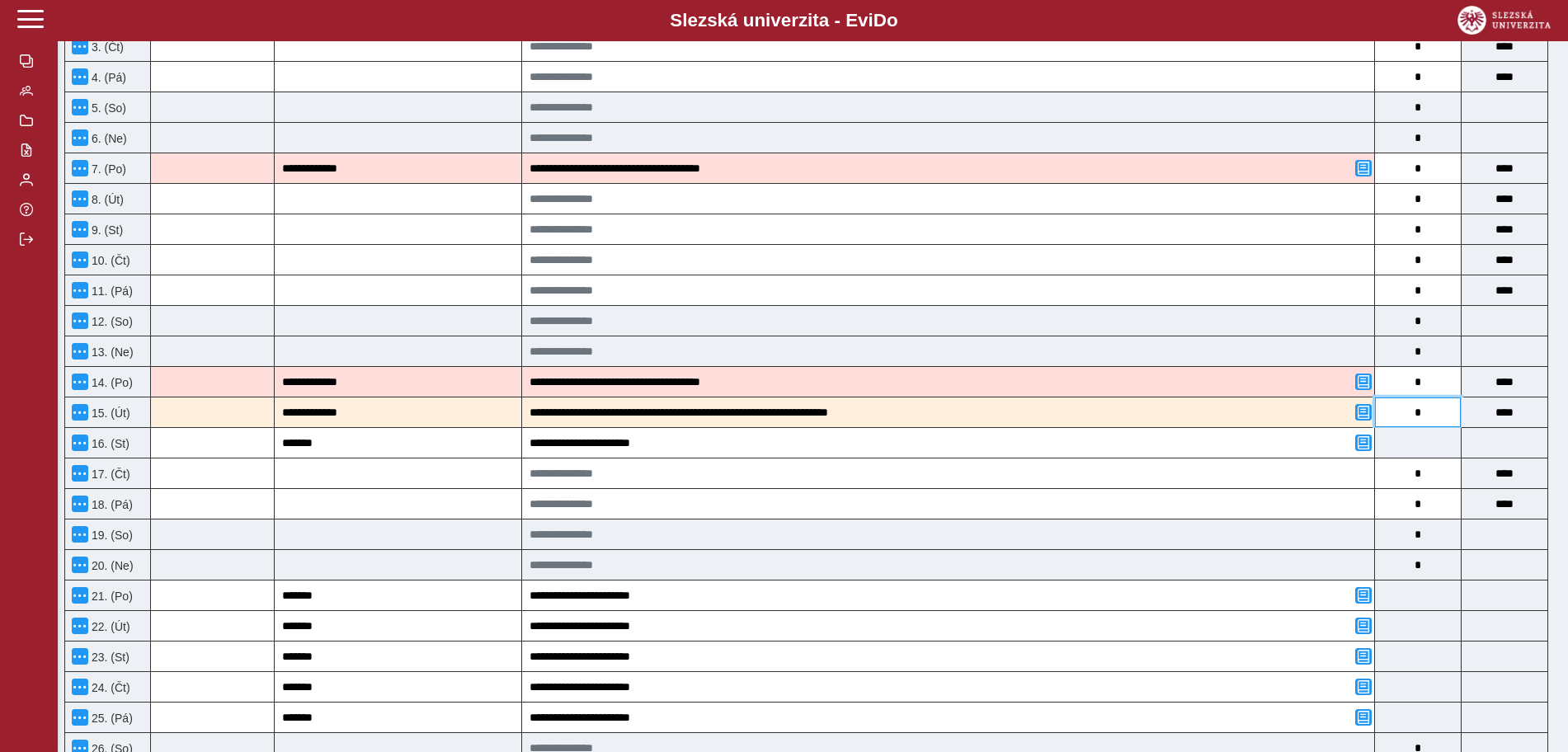 drag, startPoint x: 1443, startPoint y: 407, endPoint x: 1421, endPoint y: 407, distance: 22 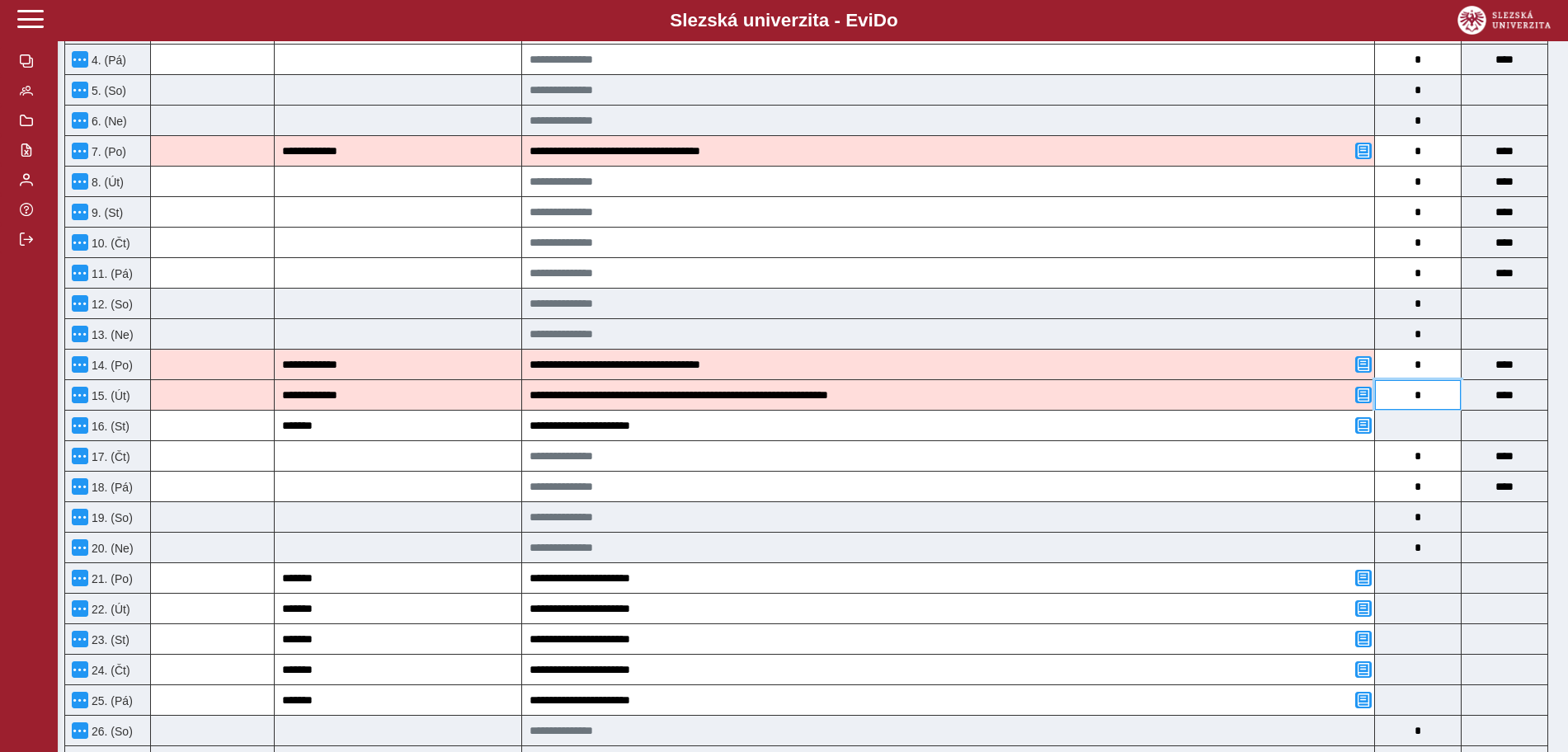 scroll, scrollTop: 383, scrollLeft: 0, axis: vertical 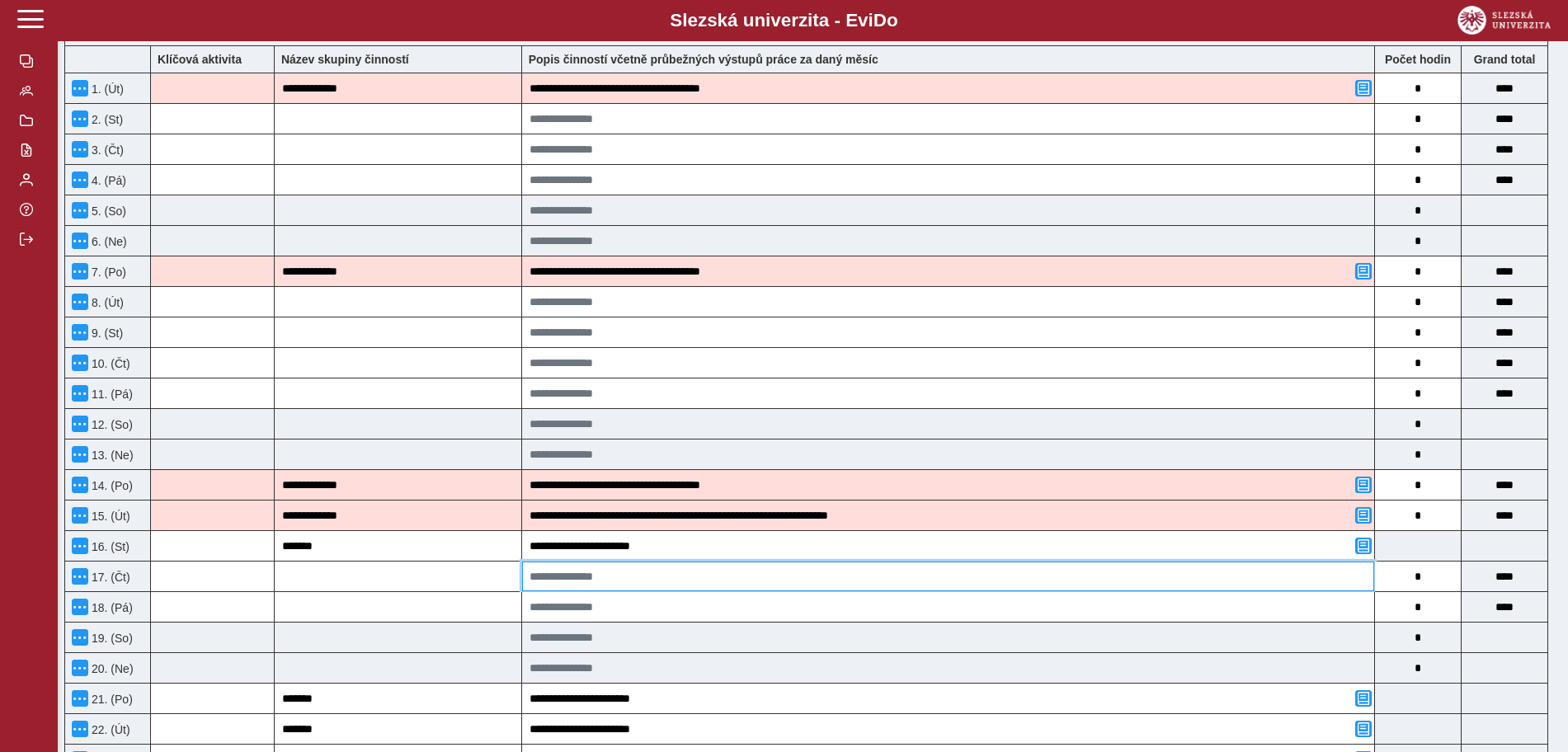 click at bounding box center (948, 576) 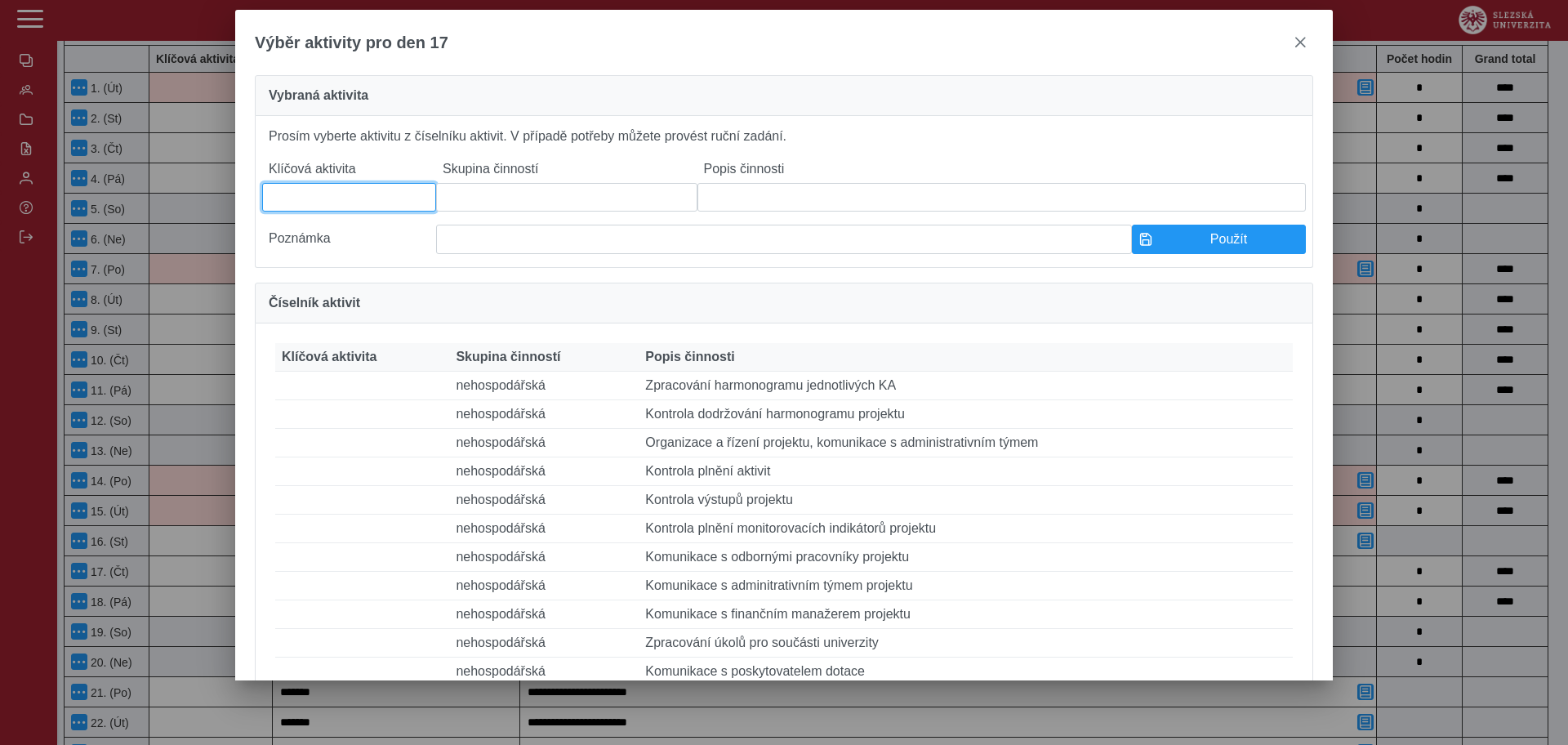 click at bounding box center [349, 197] 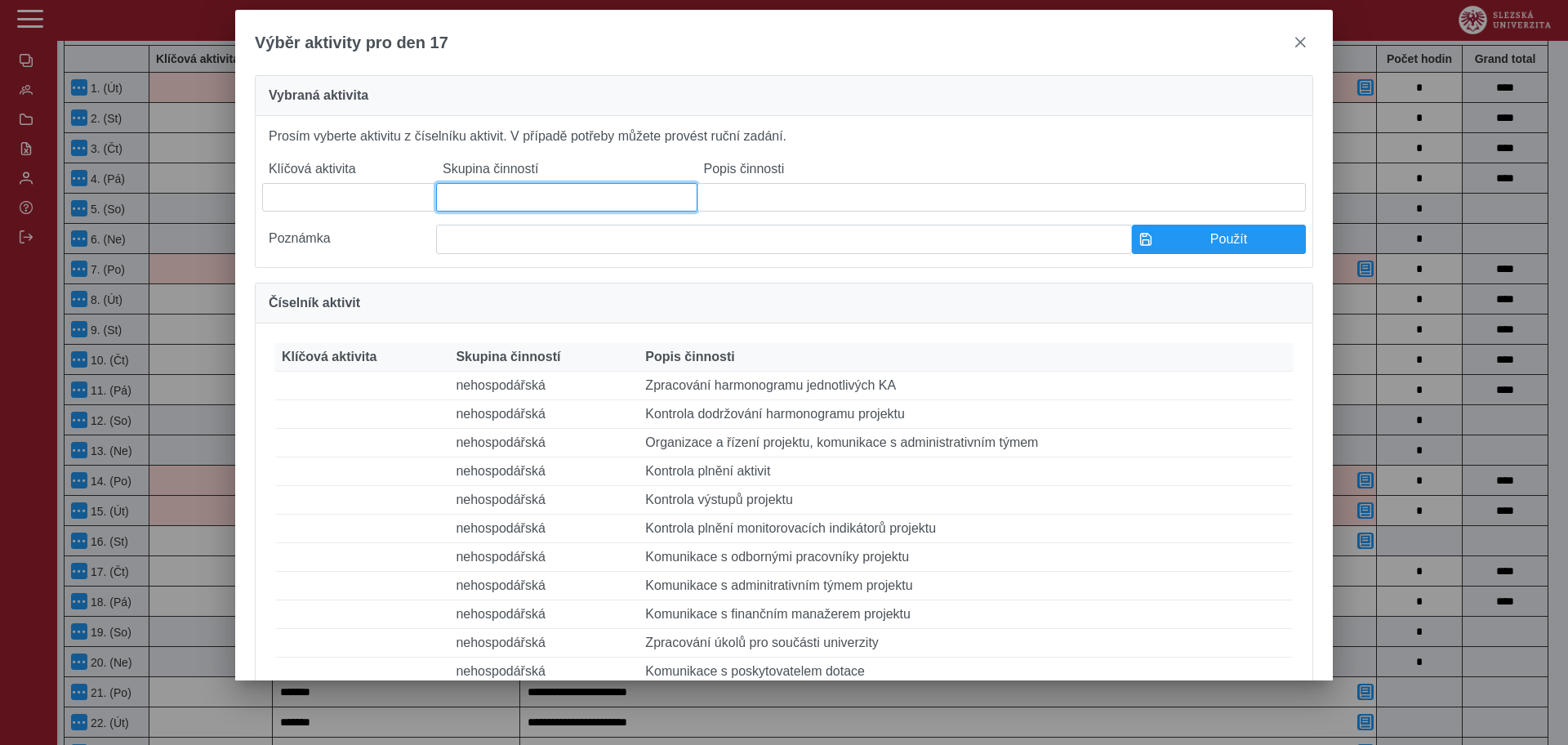 click at bounding box center (567, 197) 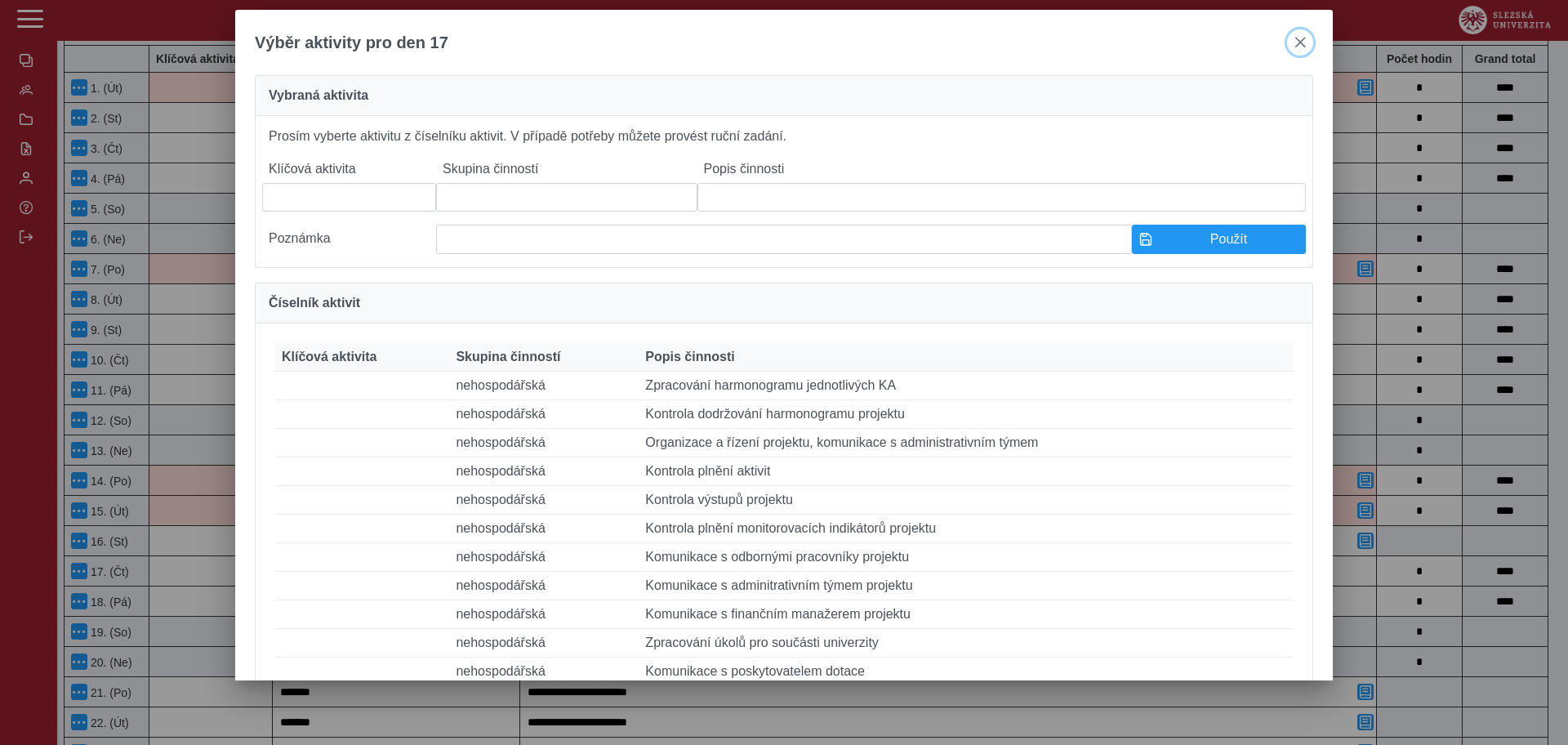 click at bounding box center [1300, 42] 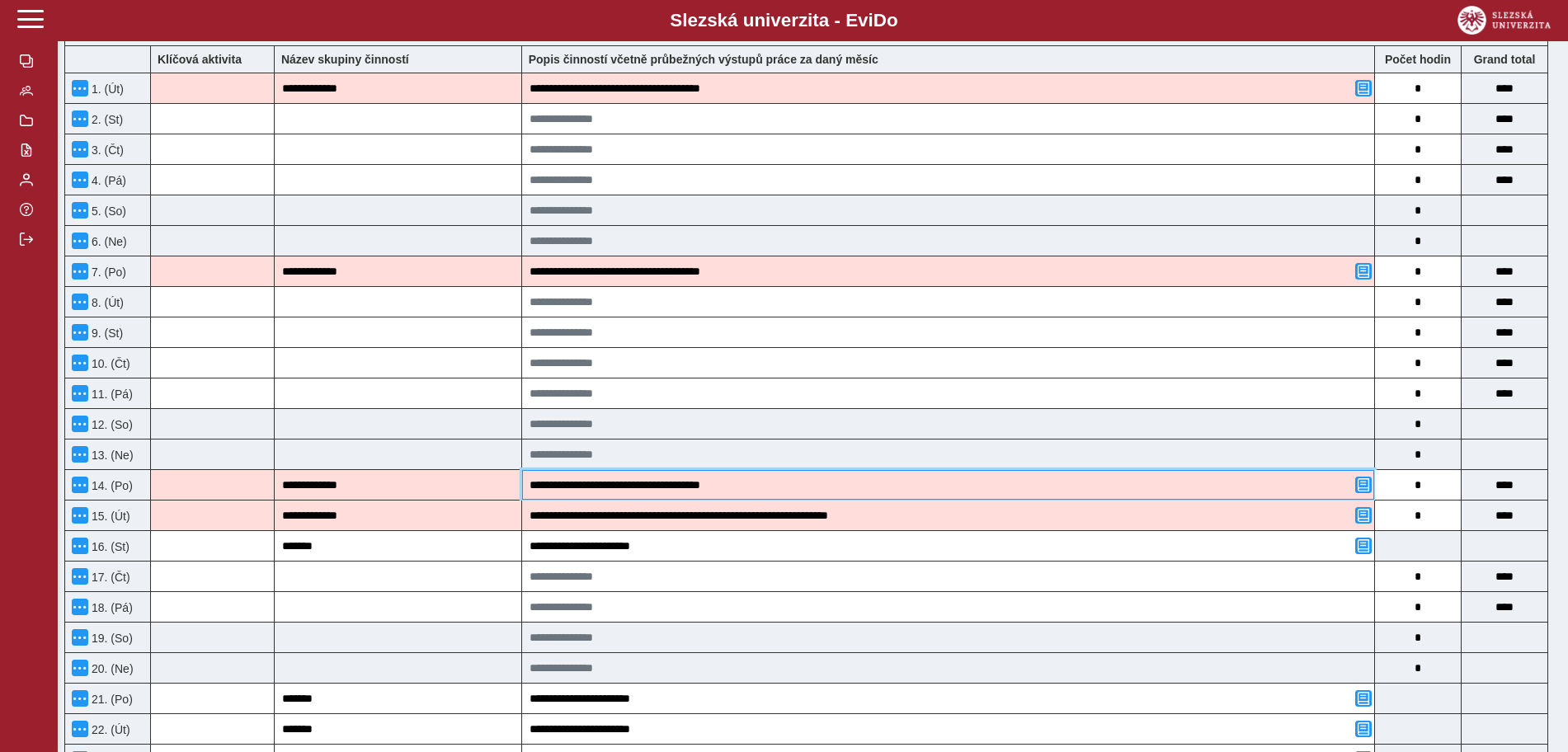 click on "**********" at bounding box center (948, 485) 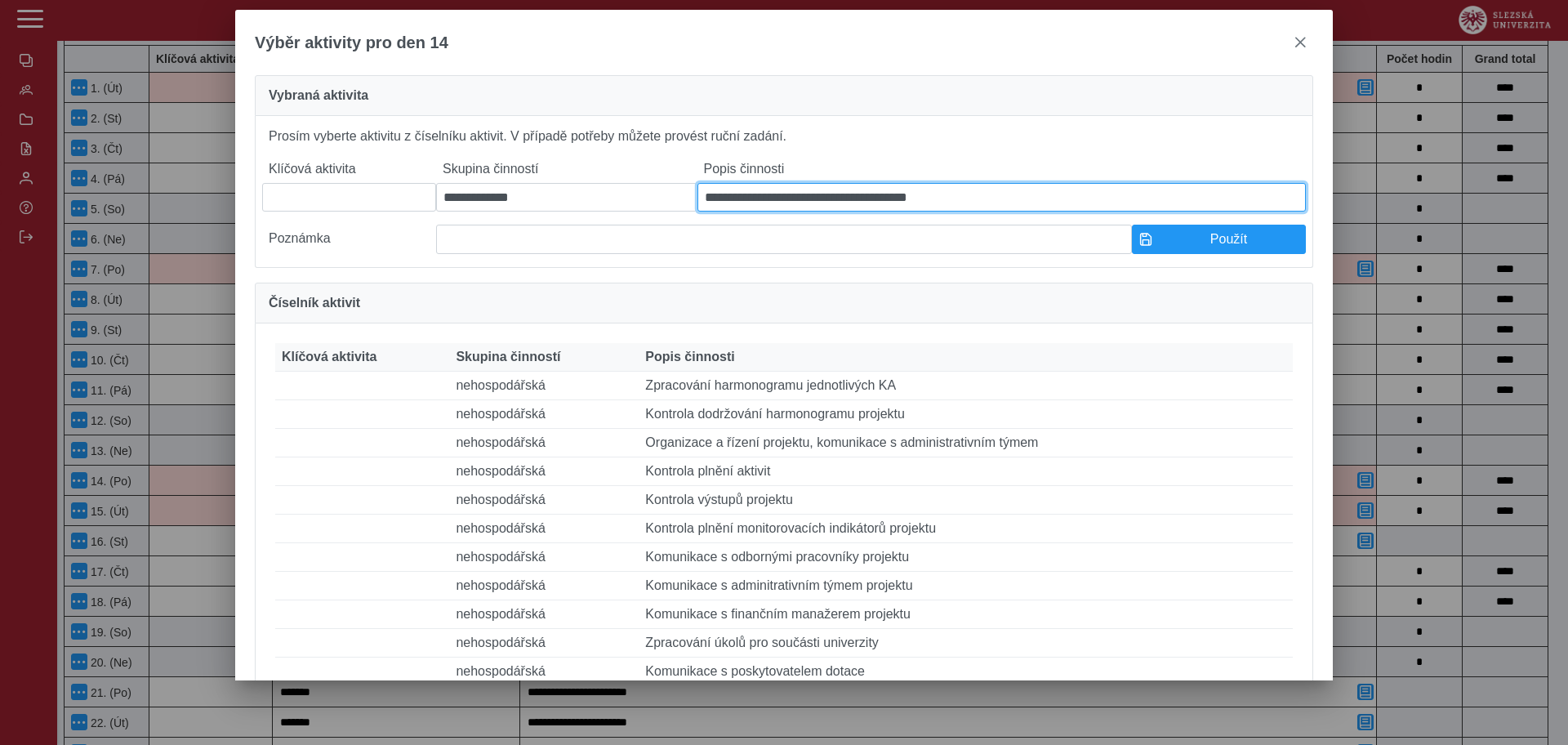 click on "**********" at bounding box center (1001, 197) 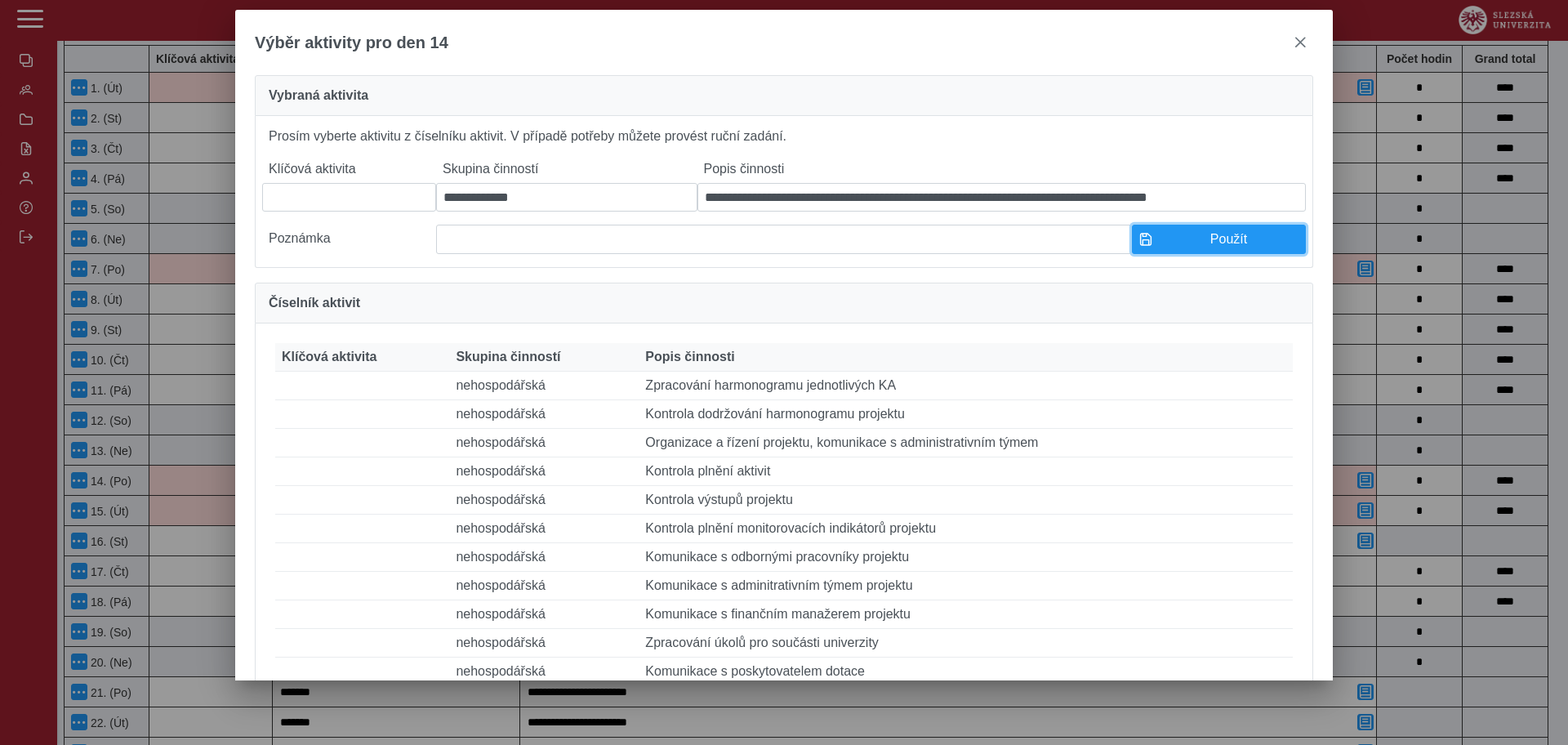 click on "Použít" at bounding box center [1228, 239] 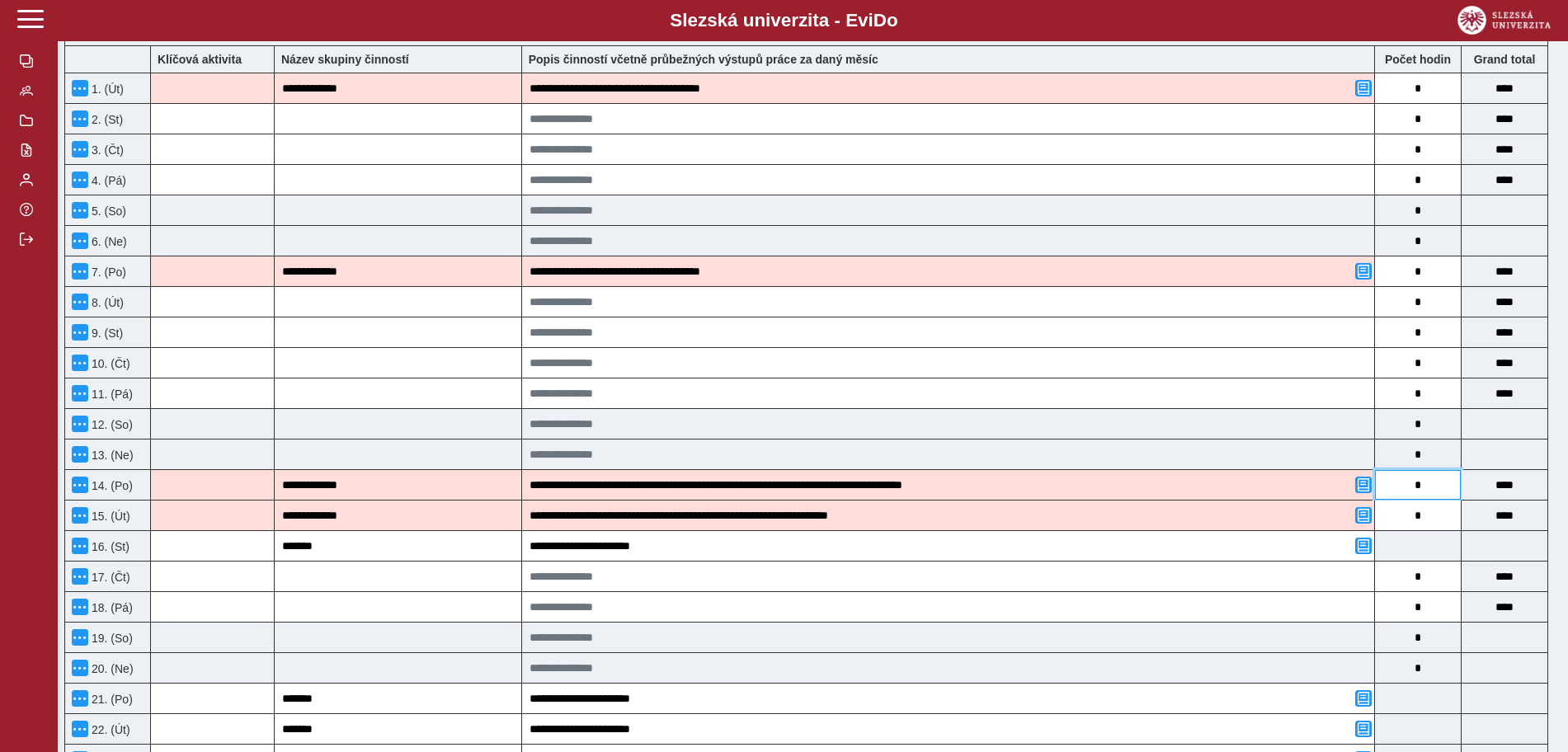 drag, startPoint x: 1429, startPoint y: 488, endPoint x: 1402, endPoint y: 485, distance: 27.16616 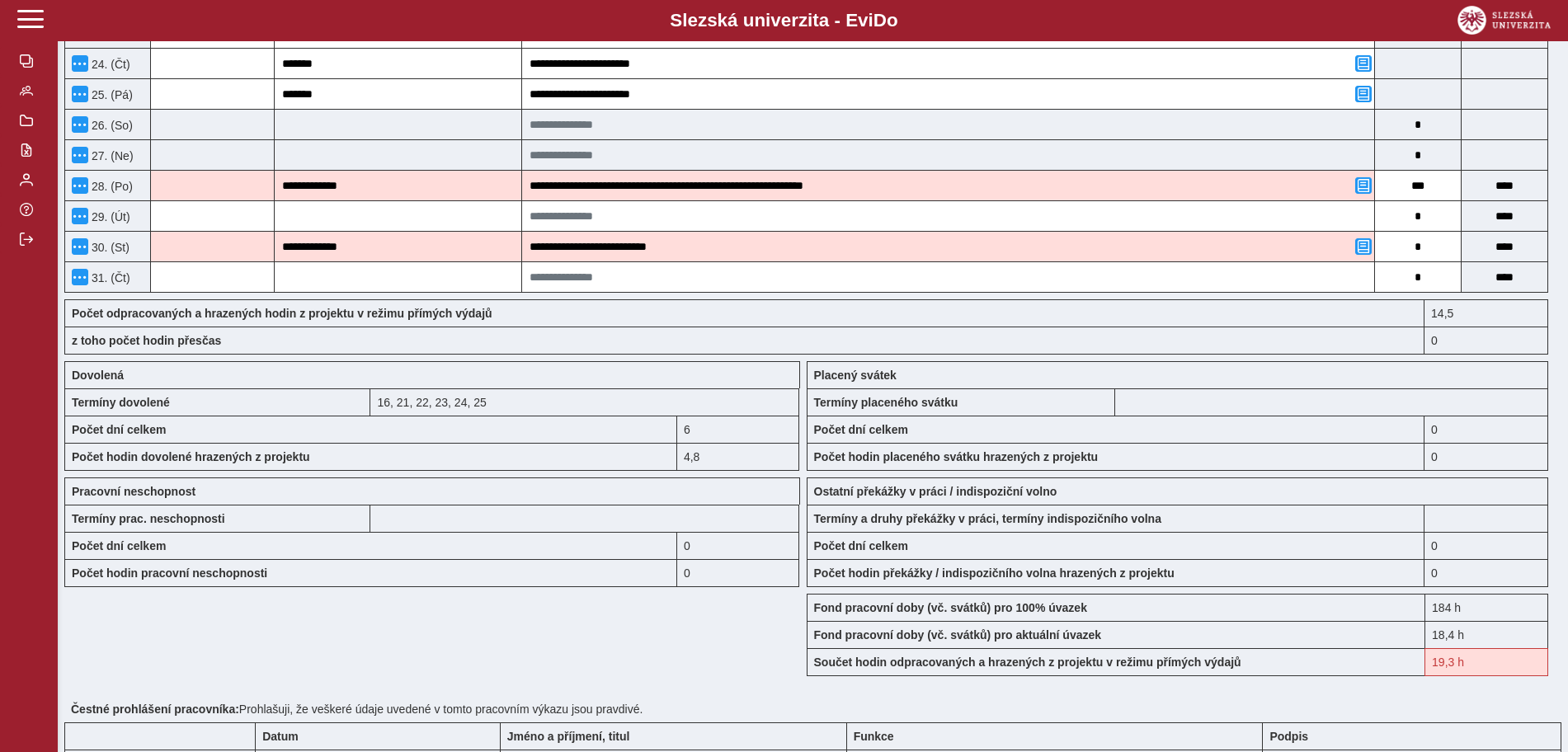 scroll, scrollTop: 1104, scrollLeft: 0, axis: vertical 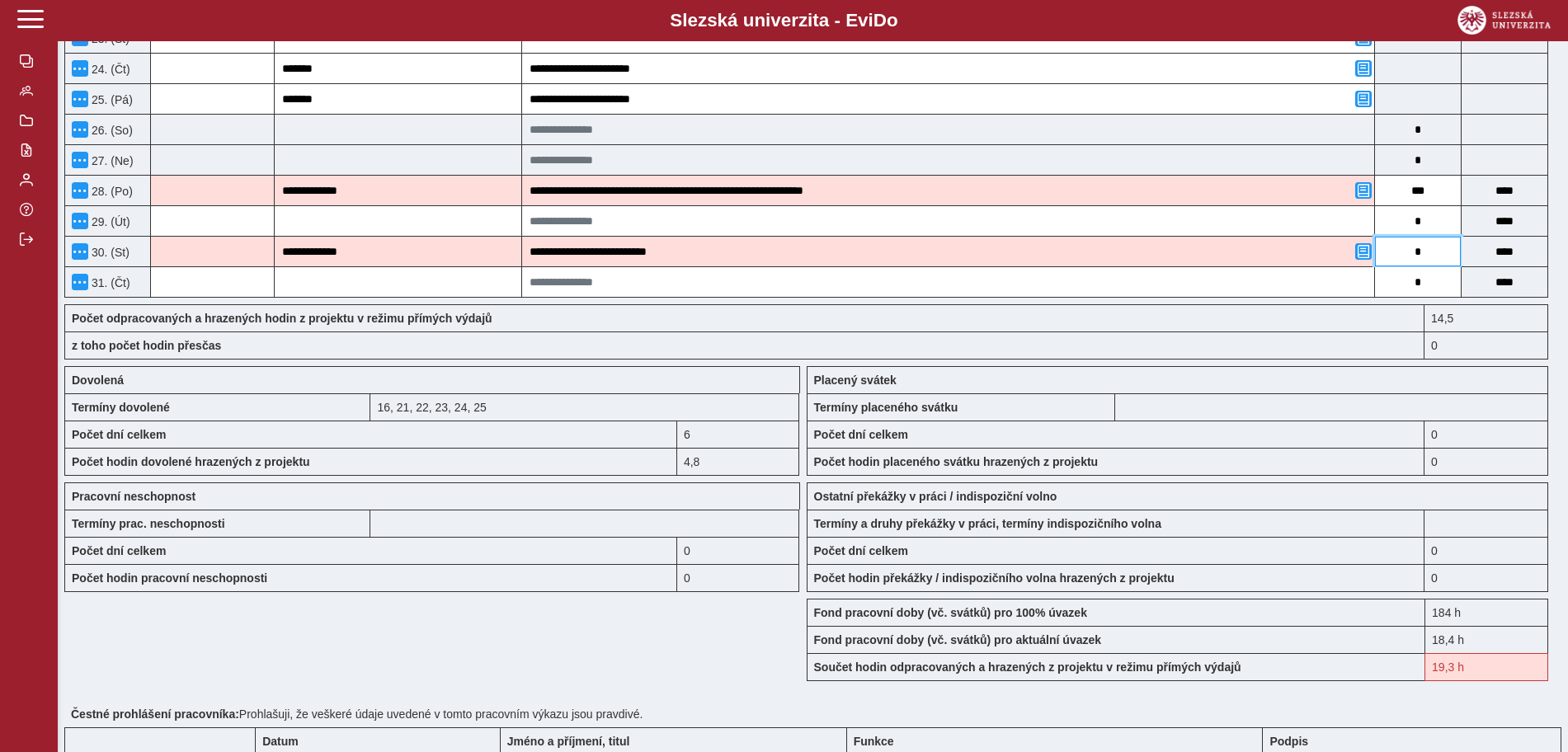 drag, startPoint x: 1443, startPoint y: 243, endPoint x: 1417, endPoint y: 247, distance: 26.305893 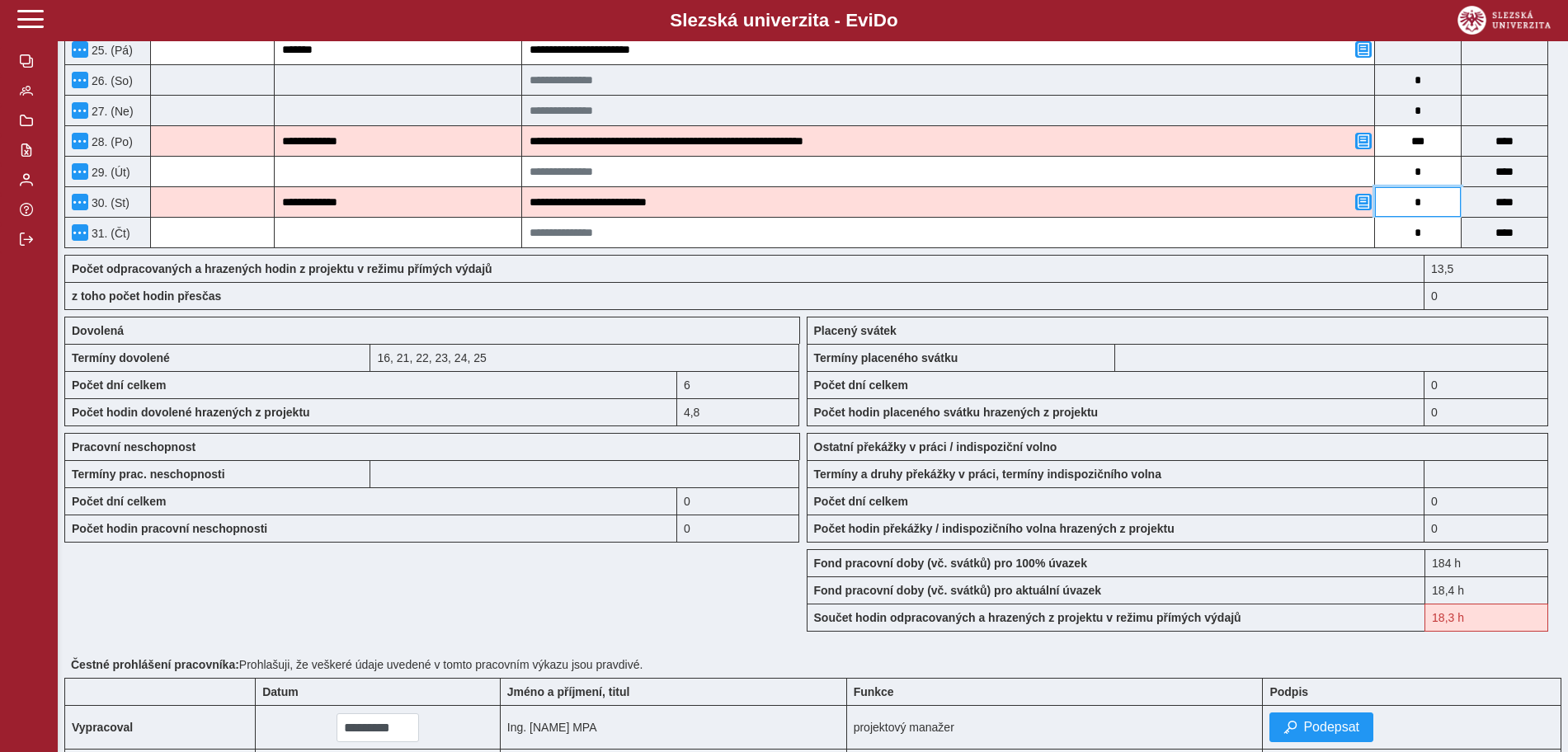 scroll, scrollTop: 1104, scrollLeft: 0, axis: vertical 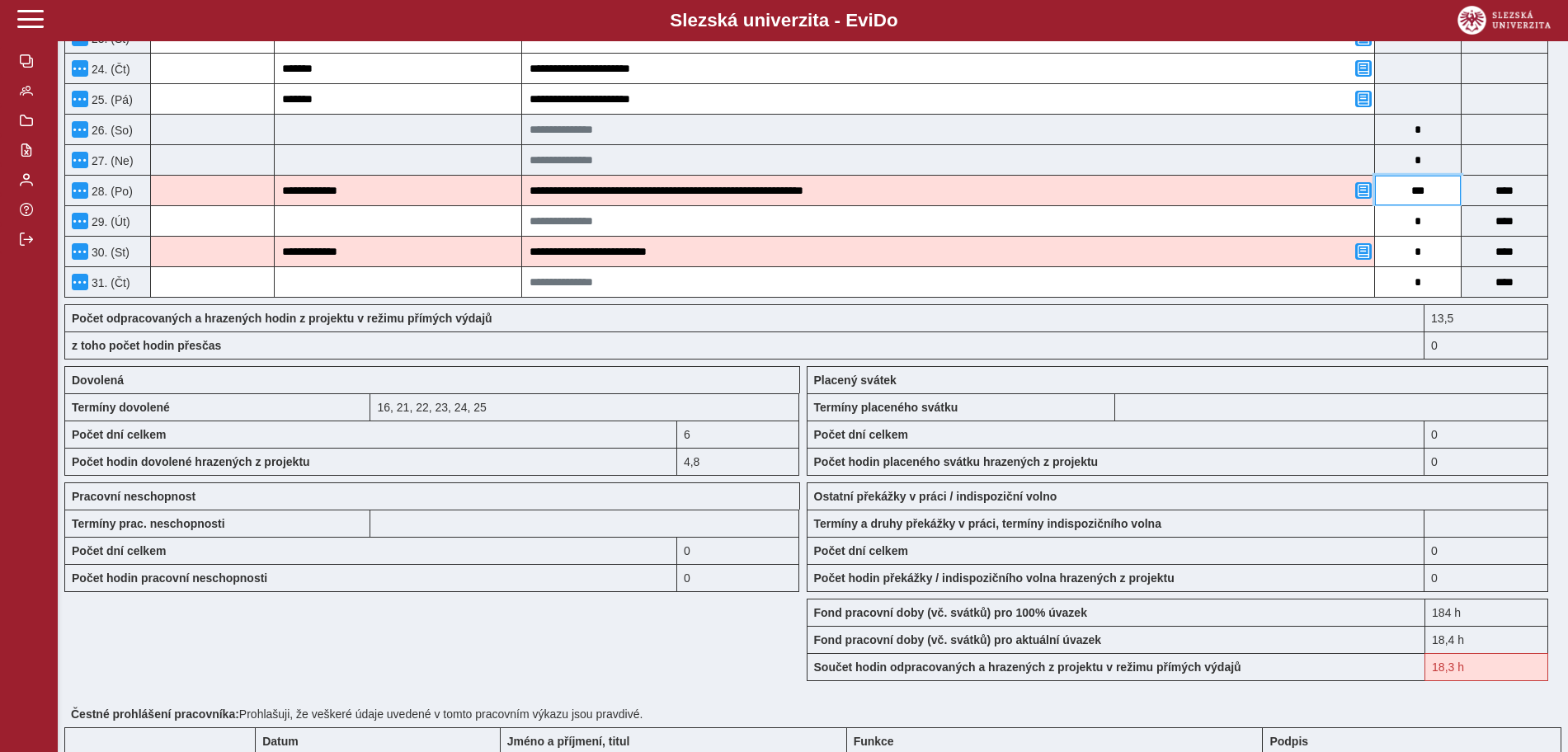 click on "***" at bounding box center (1418, 190) 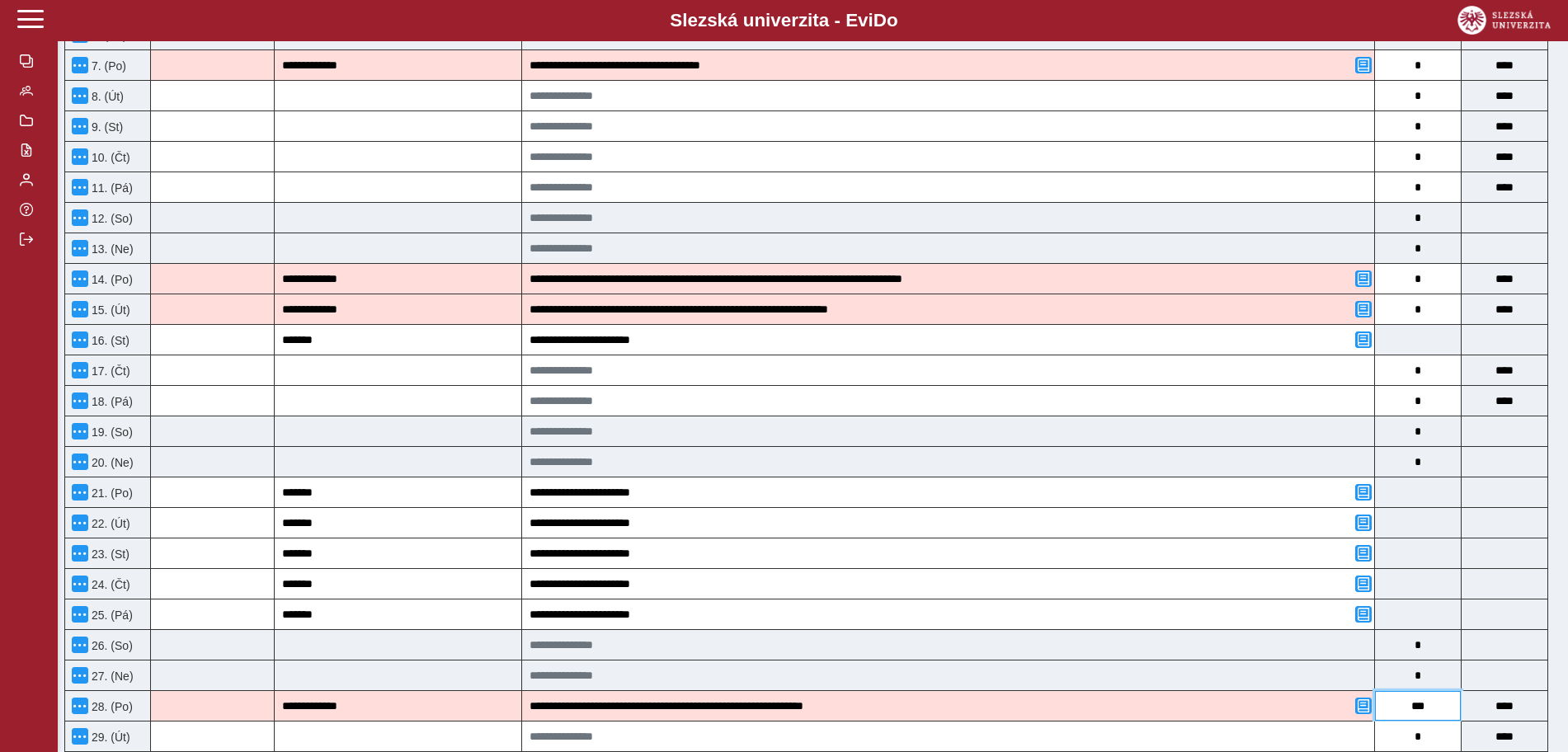 scroll, scrollTop: 0, scrollLeft: 0, axis: both 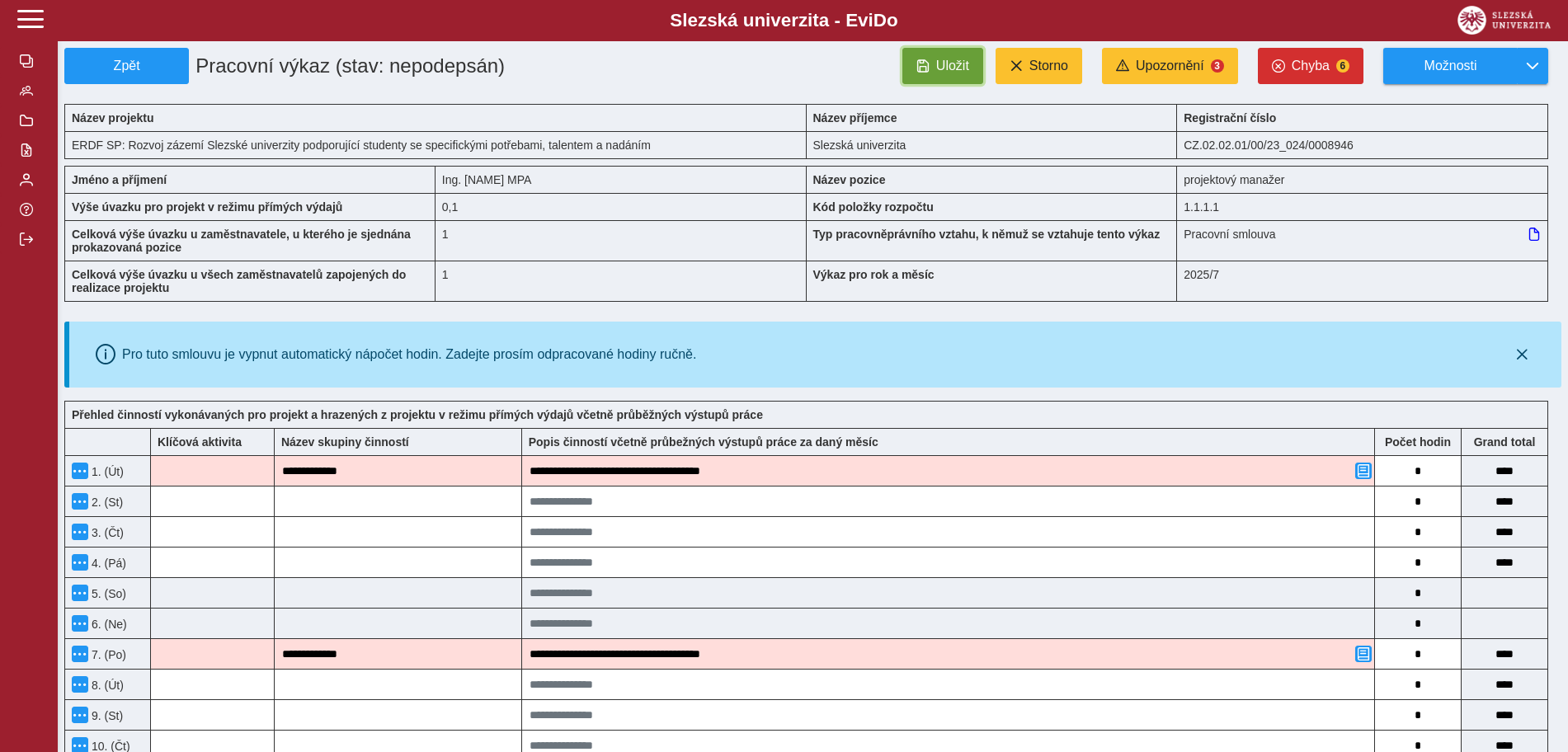 click on "Uložit" at bounding box center [953, 66] 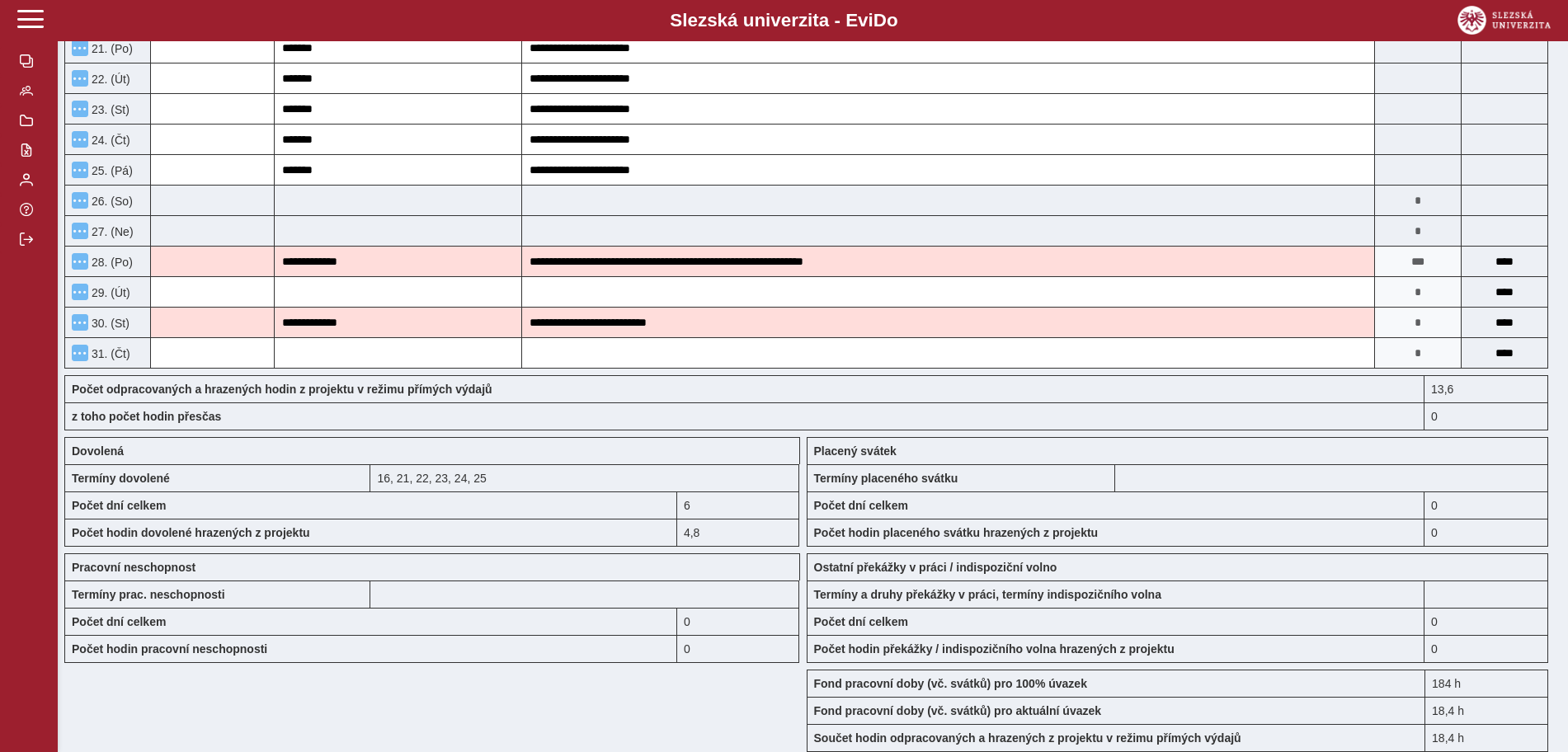 scroll, scrollTop: 1218, scrollLeft: 0, axis: vertical 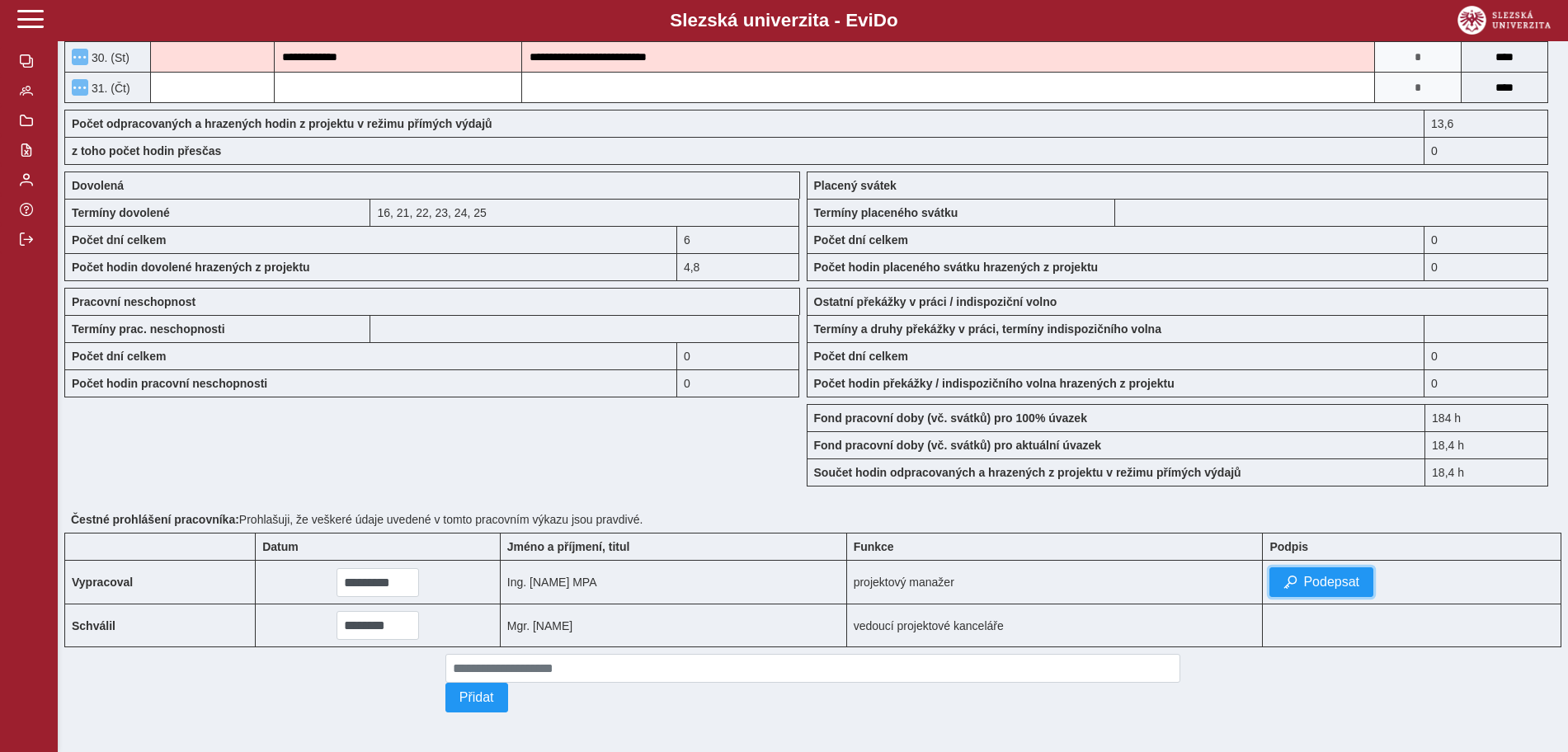 click on "Podepsat" at bounding box center [1321, 582] 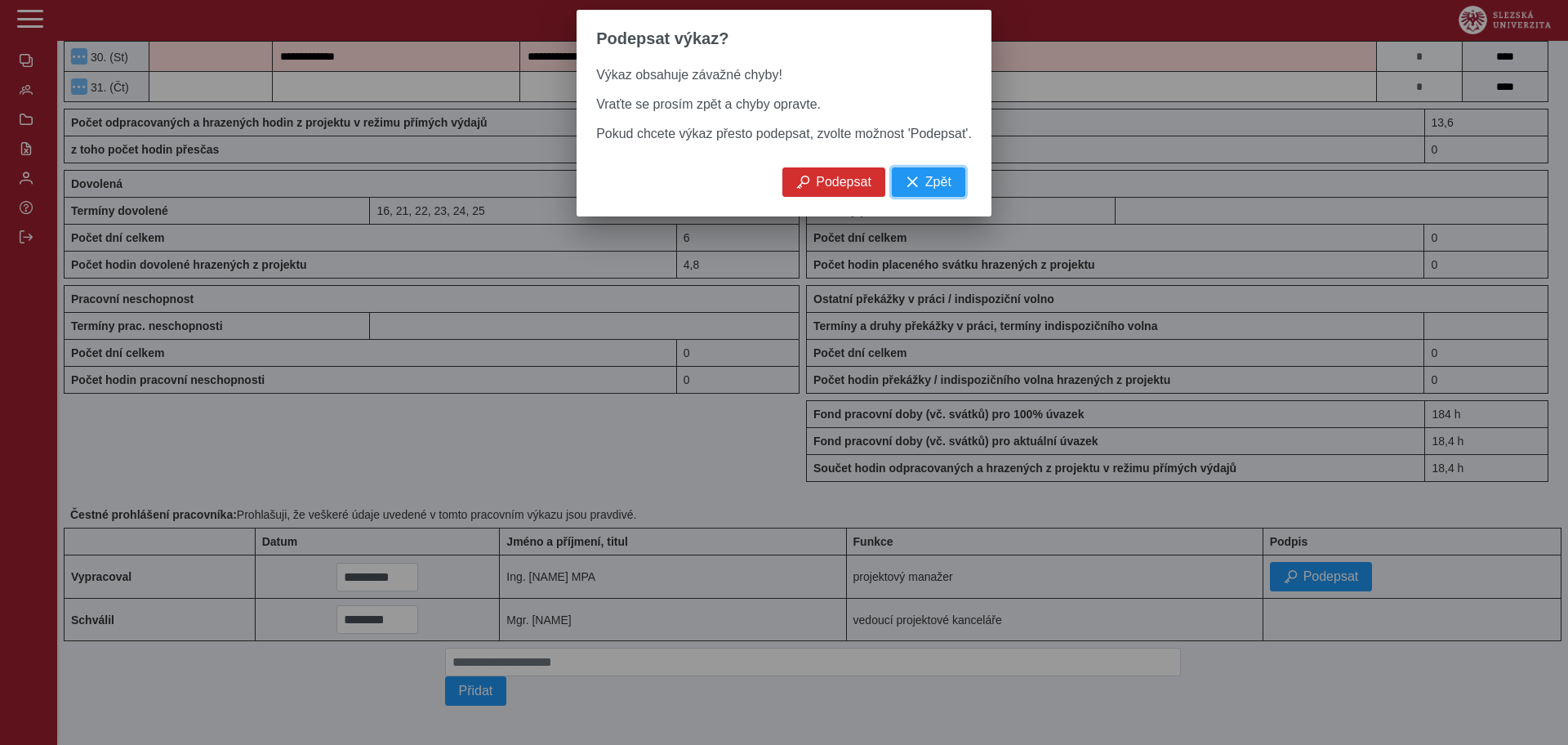 click on "Zpět" at bounding box center (929, 182) 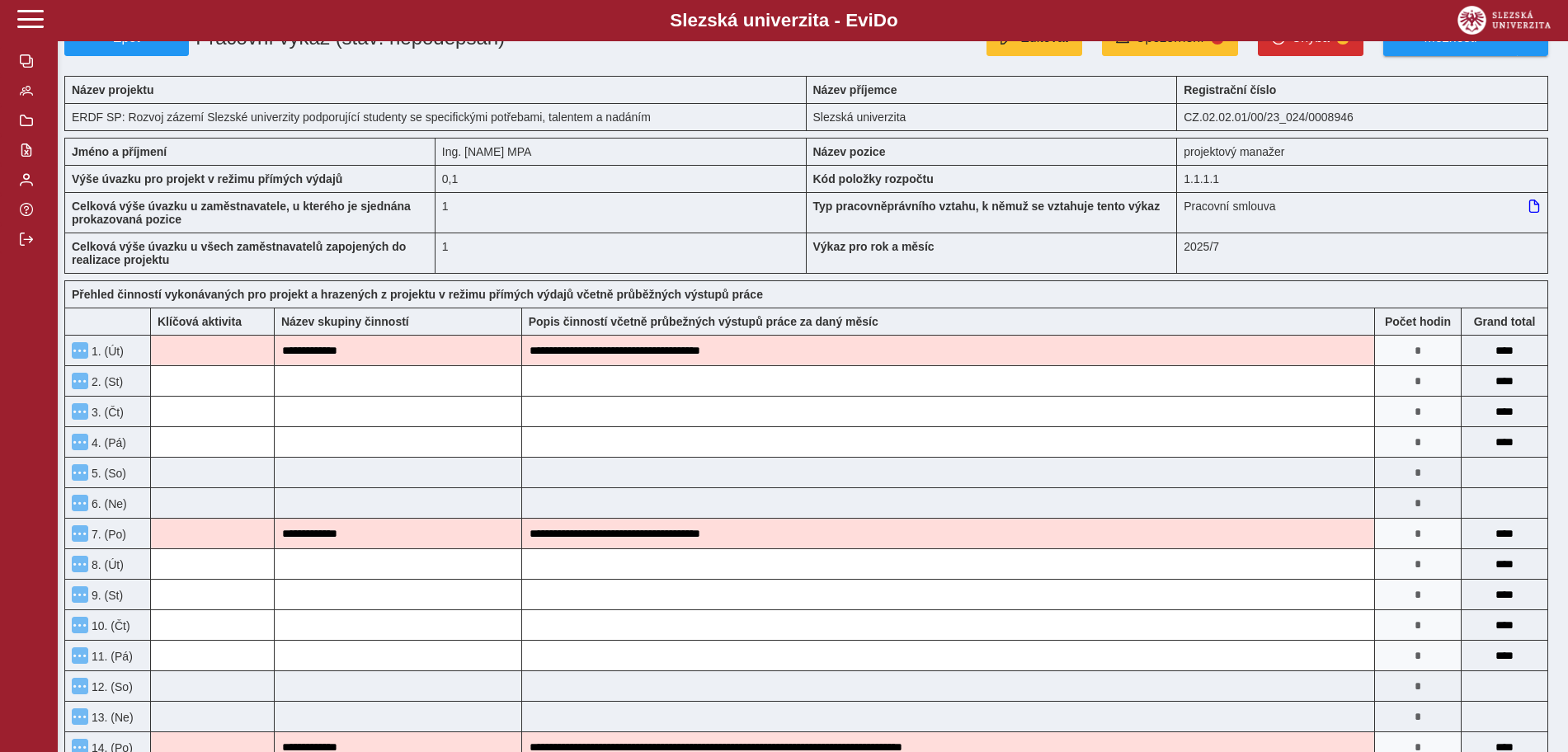 scroll, scrollTop: 0, scrollLeft: 0, axis: both 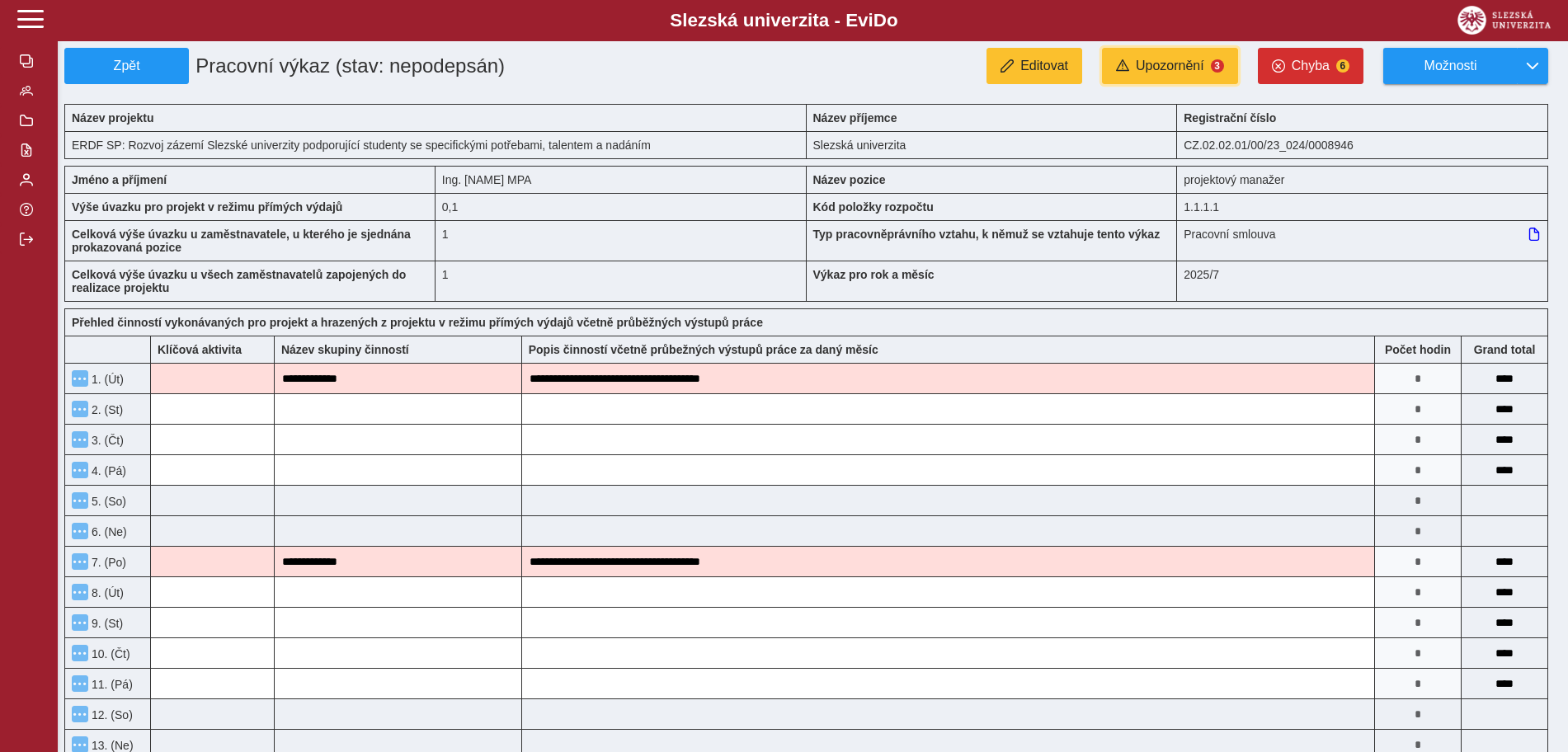 click on "Upozornění 3" at bounding box center (1170, 66) 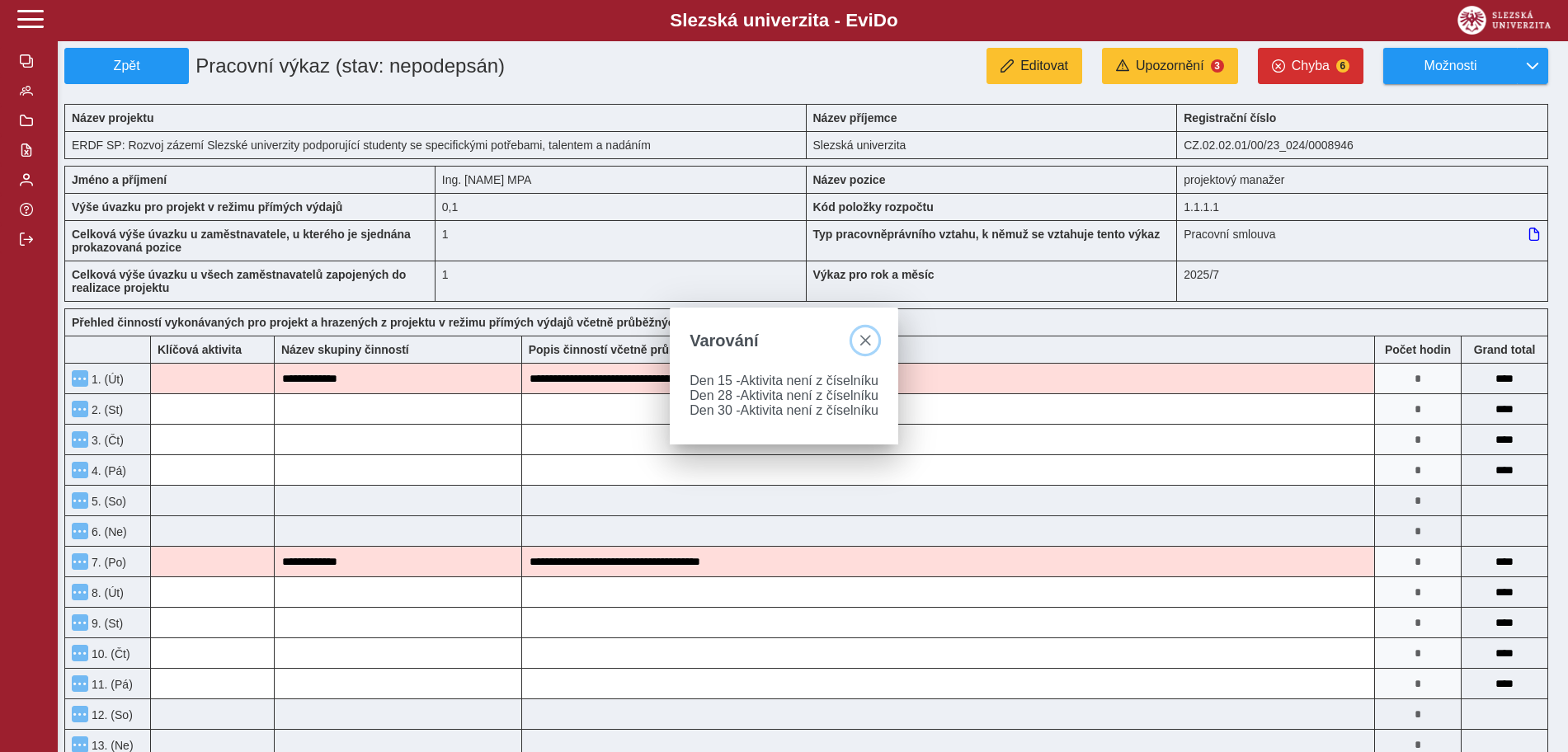 click at bounding box center [865, 341] 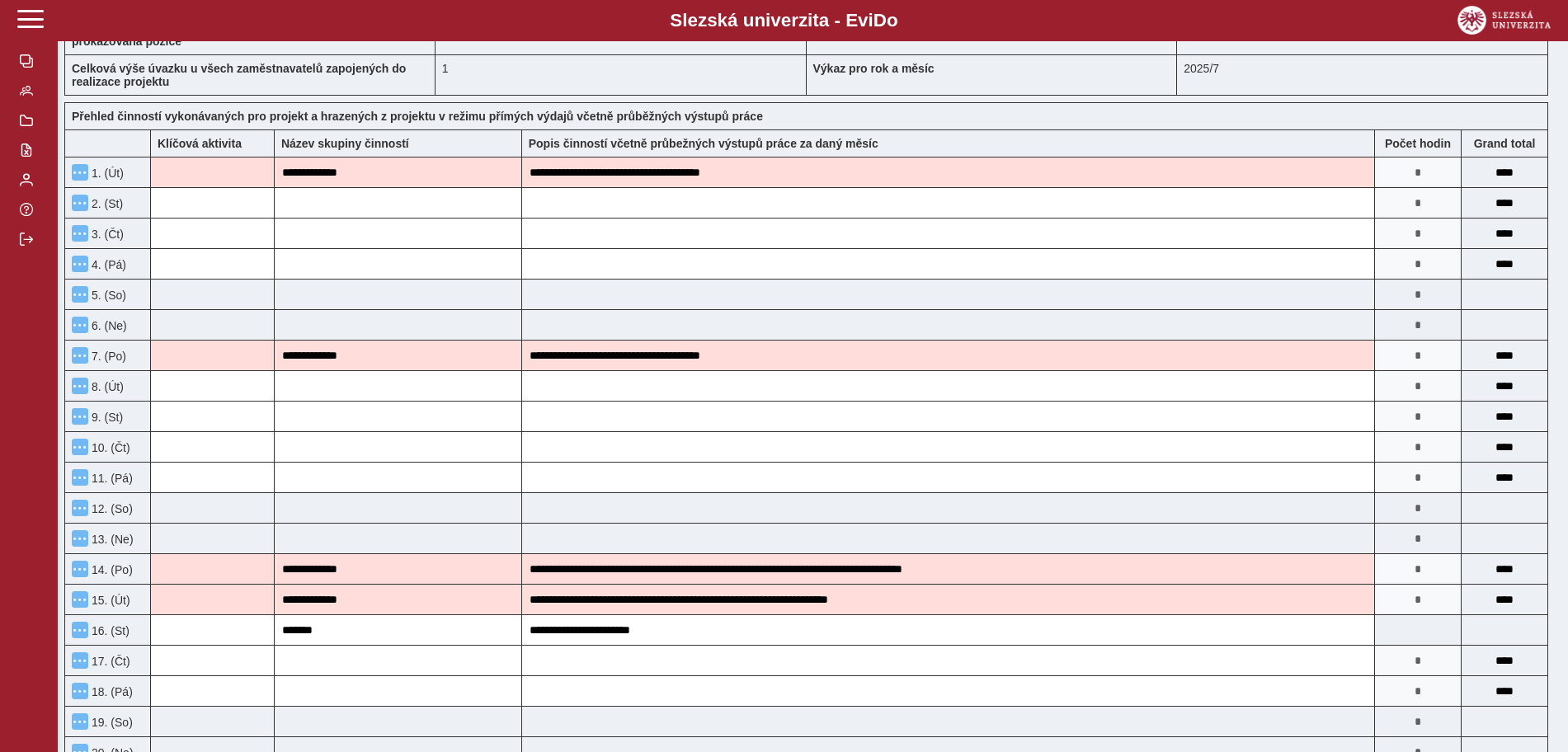 scroll, scrollTop: 0, scrollLeft: 0, axis: both 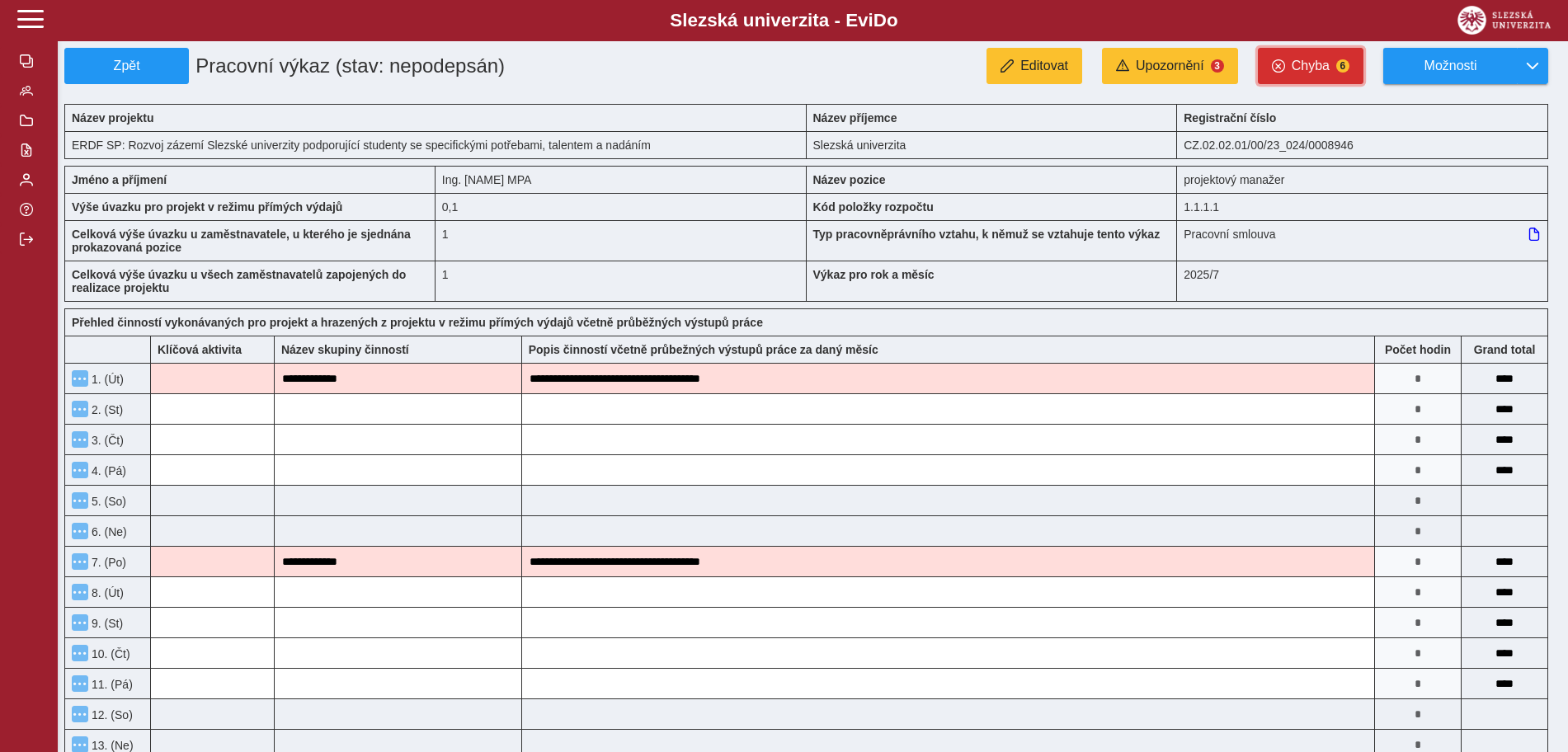 click on "Chyba 6" at bounding box center [1311, 66] 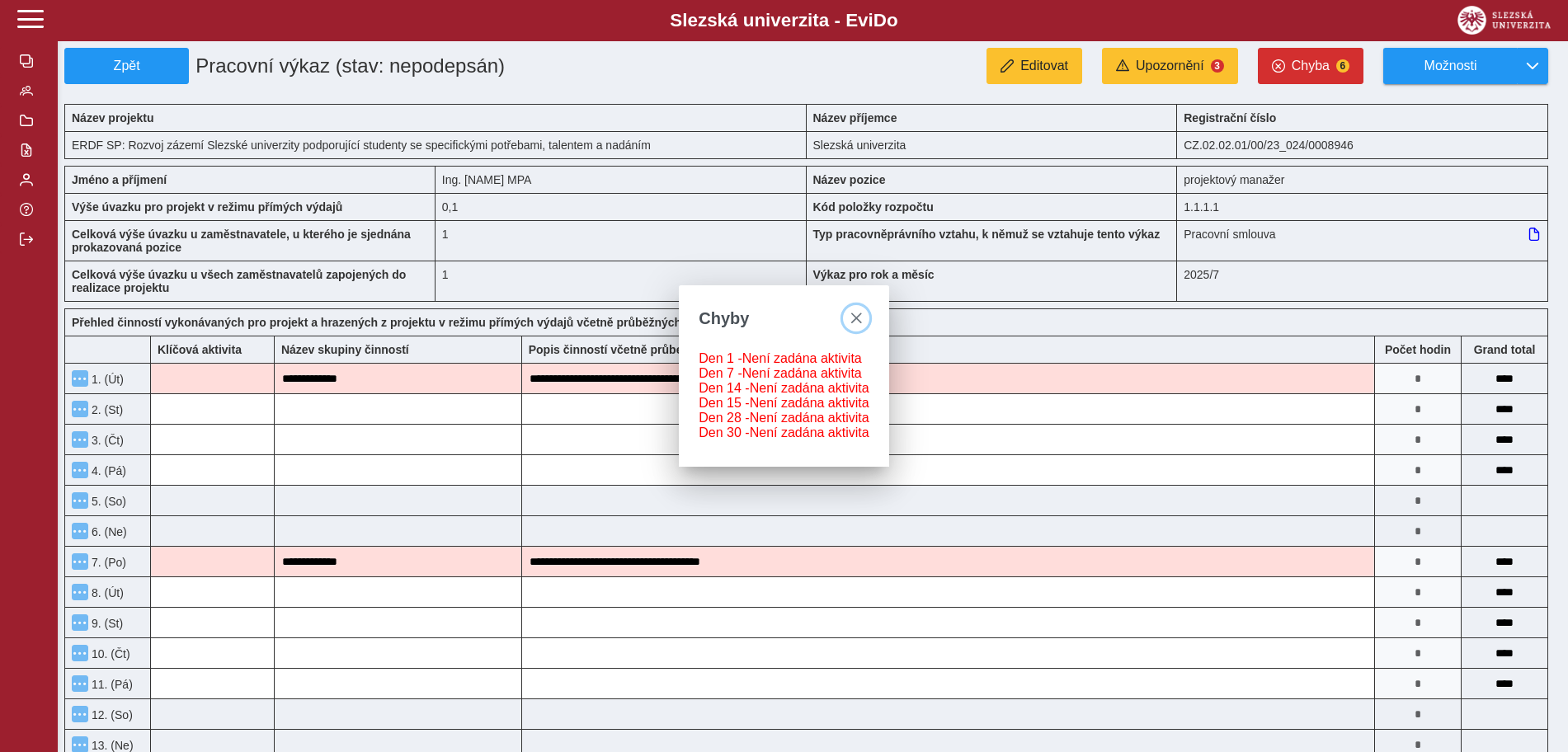 click at bounding box center [856, 318] 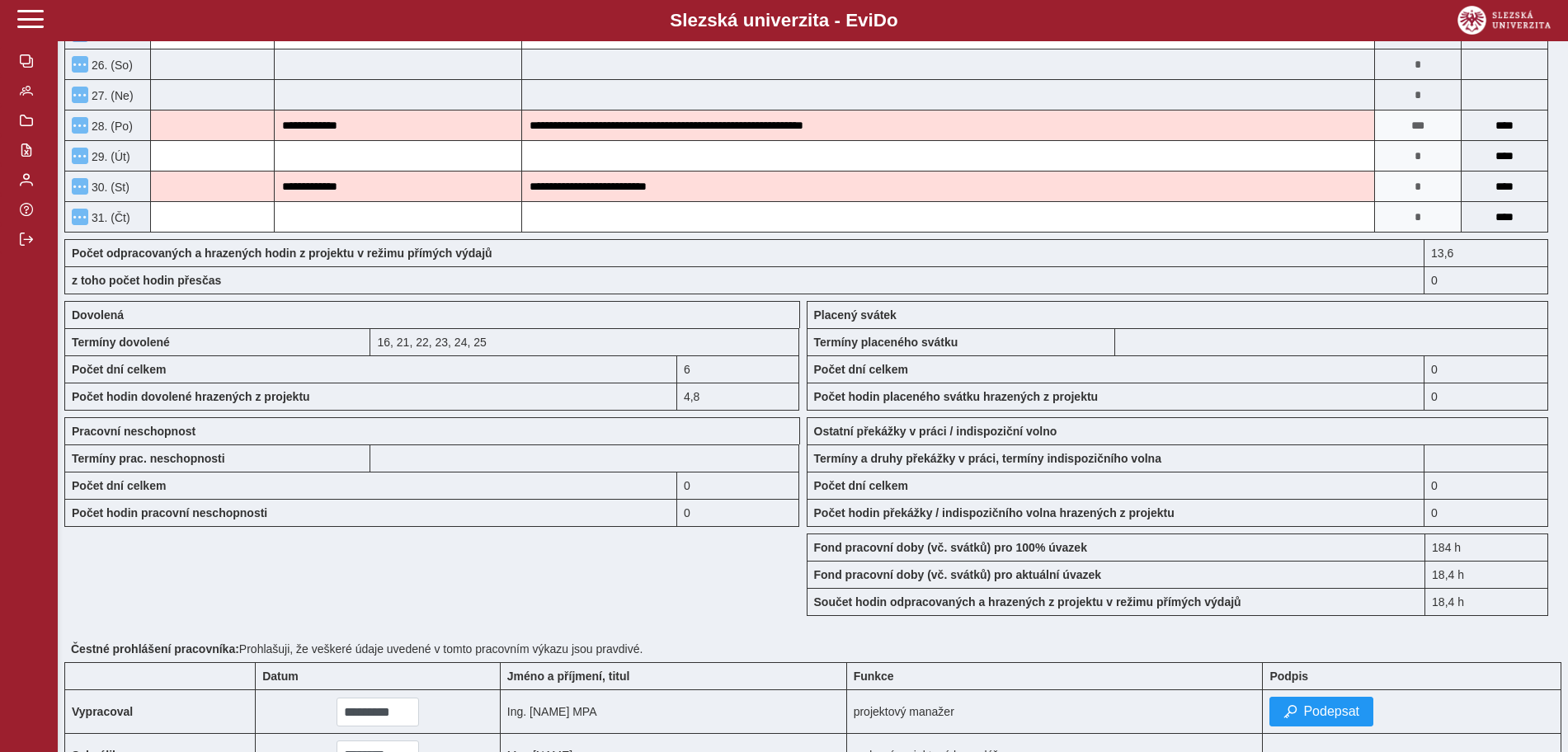 scroll, scrollTop: 1218, scrollLeft: 0, axis: vertical 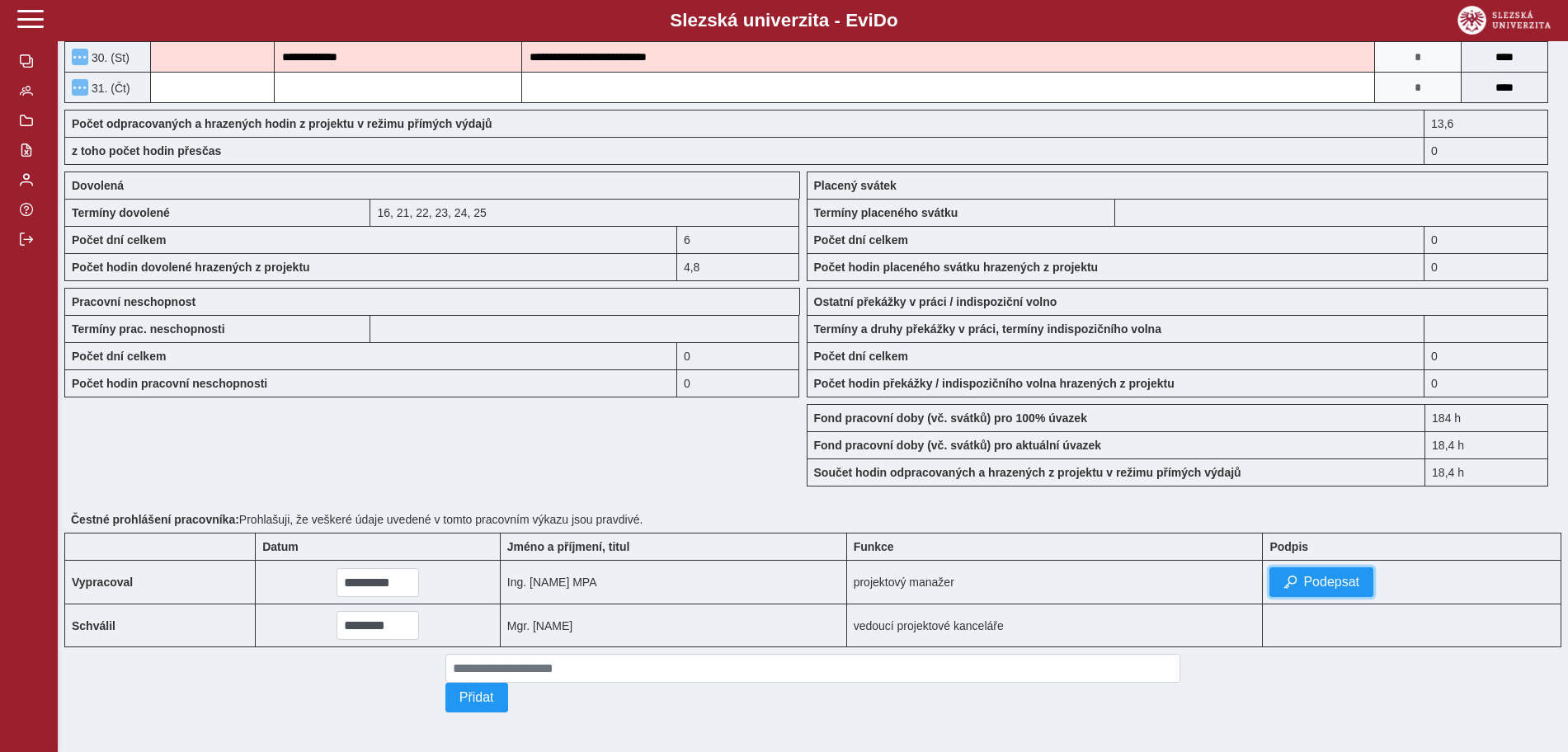 click at bounding box center (1290, 582) 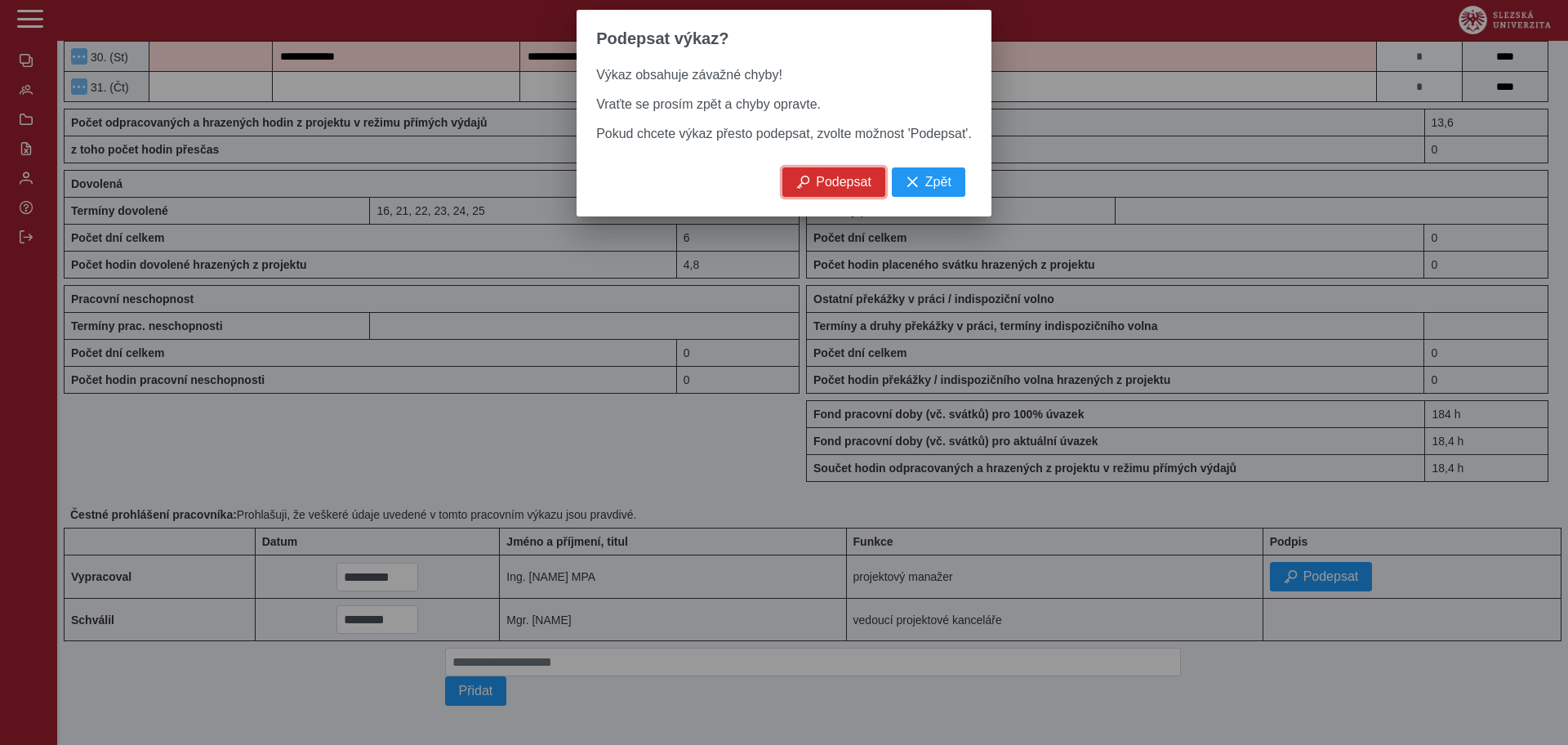 click on "Podepsat" at bounding box center [844, 182] 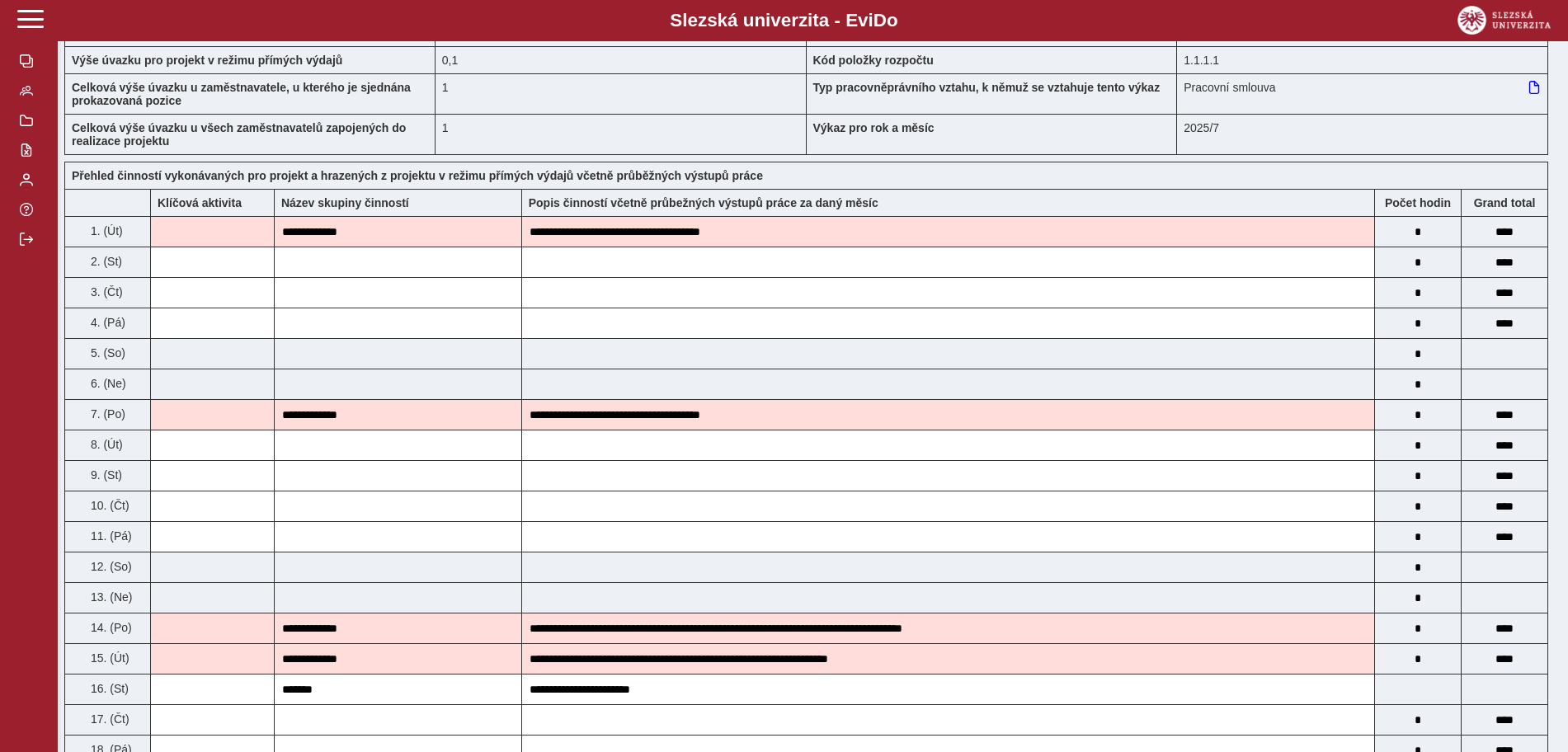 scroll, scrollTop: 0, scrollLeft: 0, axis: both 